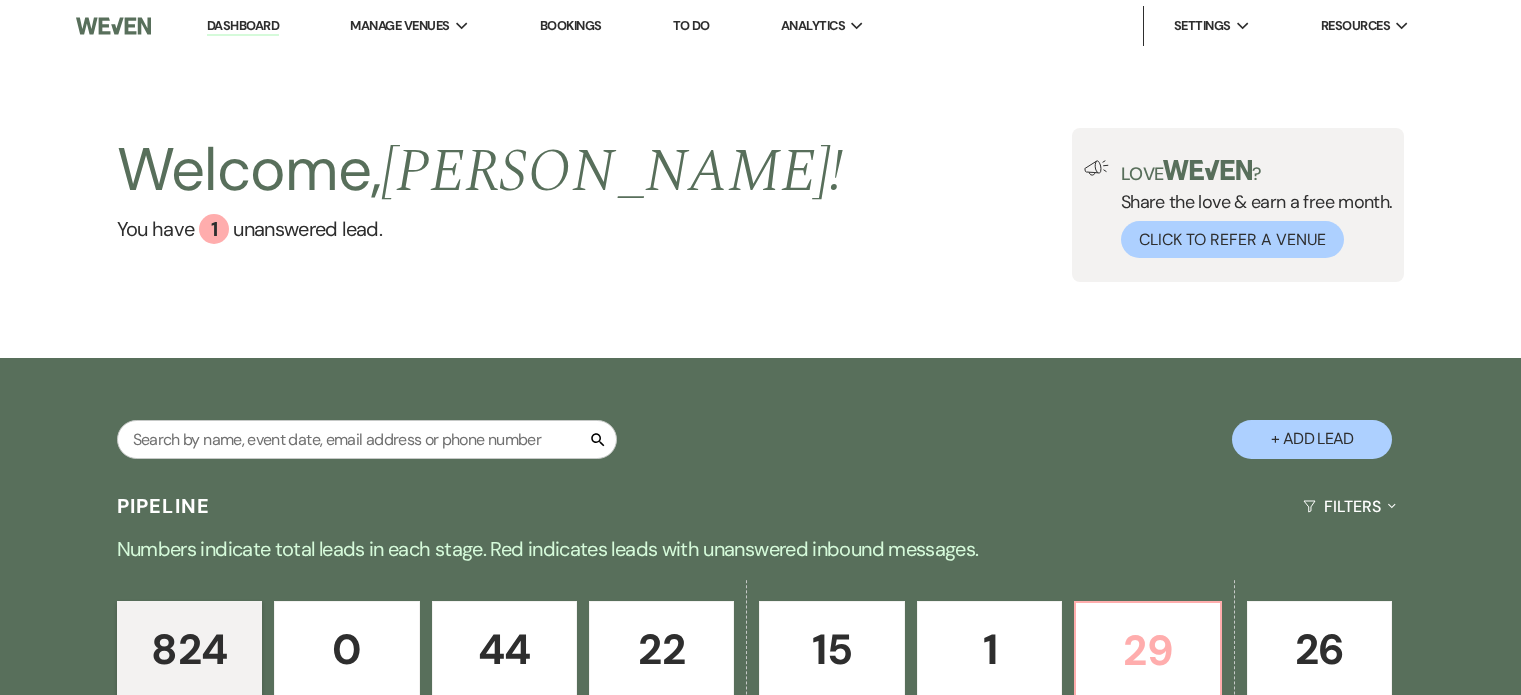 scroll, scrollTop: 300, scrollLeft: 0, axis: vertical 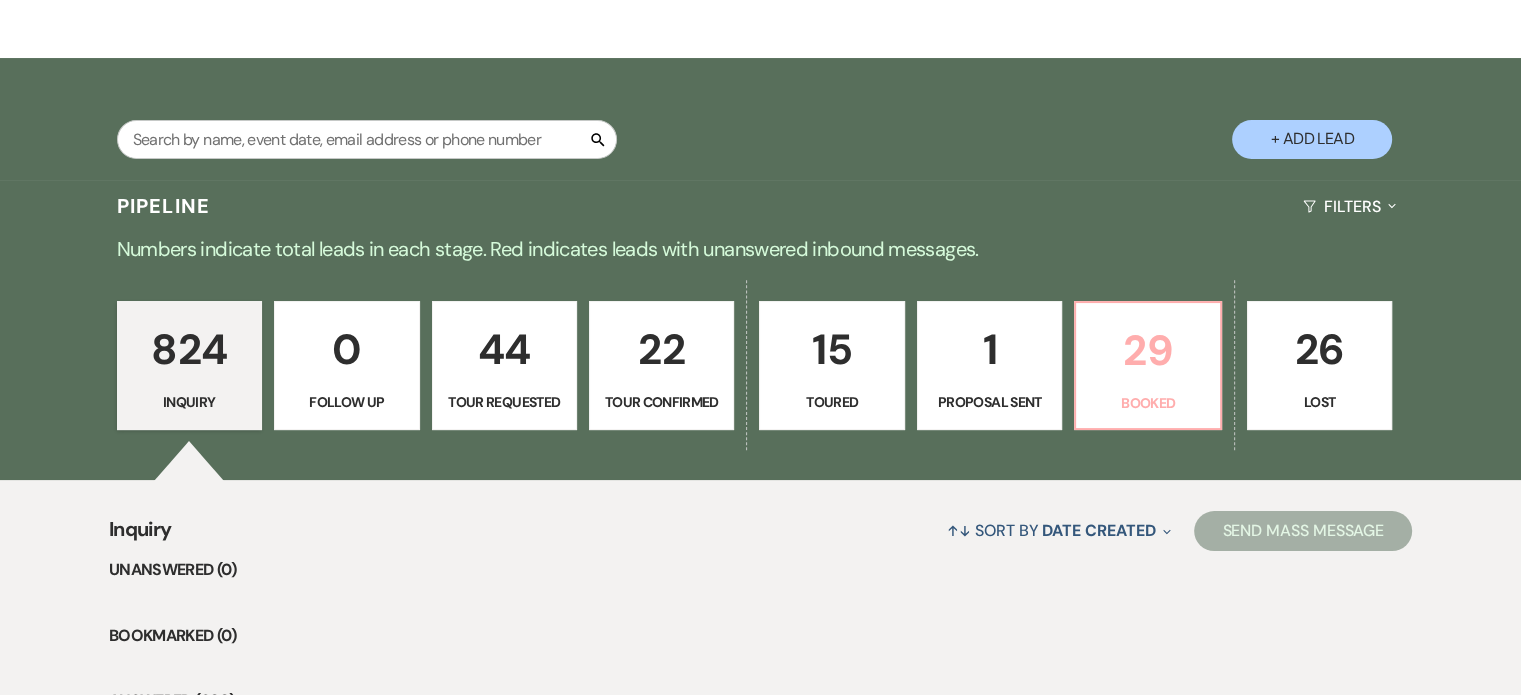 click on "Booked" at bounding box center (1147, 403) 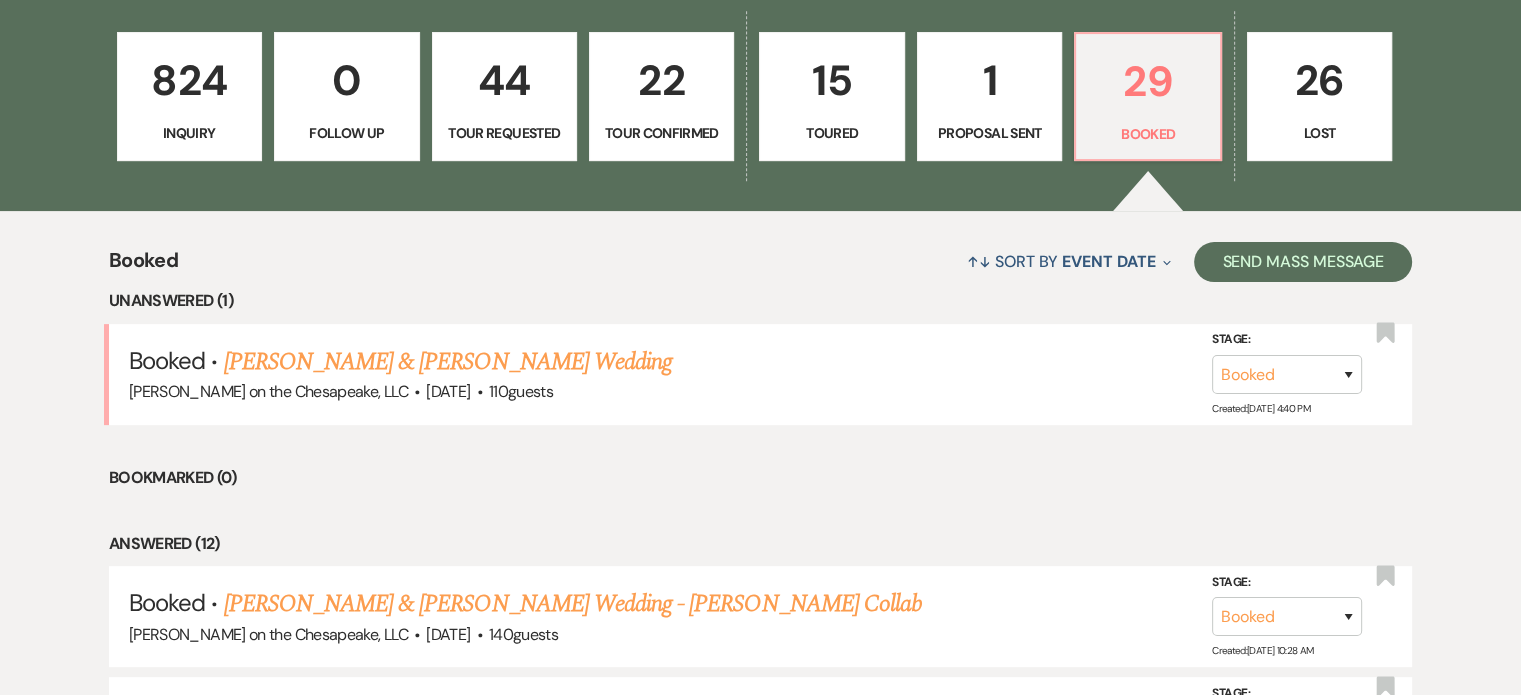 scroll, scrollTop: 600, scrollLeft: 0, axis: vertical 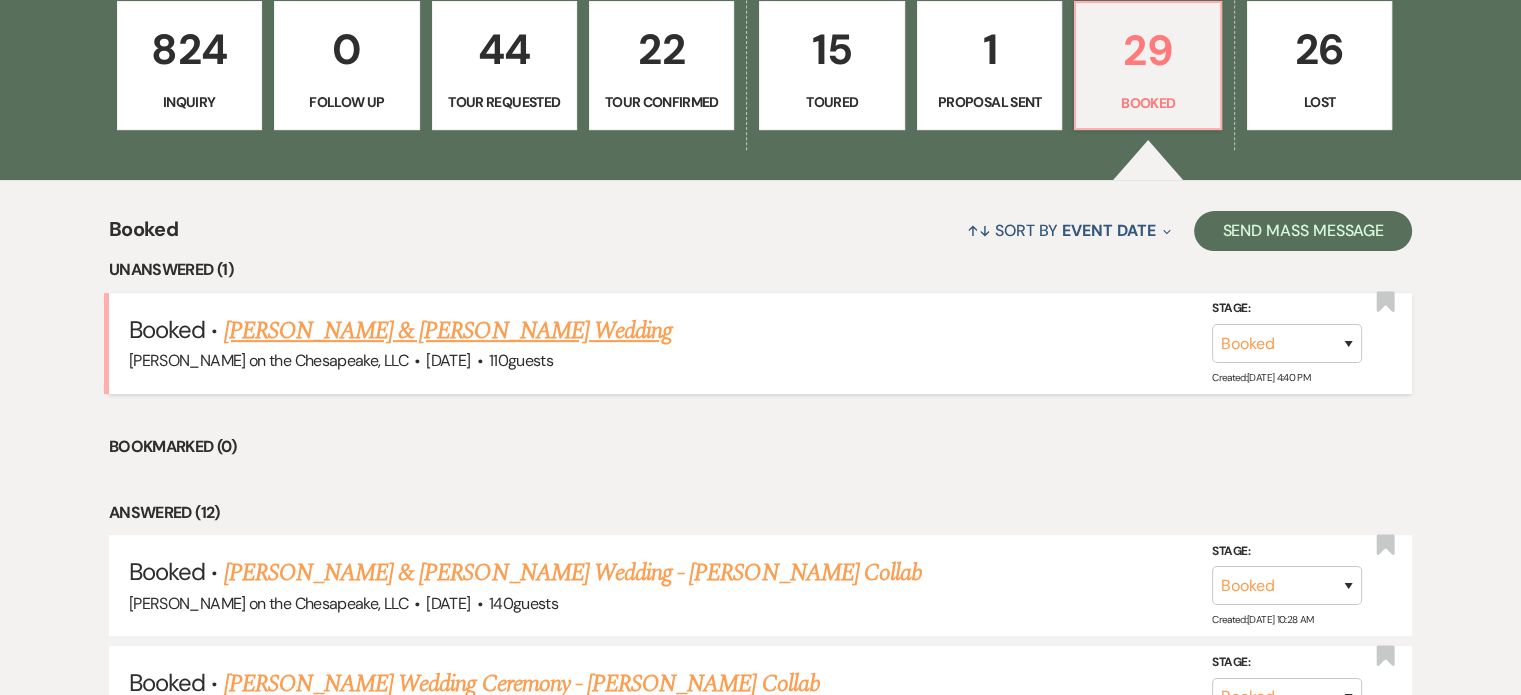 click on "[PERSON_NAME] & [PERSON_NAME] Wedding" at bounding box center (448, 331) 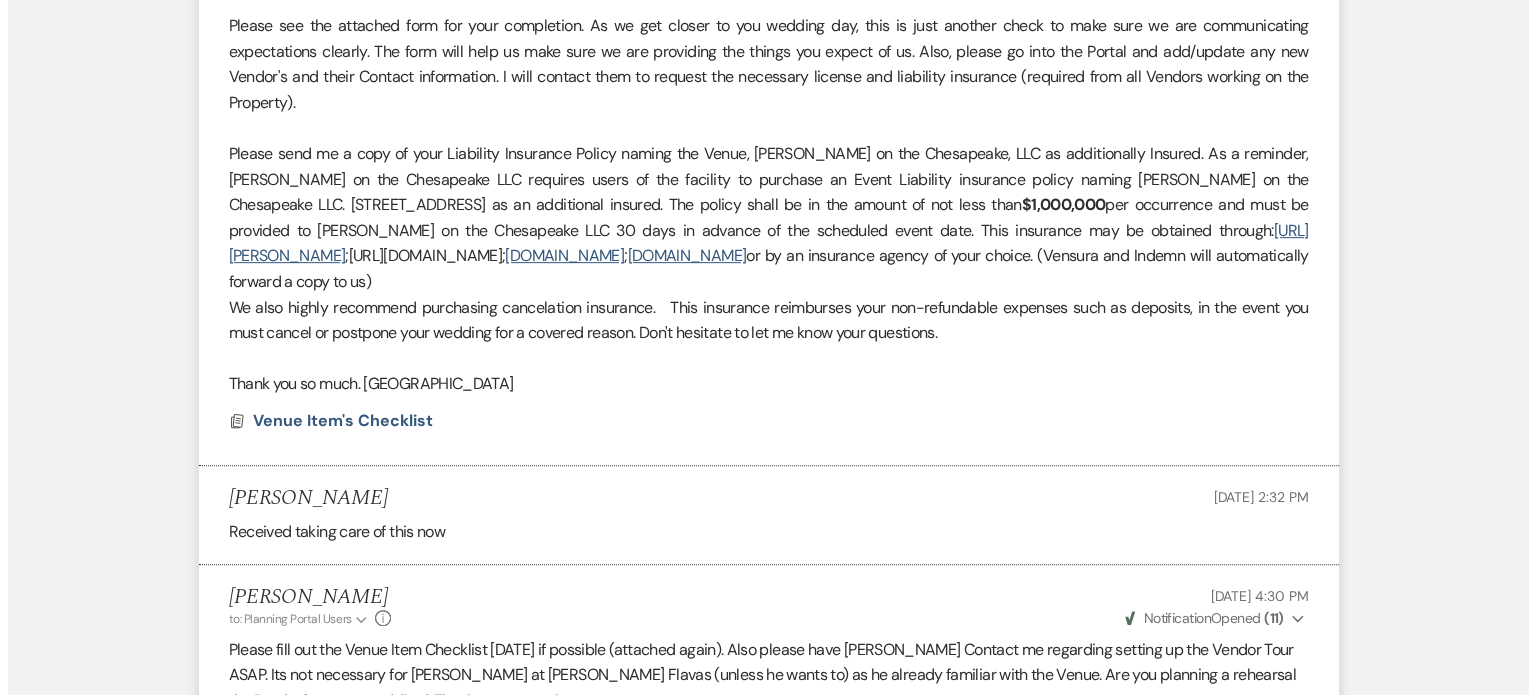 scroll, scrollTop: 900, scrollLeft: 0, axis: vertical 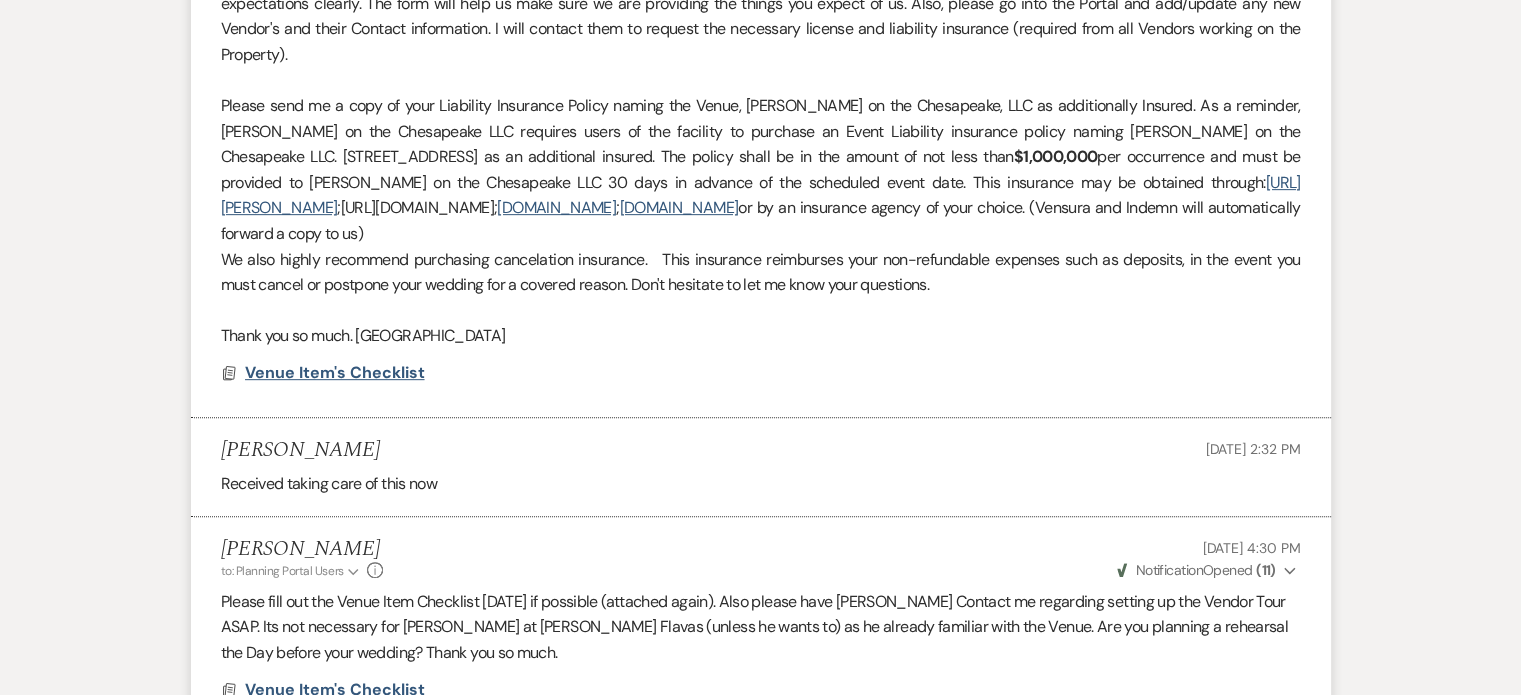 click on "Venue Item's Checklist" at bounding box center (335, 372) 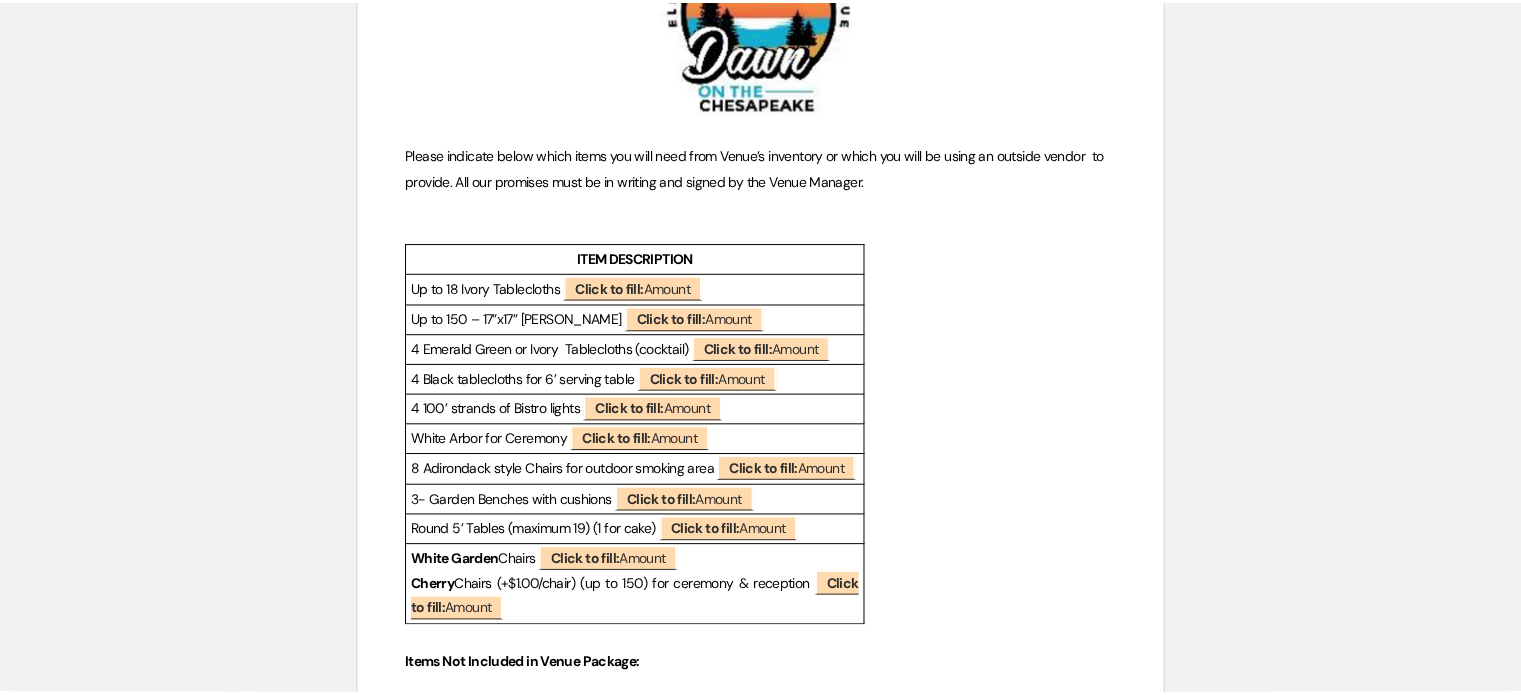 scroll, scrollTop: 0, scrollLeft: 0, axis: both 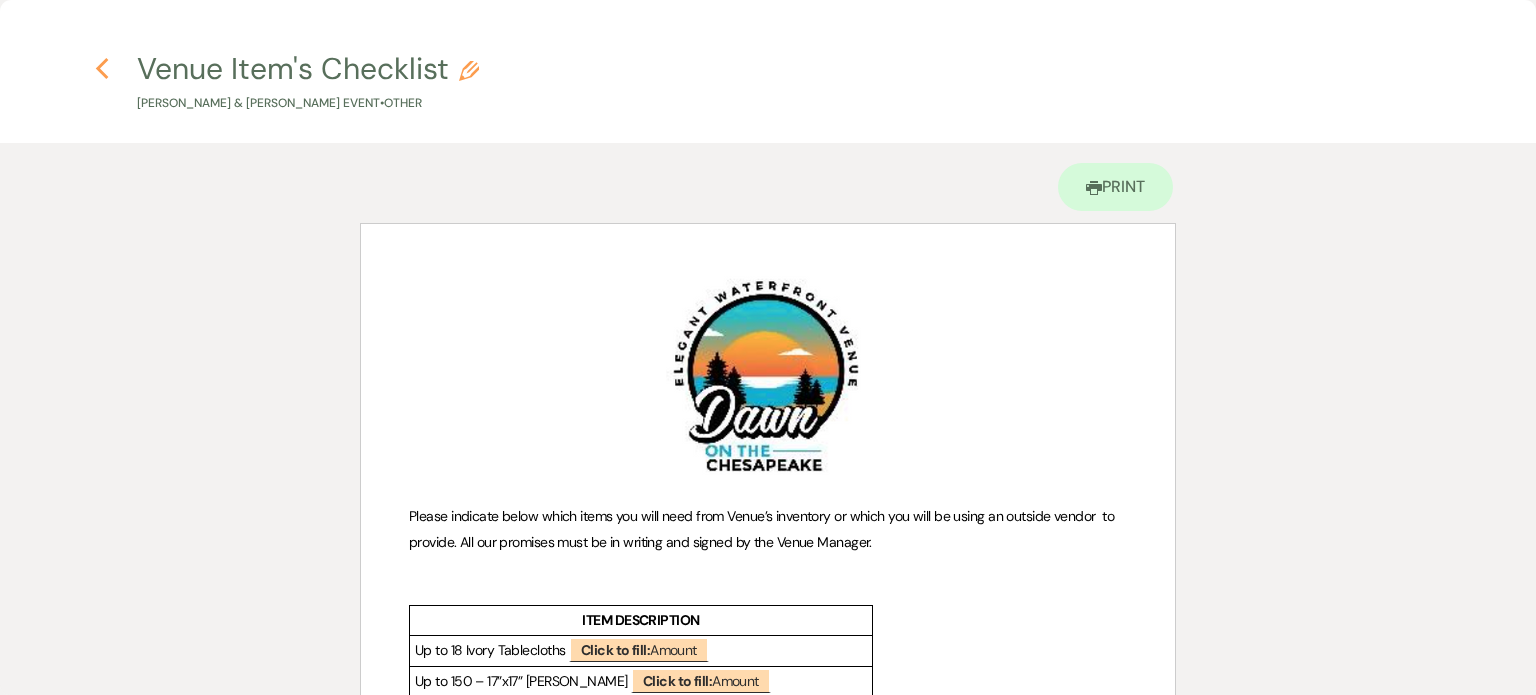click on "Previous" 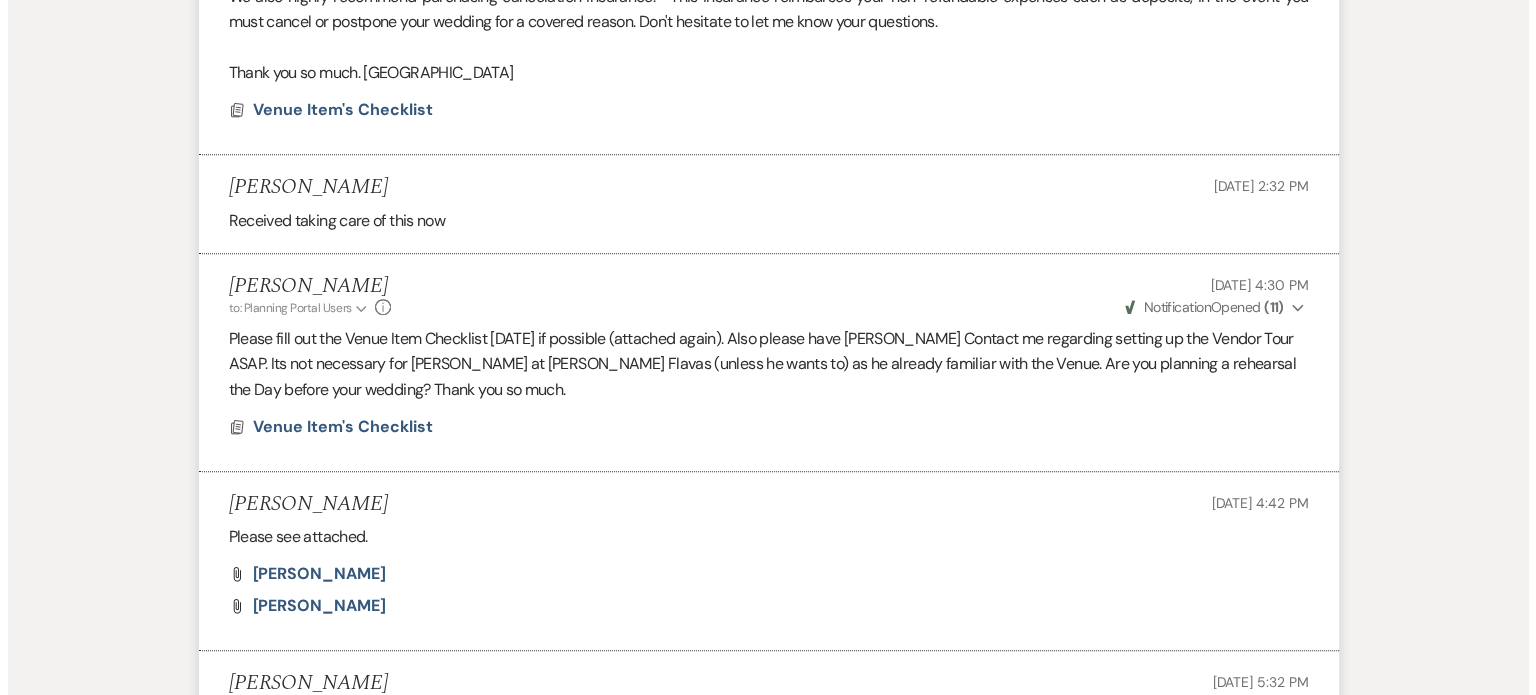 scroll, scrollTop: 1200, scrollLeft: 0, axis: vertical 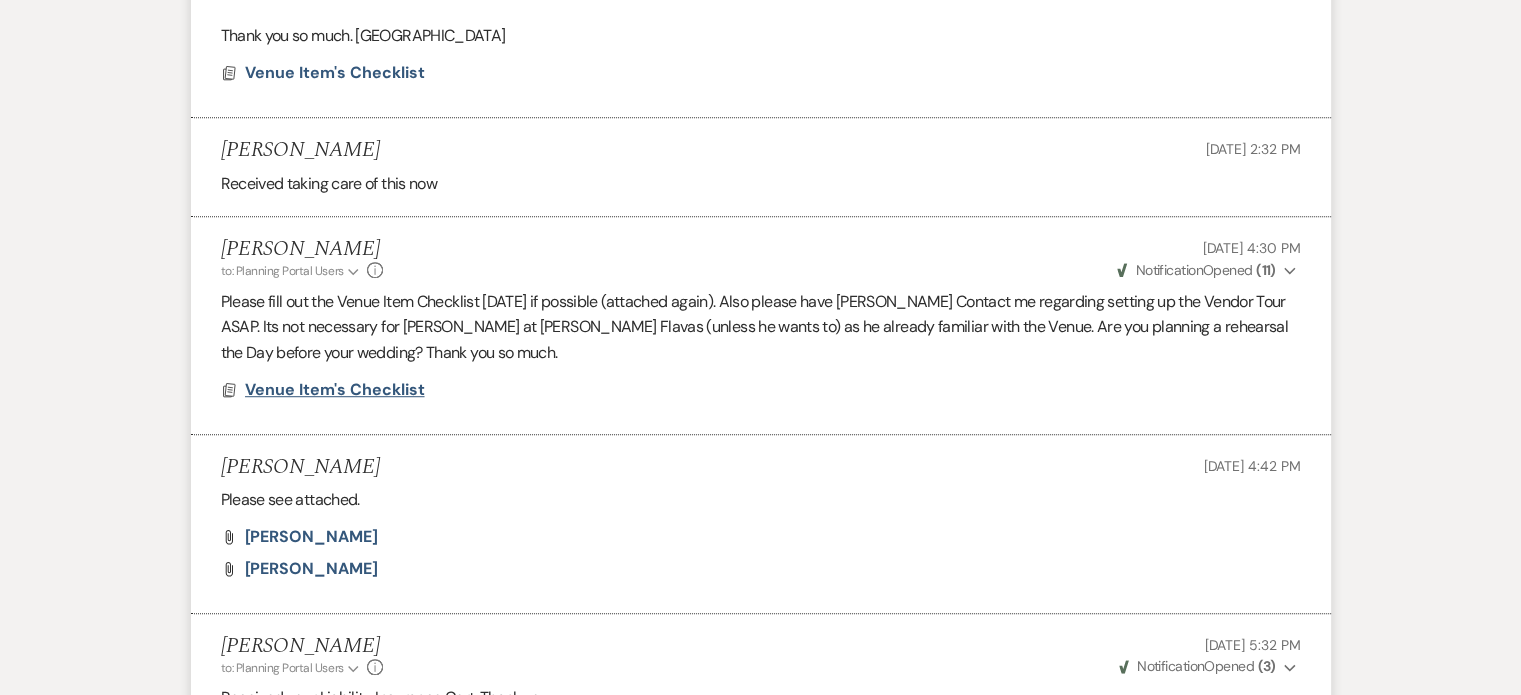 click on "Venue Item's Checklist" at bounding box center (335, 389) 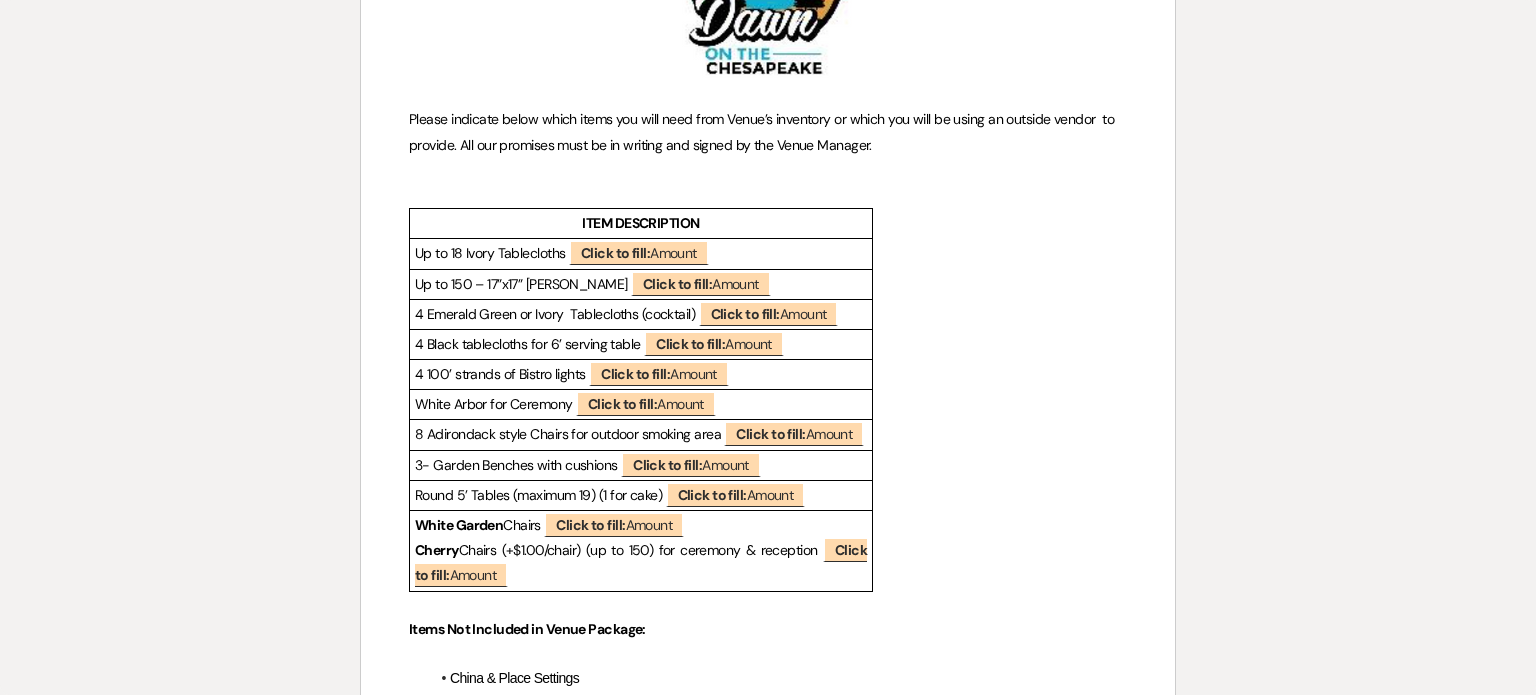 scroll, scrollTop: 400, scrollLeft: 0, axis: vertical 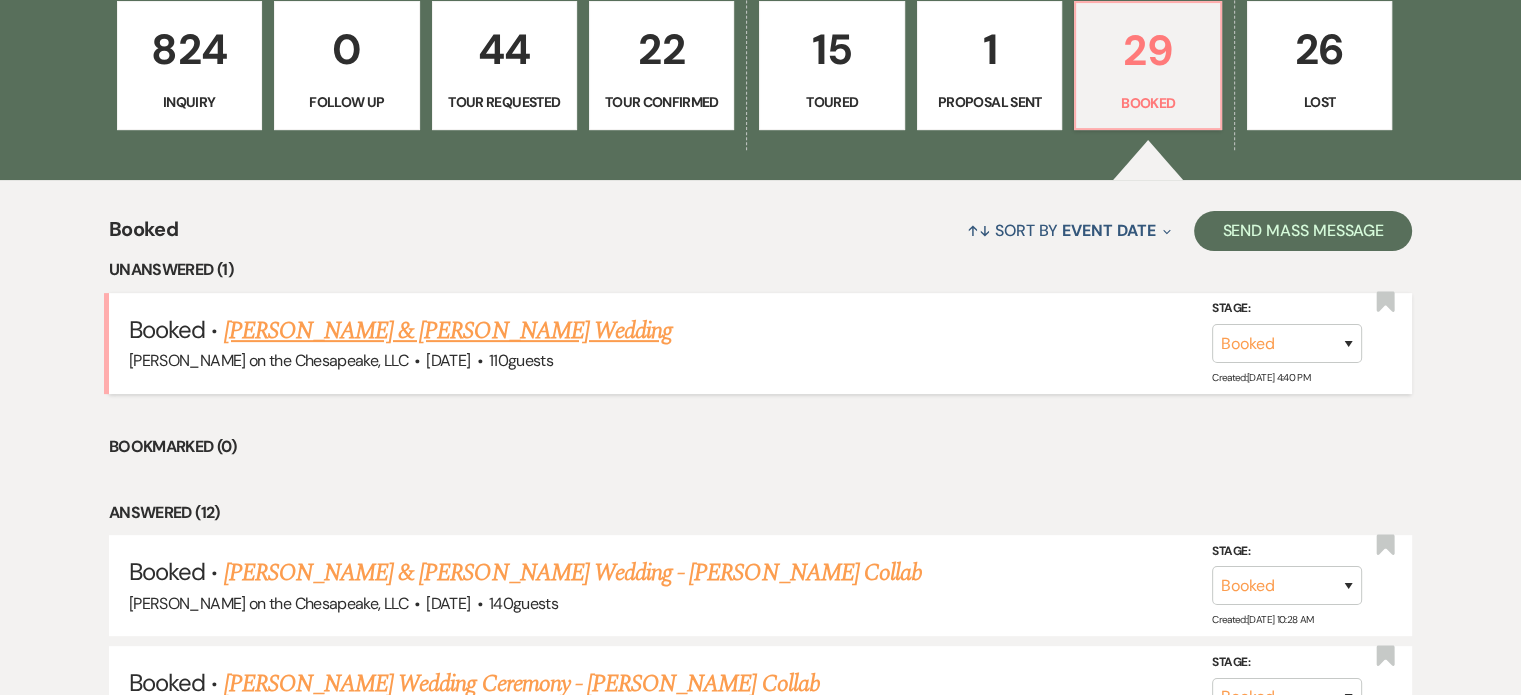 click on "[PERSON_NAME] & [PERSON_NAME] Wedding" at bounding box center (448, 331) 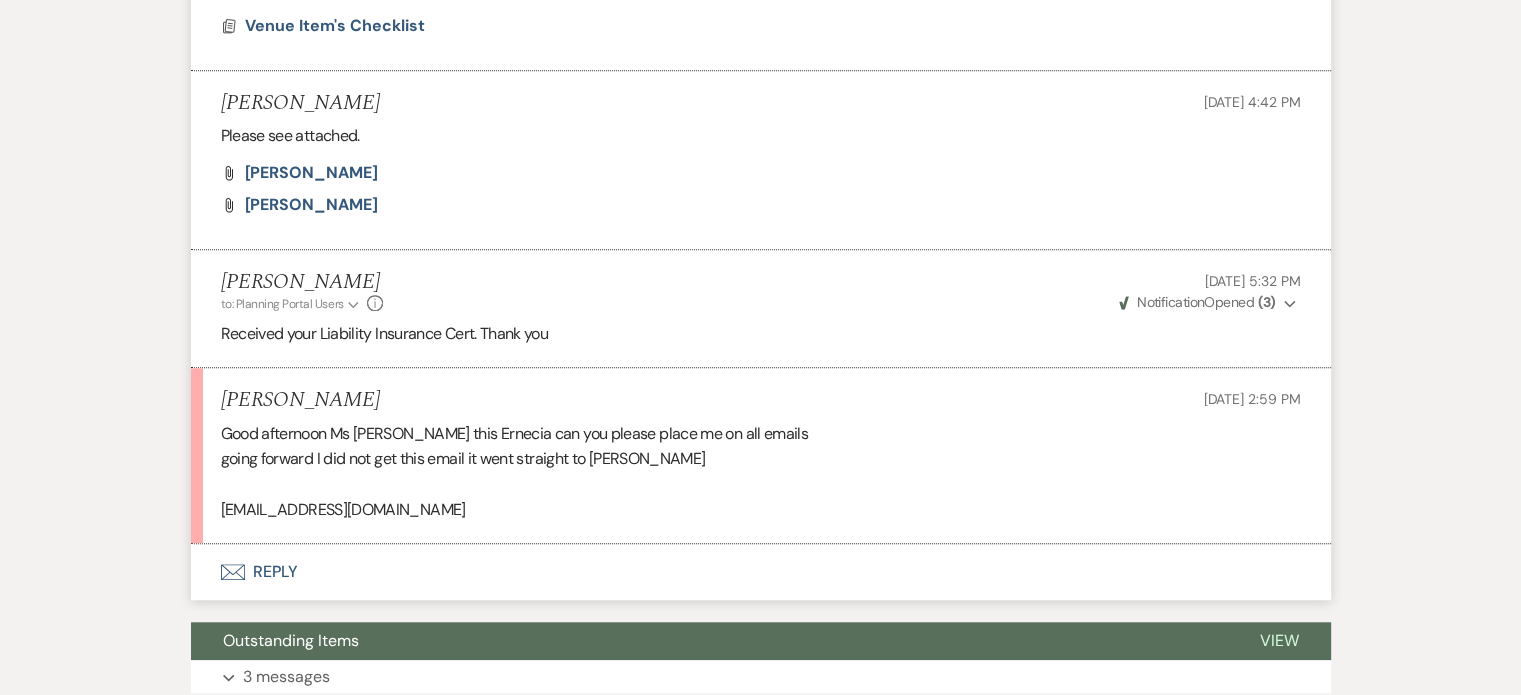 scroll, scrollTop: 1600, scrollLeft: 0, axis: vertical 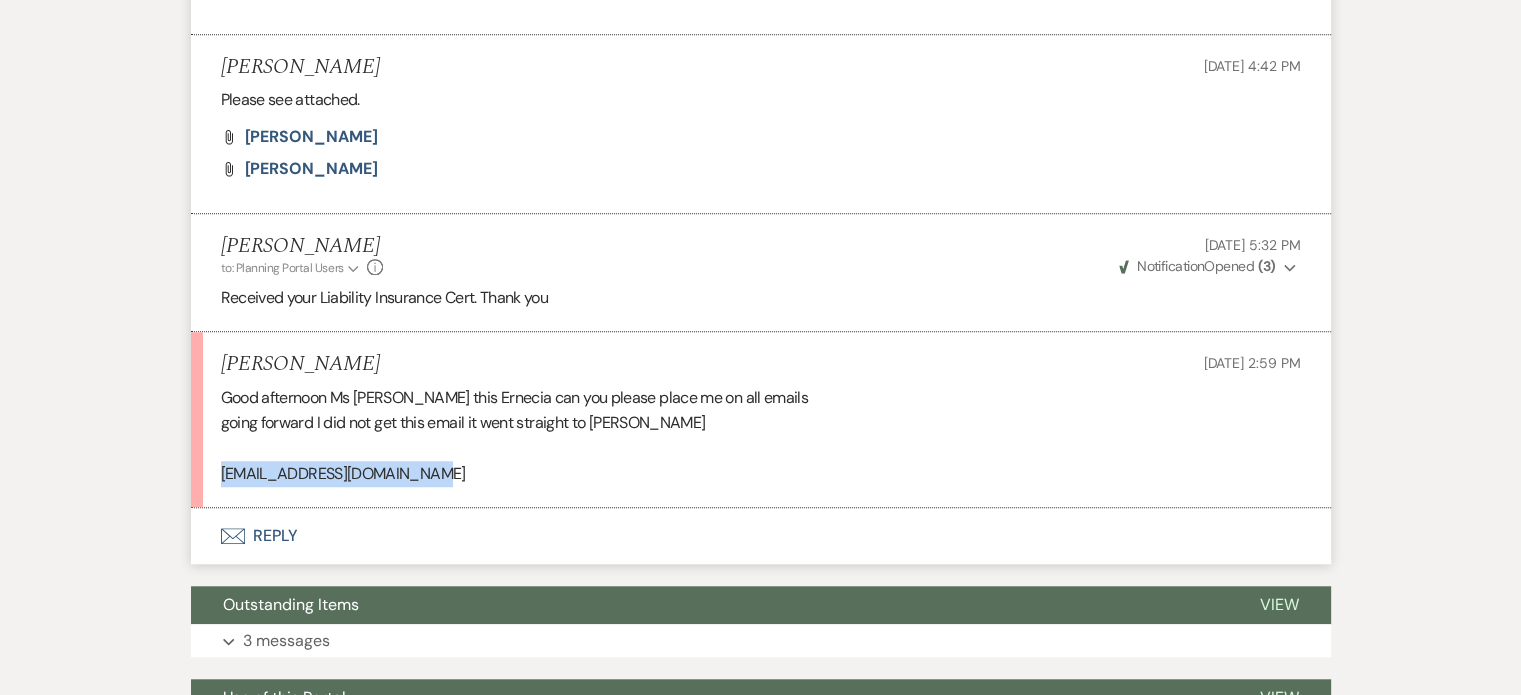 drag, startPoint x: 418, startPoint y: 471, endPoint x: 212, endPoint y: 486, distance: 206.5454 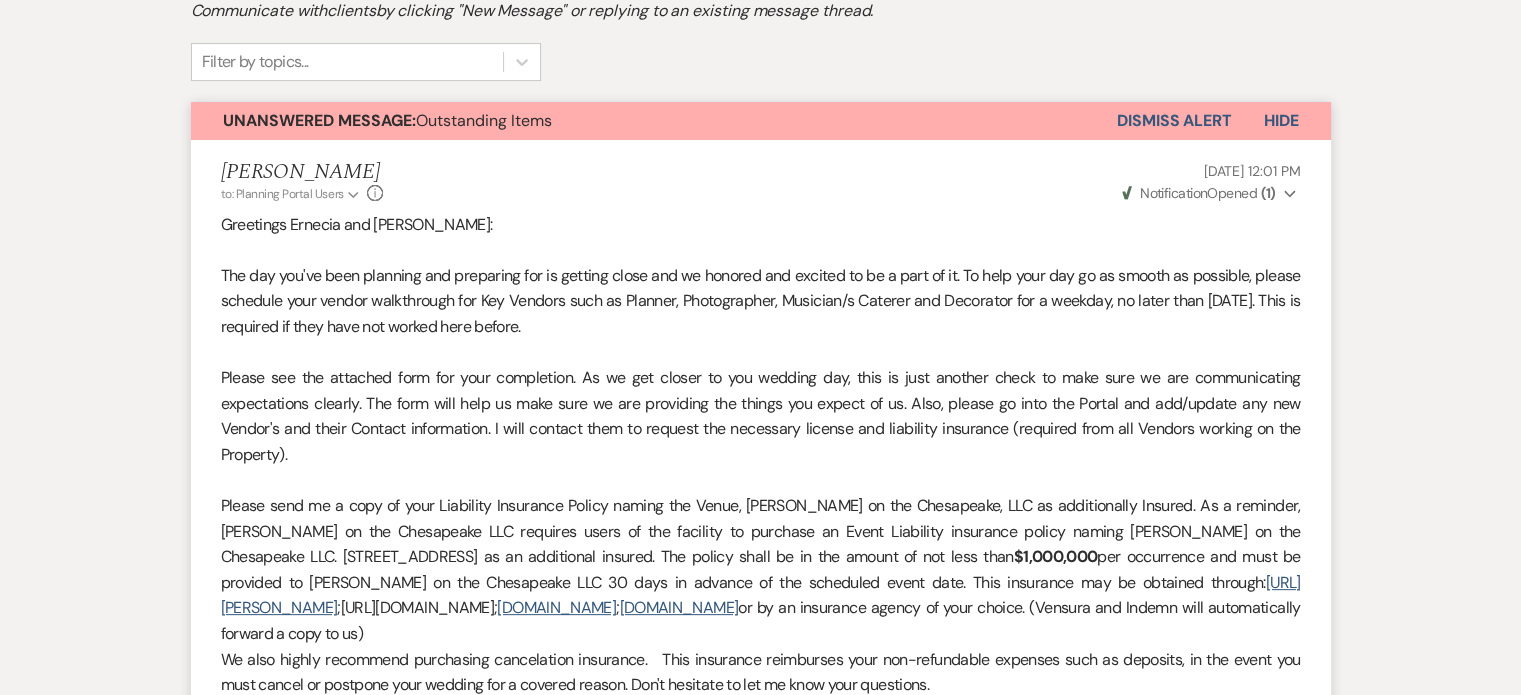 scroll, scrollTop: 0, scrollLeft: 0, axis: both 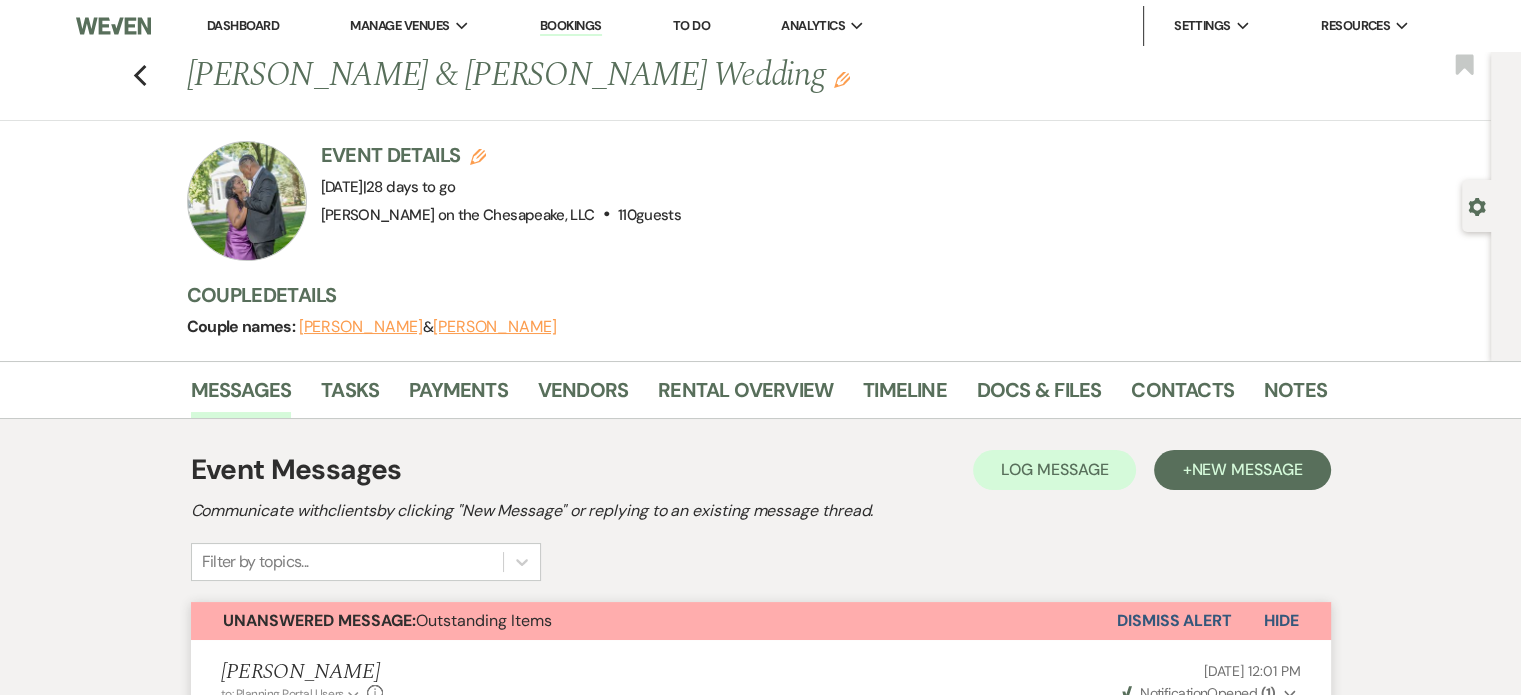 click on "[PERSON_NAME]" at bounding box center [361, 327] 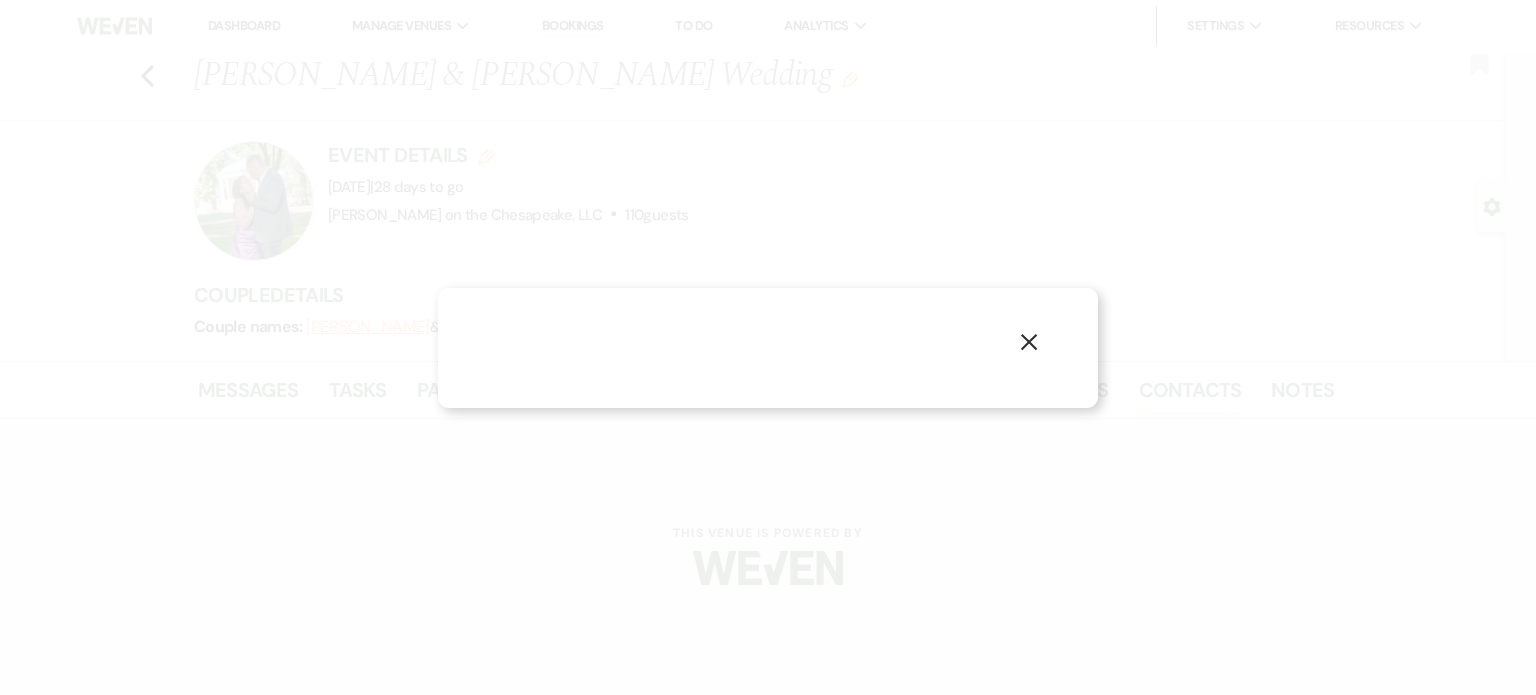 select on "1" 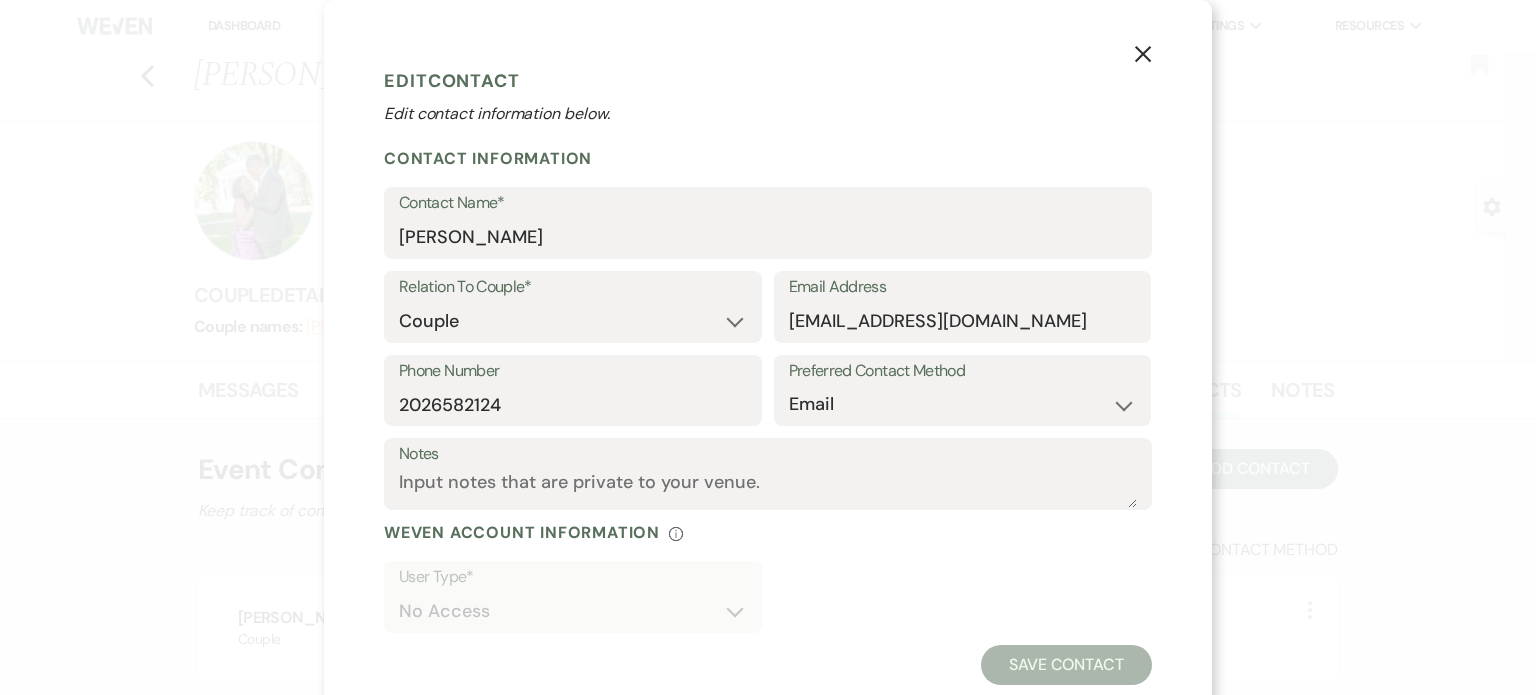 click 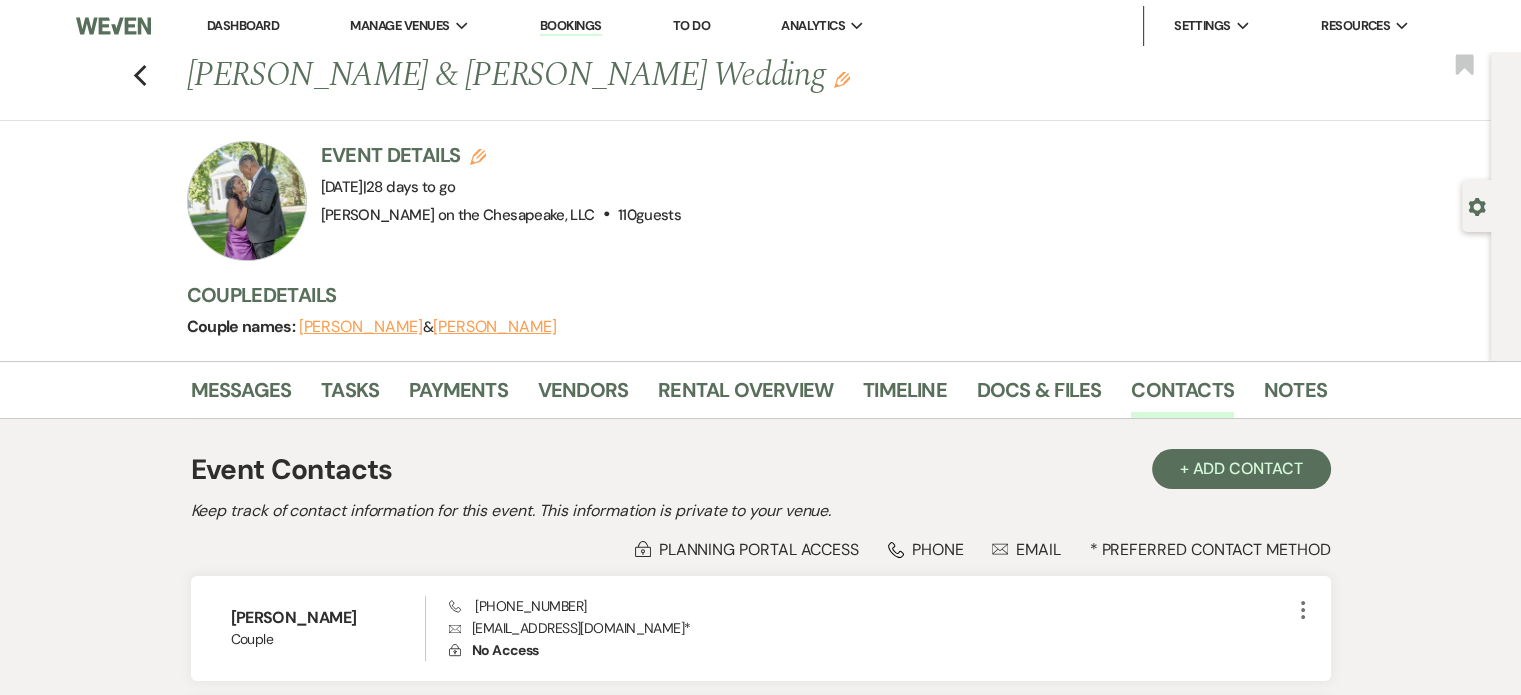 click on "[PERSON_NAME]" at bounding box center (495, 327) 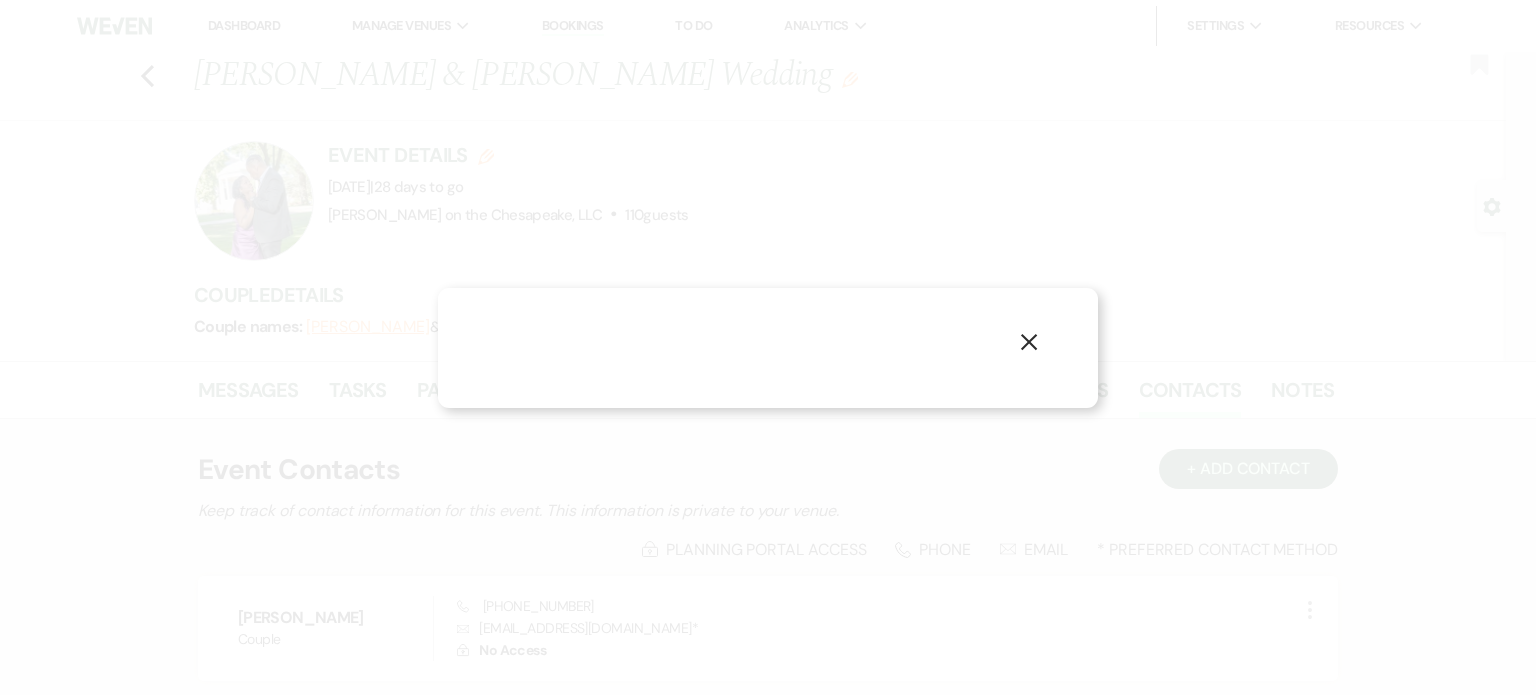 select on "1" 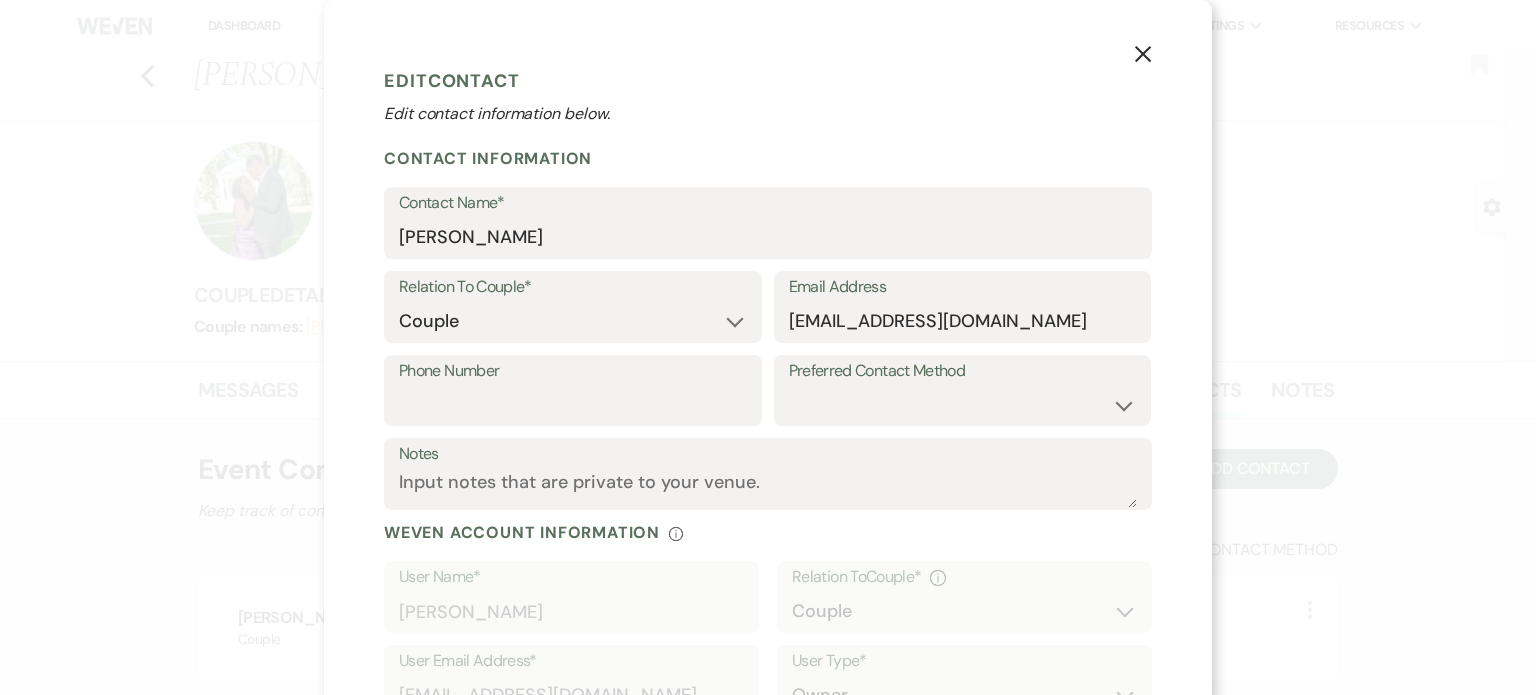 click on "X" at bounding box center [1143, 53] 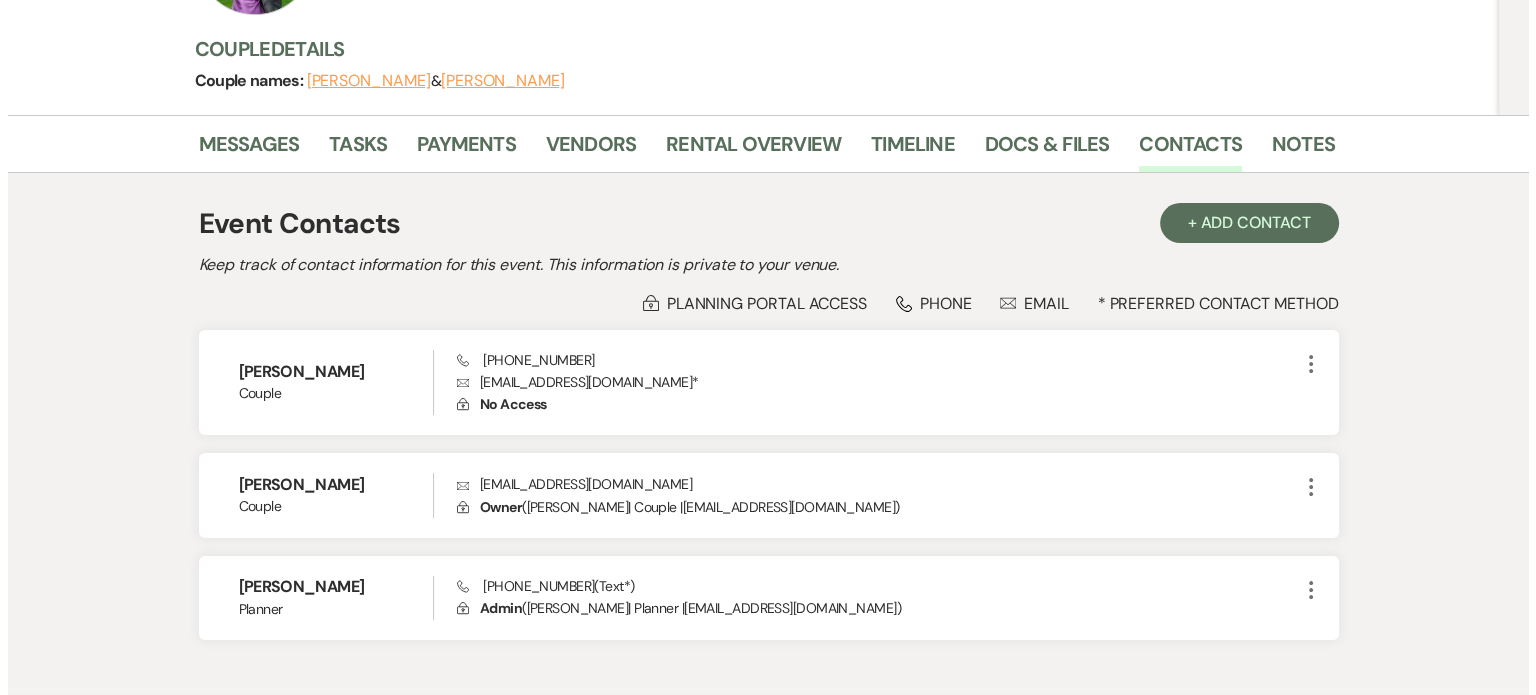 scroll, scrollTop: 300, scrollLeft: 0, axis: vertical 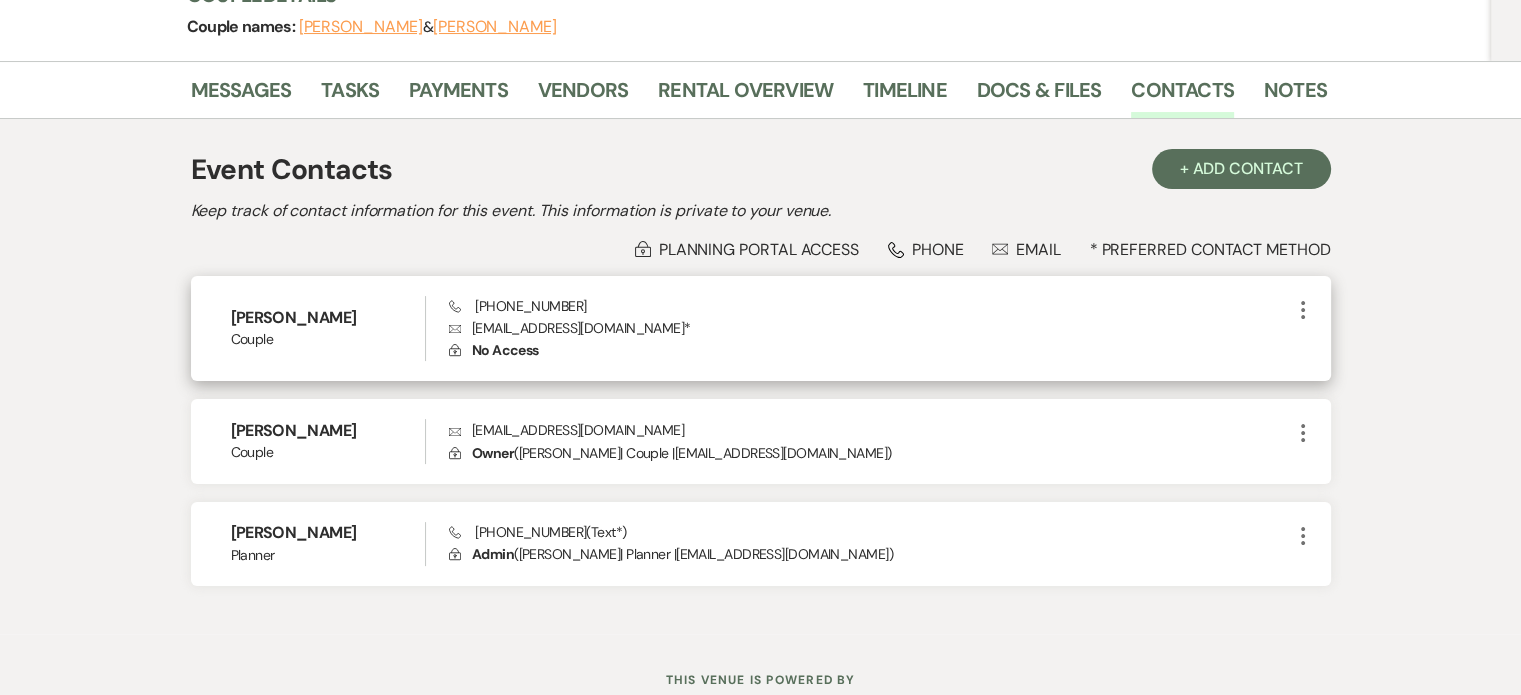 click 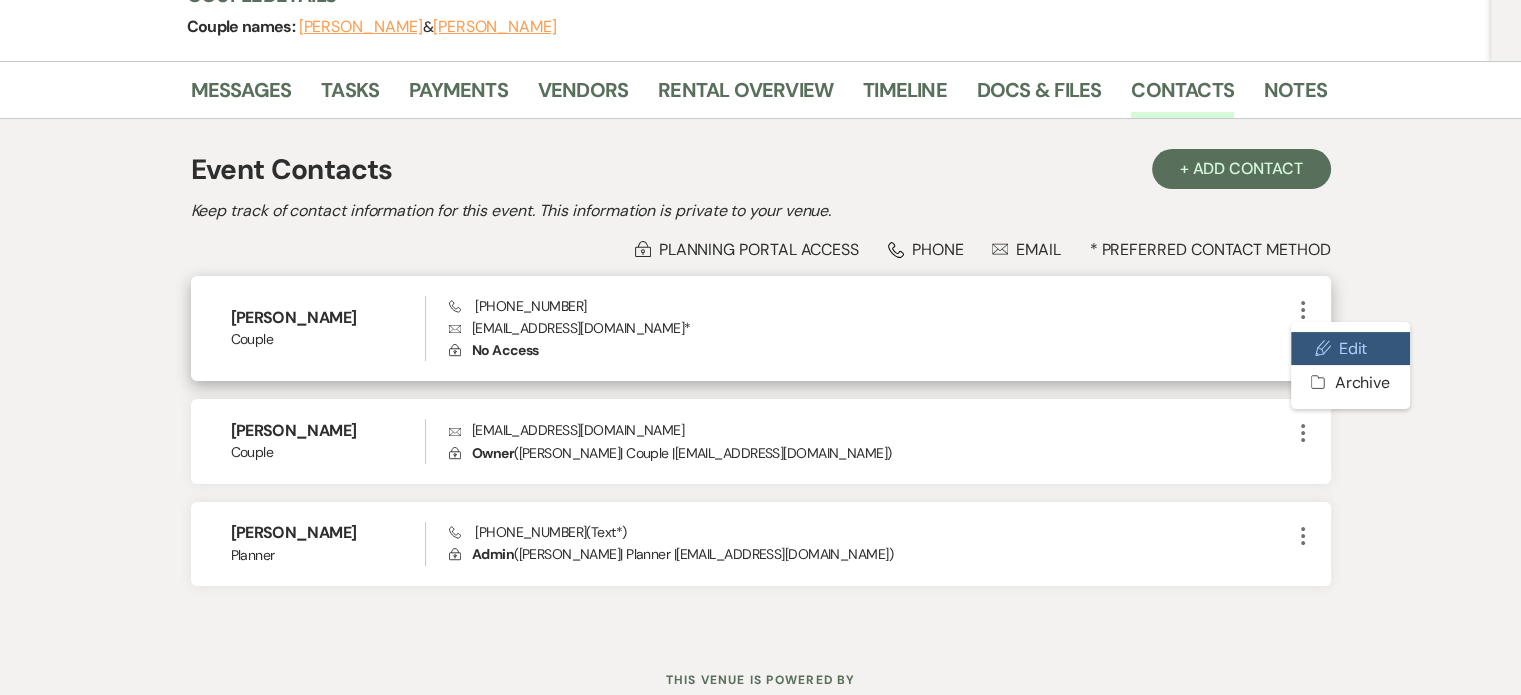 click 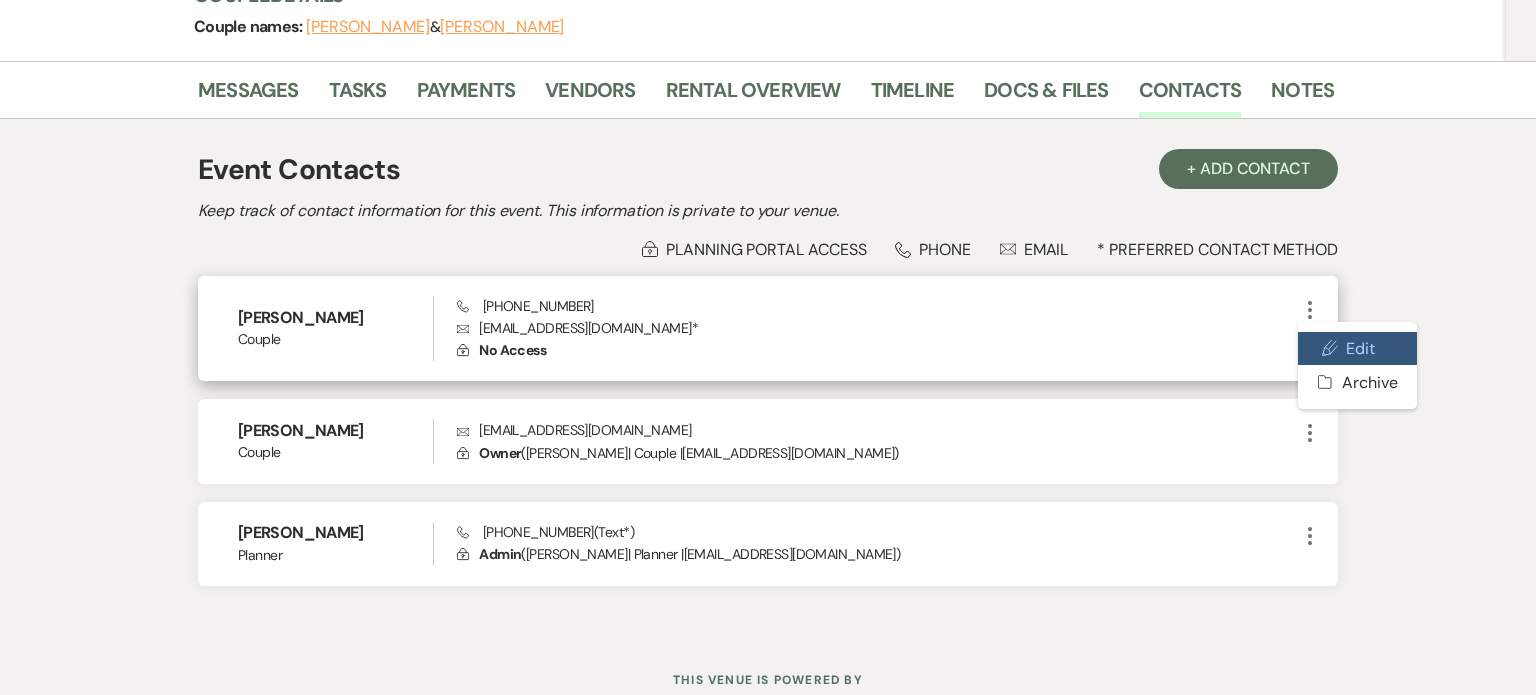 select on "1" 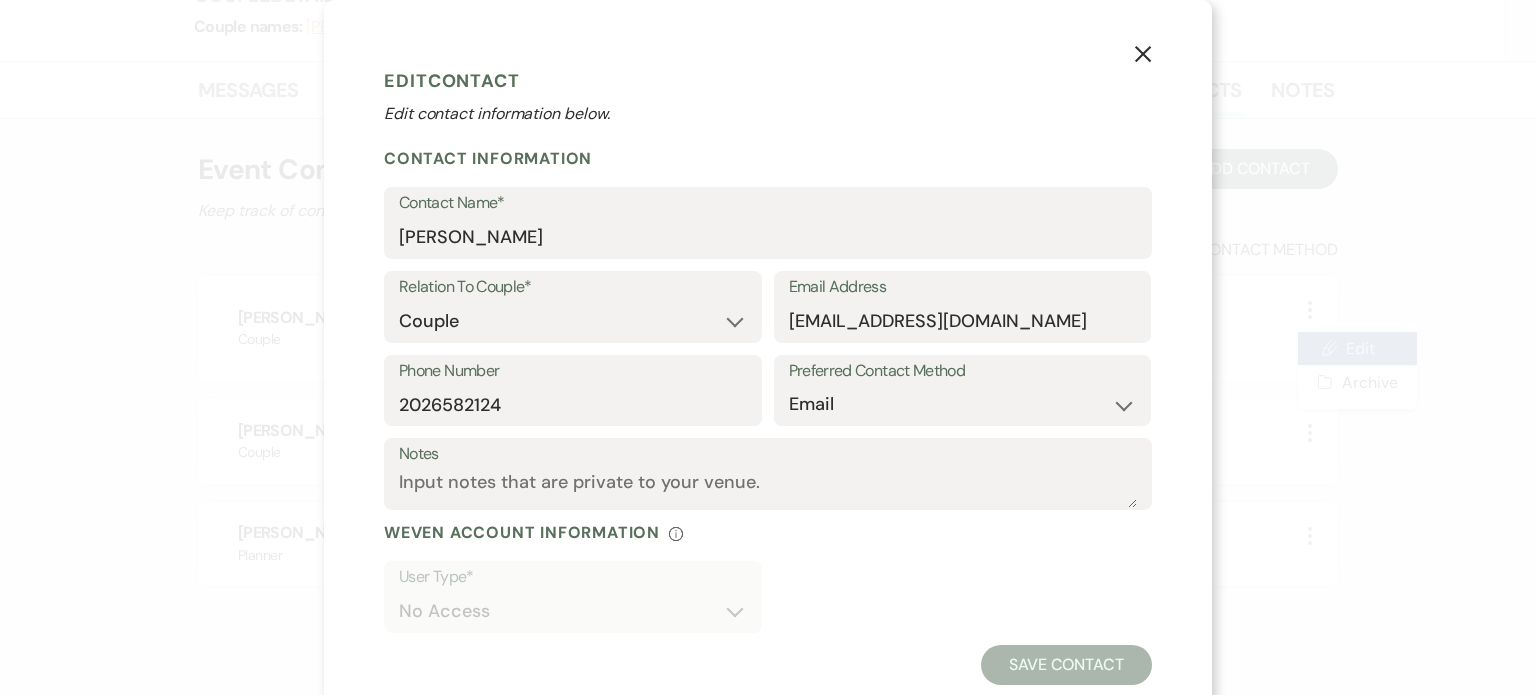 scroll, scrollTop: 49, scrollLeft: 0, axis: vertical 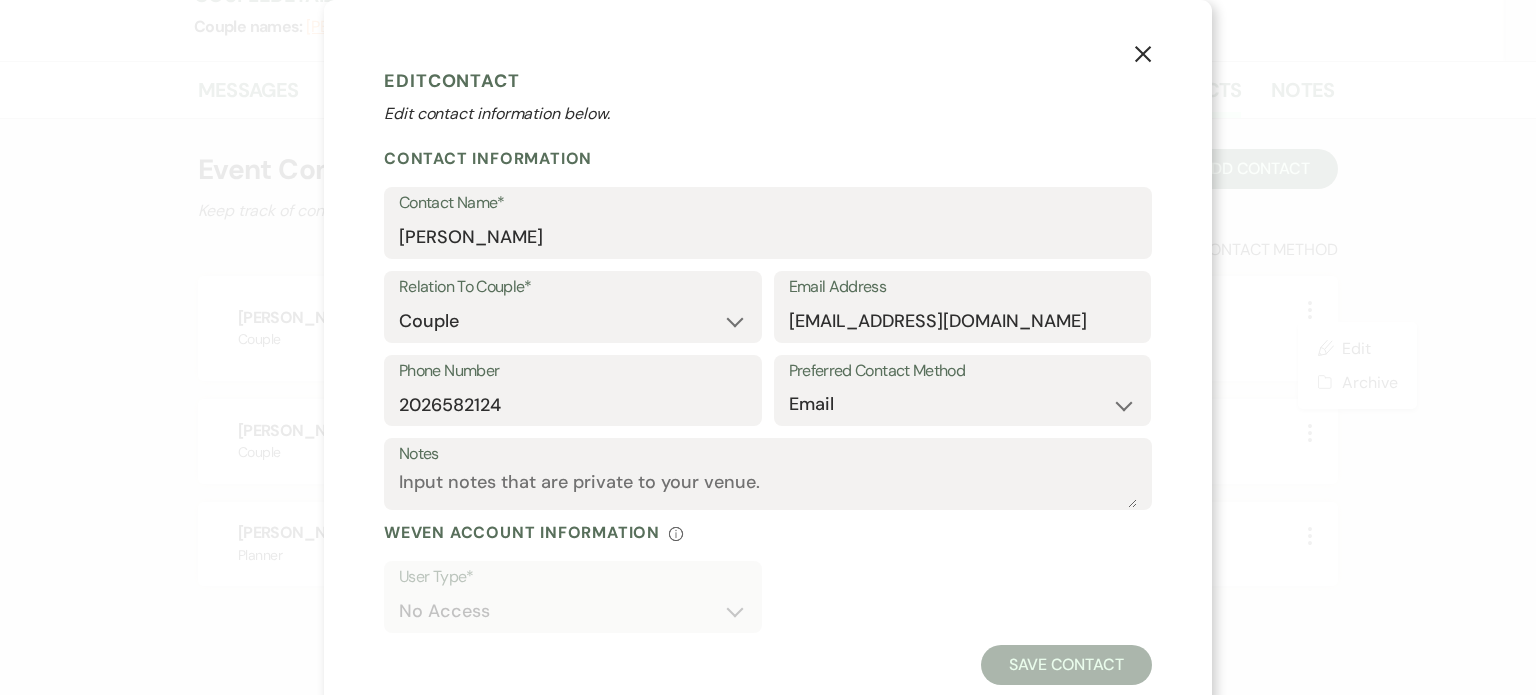 click 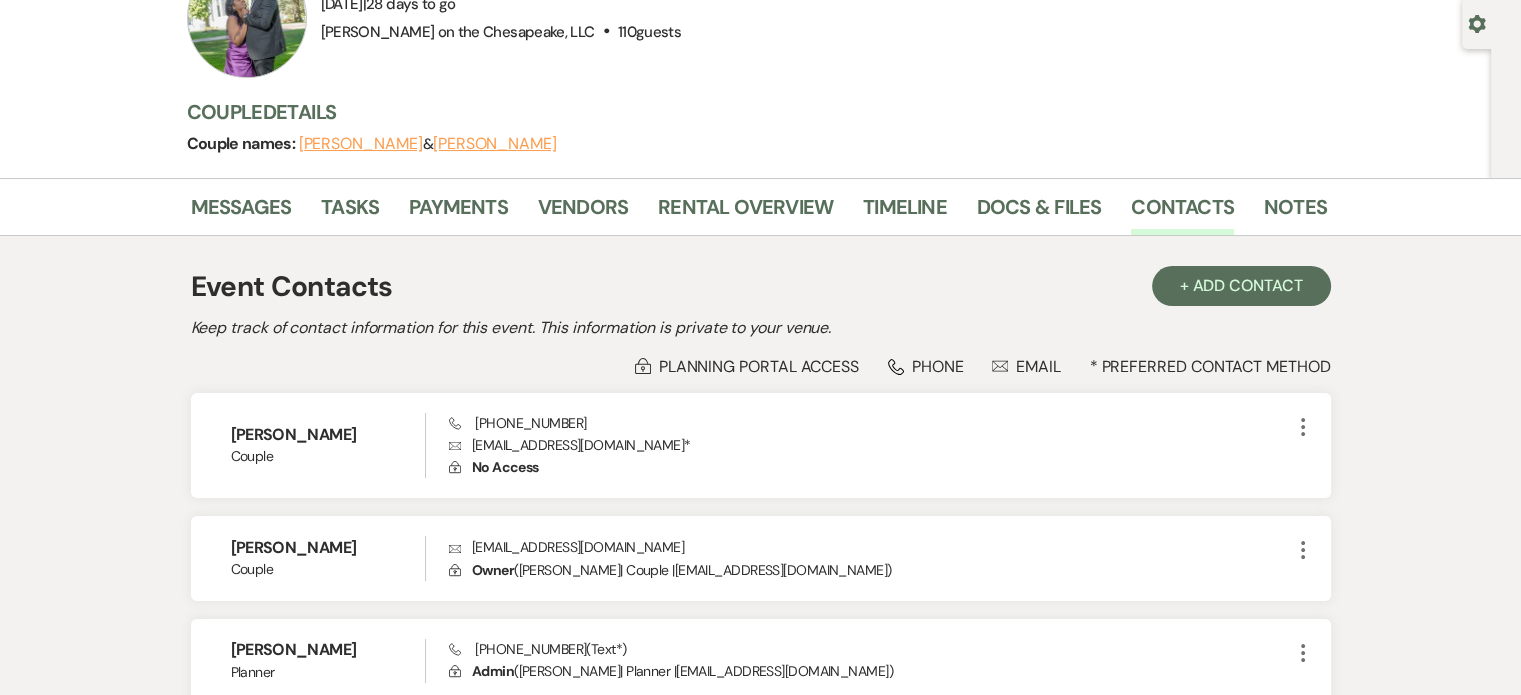 scroll, scrollTop: 200, scrollLeft: 0, axis: vertical 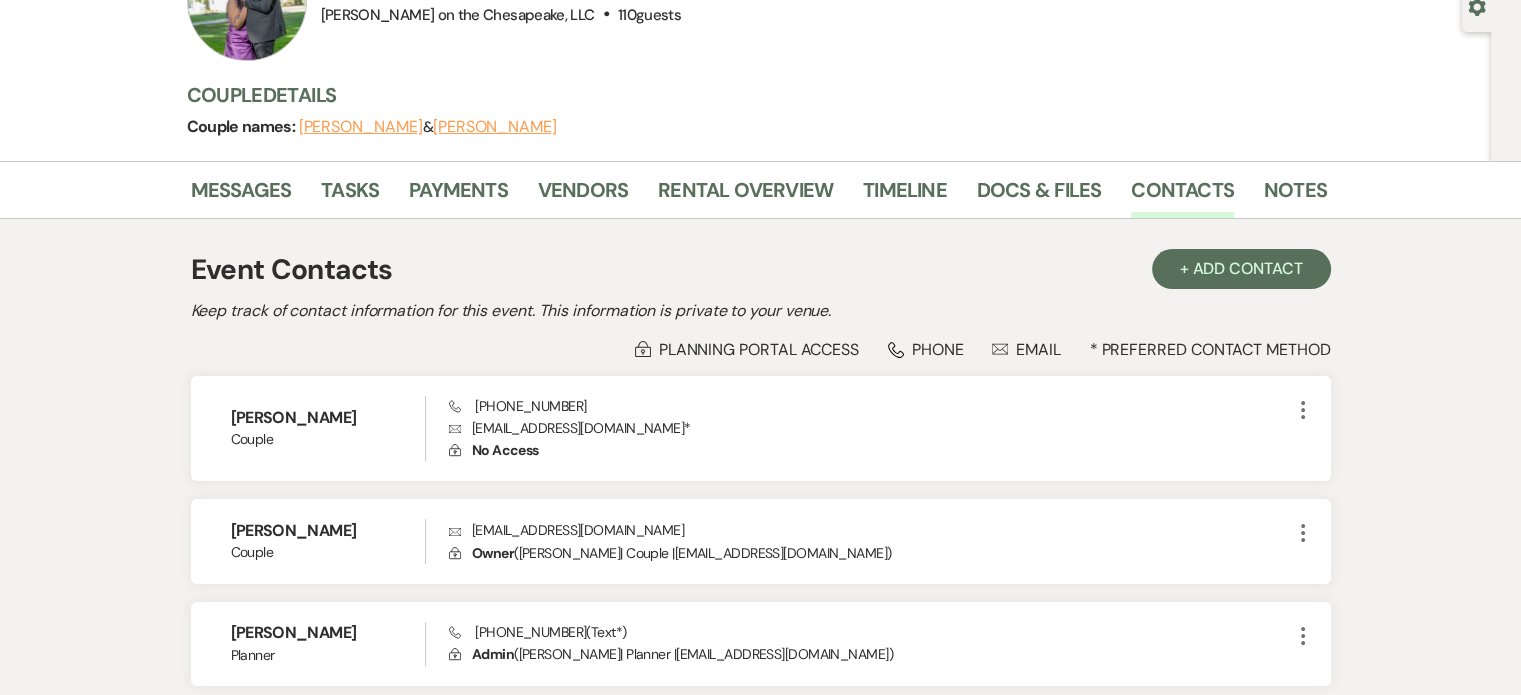 click 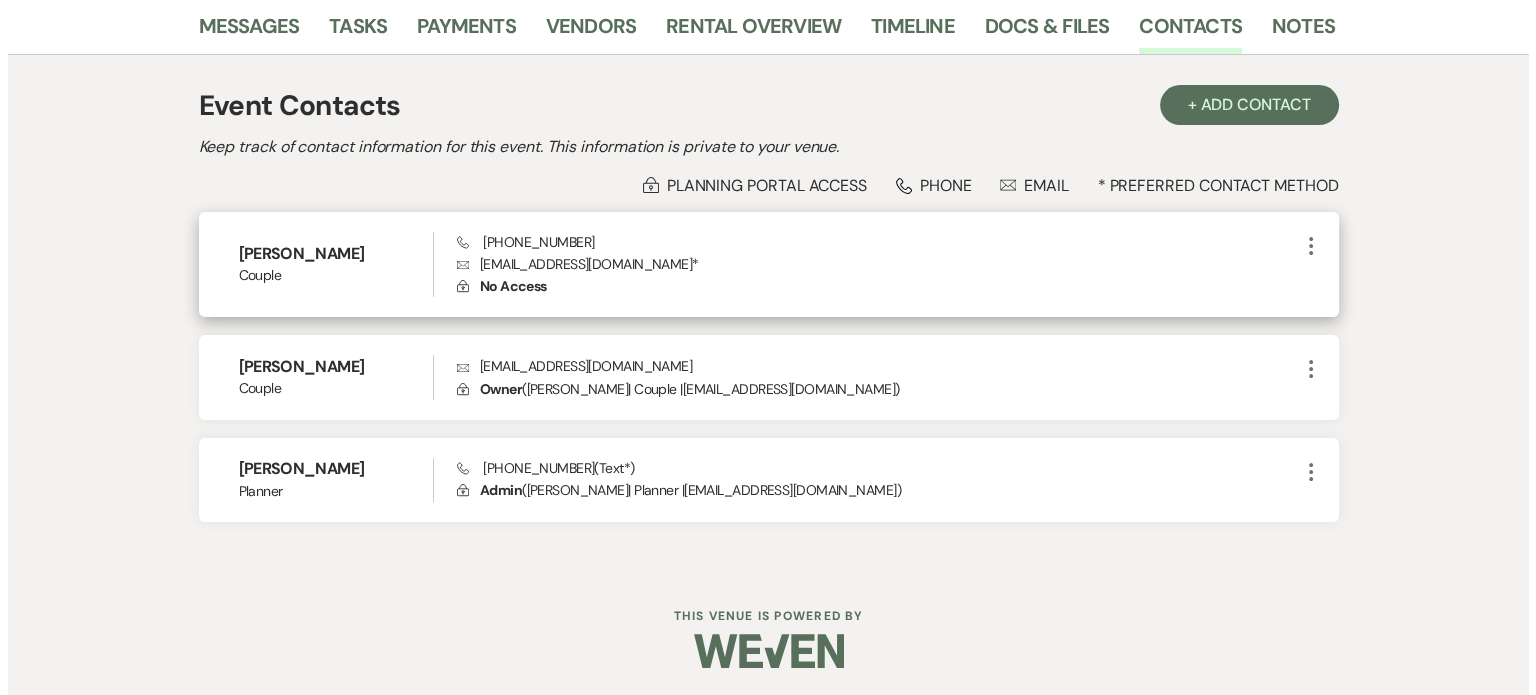 scroll, scrollTop: 366, scrollLeft: 0, axis: vertical 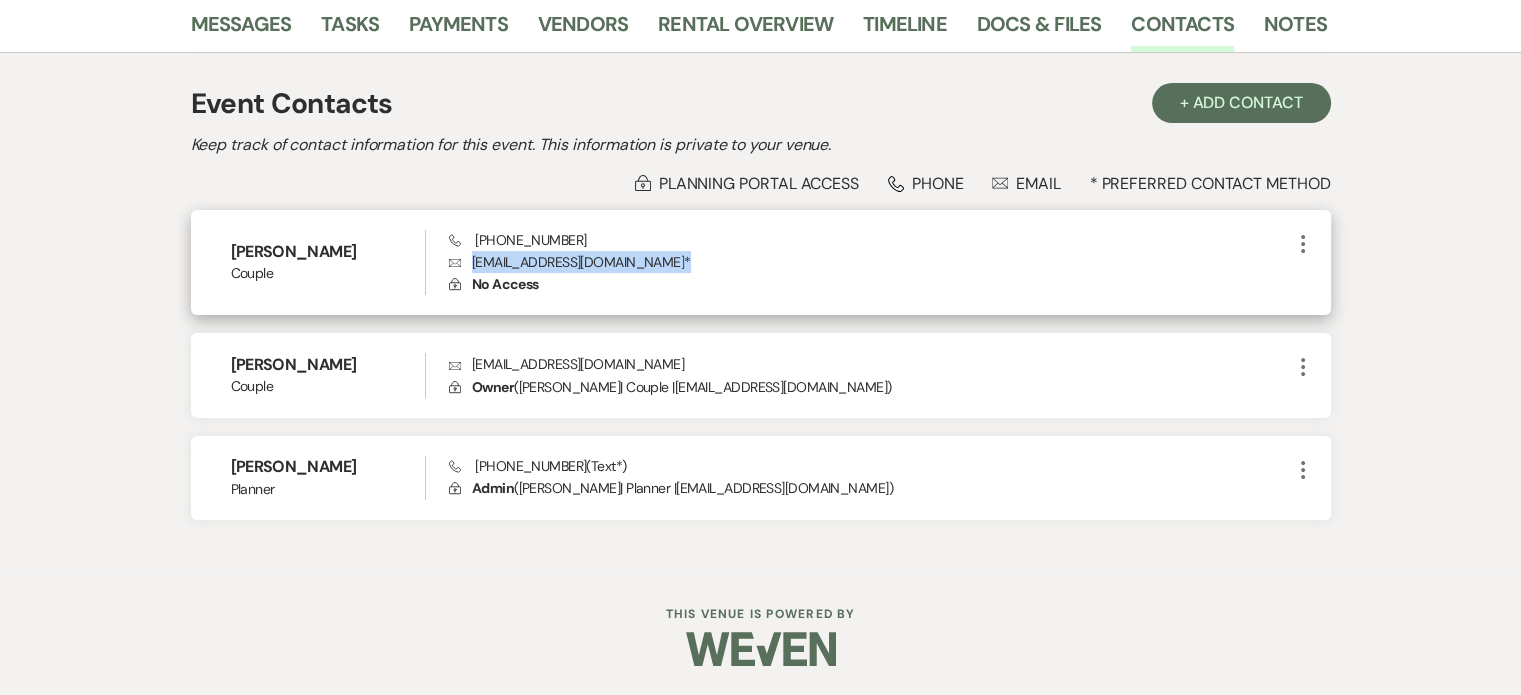 drag, startPoint x: 652, startPoint y: 258, endPoint x: 468, endPoint y: 261, distance: 184.02446 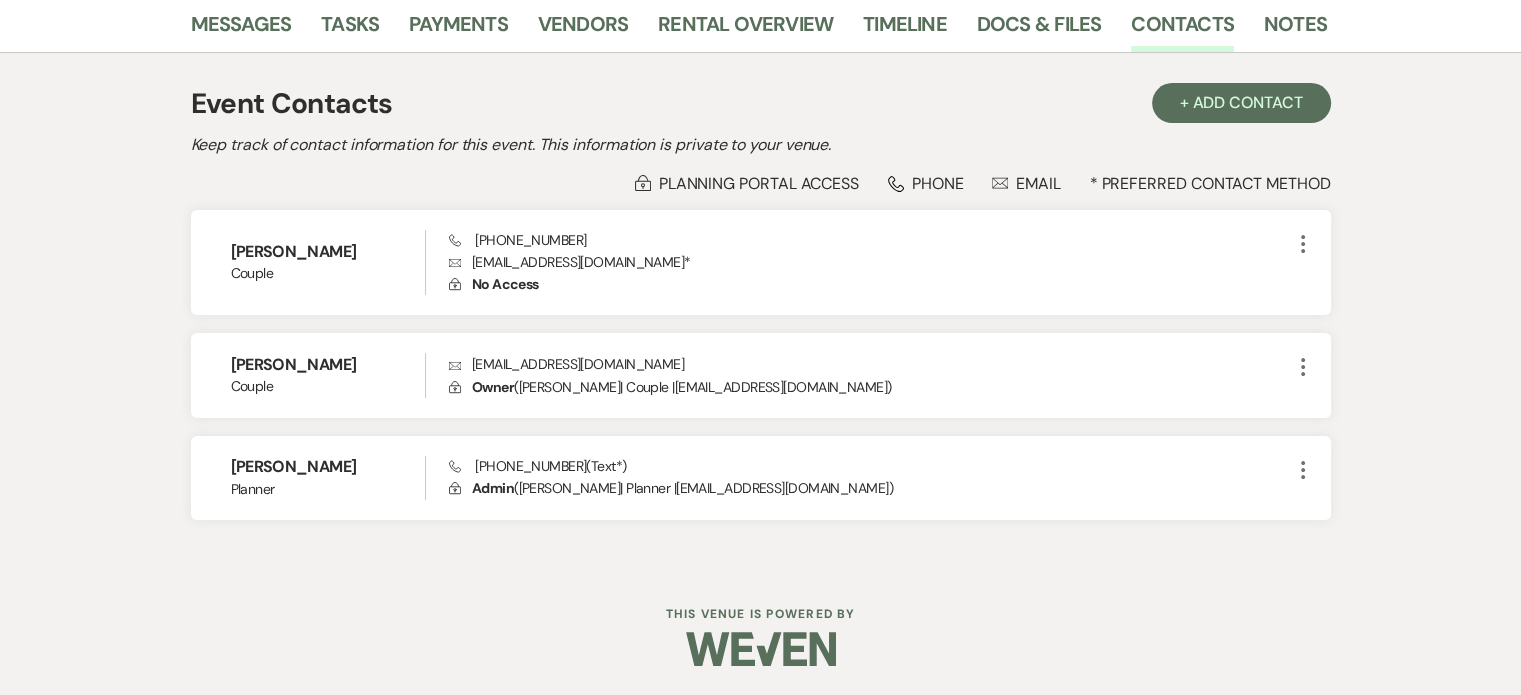 click on "Messages Tasks Payments Vendors Rental Overview Timeline Docs & Files Contacts Notes Event Contacts + Add Contact Keep track of contact information for this event. This information is private to your venue.   Lock Planning Portal Access Phone Phone Envelope Email * Preferred Contact Method [PERSON_NAME] Couple   Phone   [PHONE_NUMBER] Envelope [EMAIL_ADDRESS][DOMAIN_NAME] * Lock No Access More [PERSON_NAME] Couple   Envelope [EMAIL_ADDRESS][DOMAIN_NAME] Lock Owner  ( [PERSON_NAME]  |   Couple   |  [EMAIL_ADDRESS][DOMAIN_NAME] ) More [PERSON_NAME] Planner   Phone   [PHONE_NUMBER]  (Text*) Lock Admin  ( [PERSON_NAME]  |   Planner   |  [EMAIL_ADDRESS][DOMAIN_NAME] ) More" at bounding box center (760, 281) 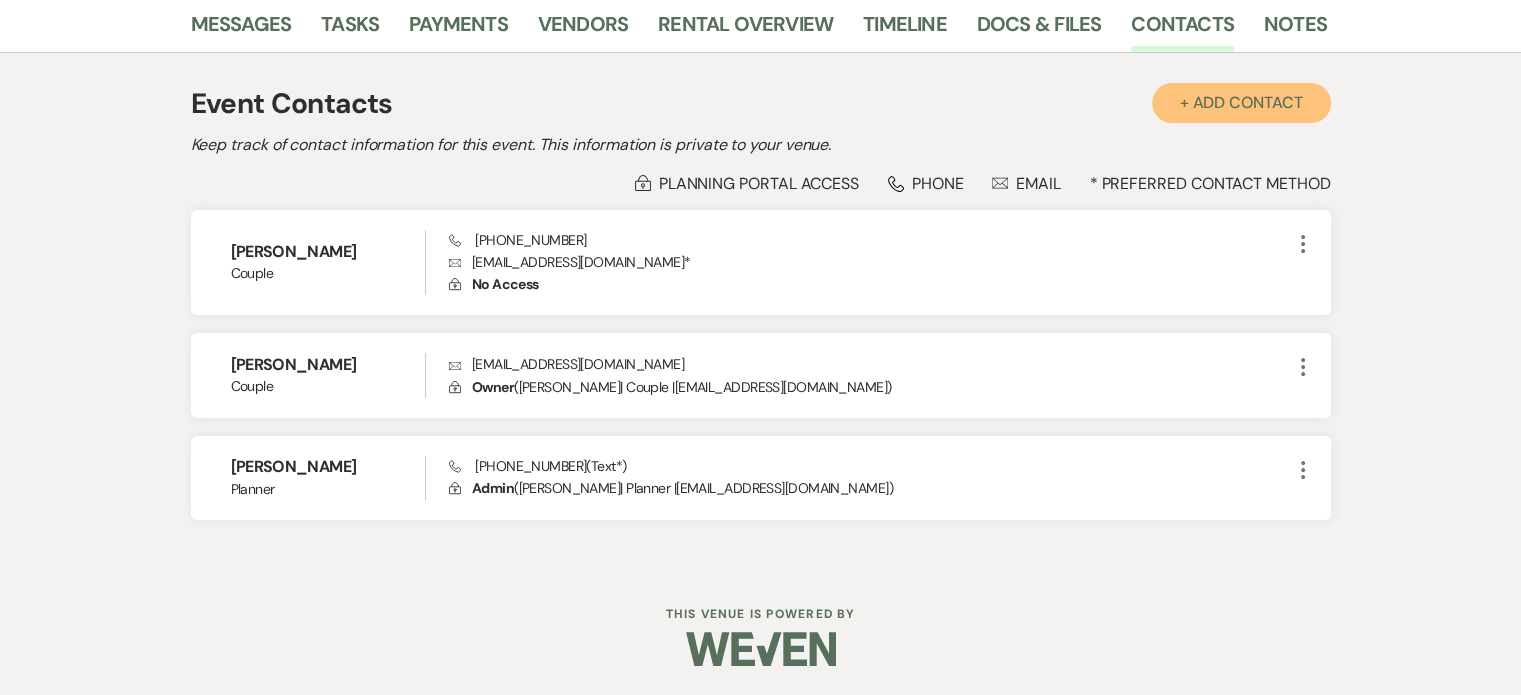 click on "+ Add Contact" at bounding box center (1241, 103) 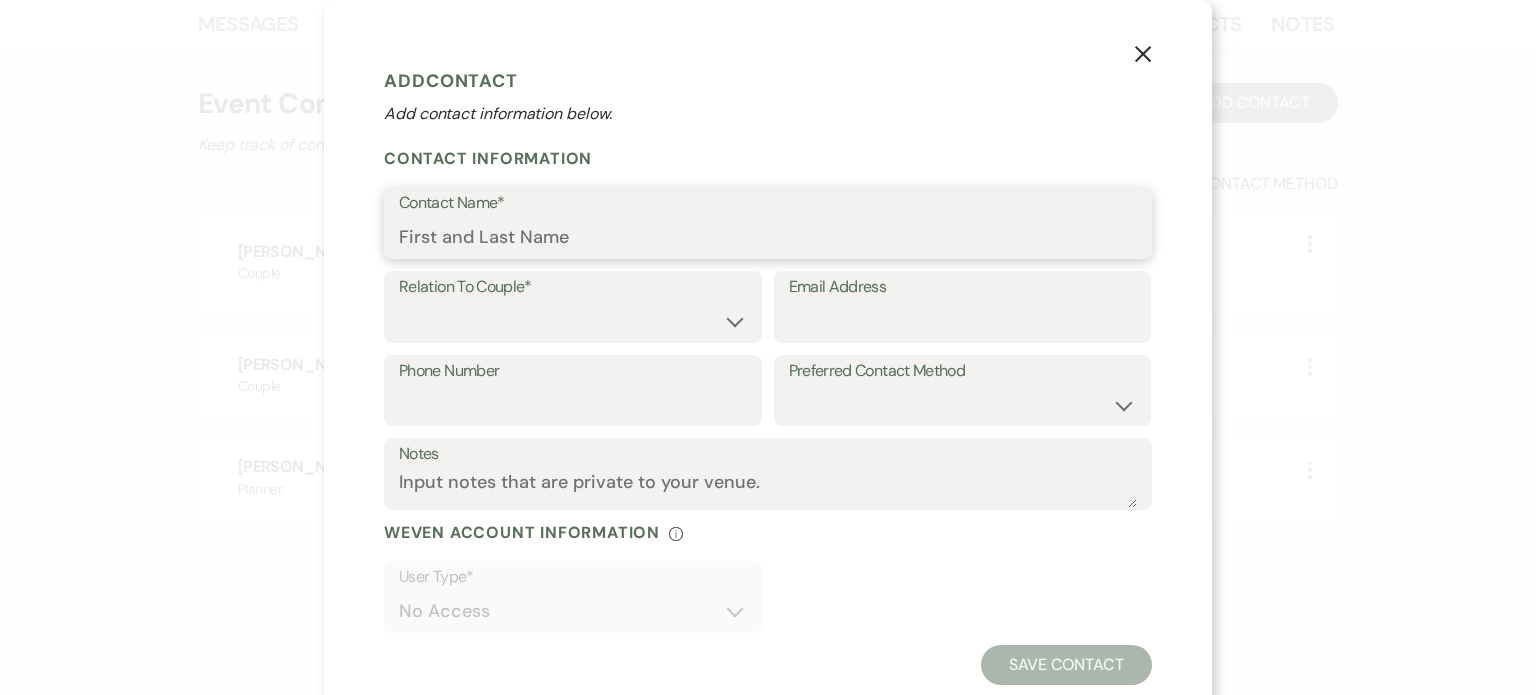 click on "Contact Name*" at bounding box center (768, 237) 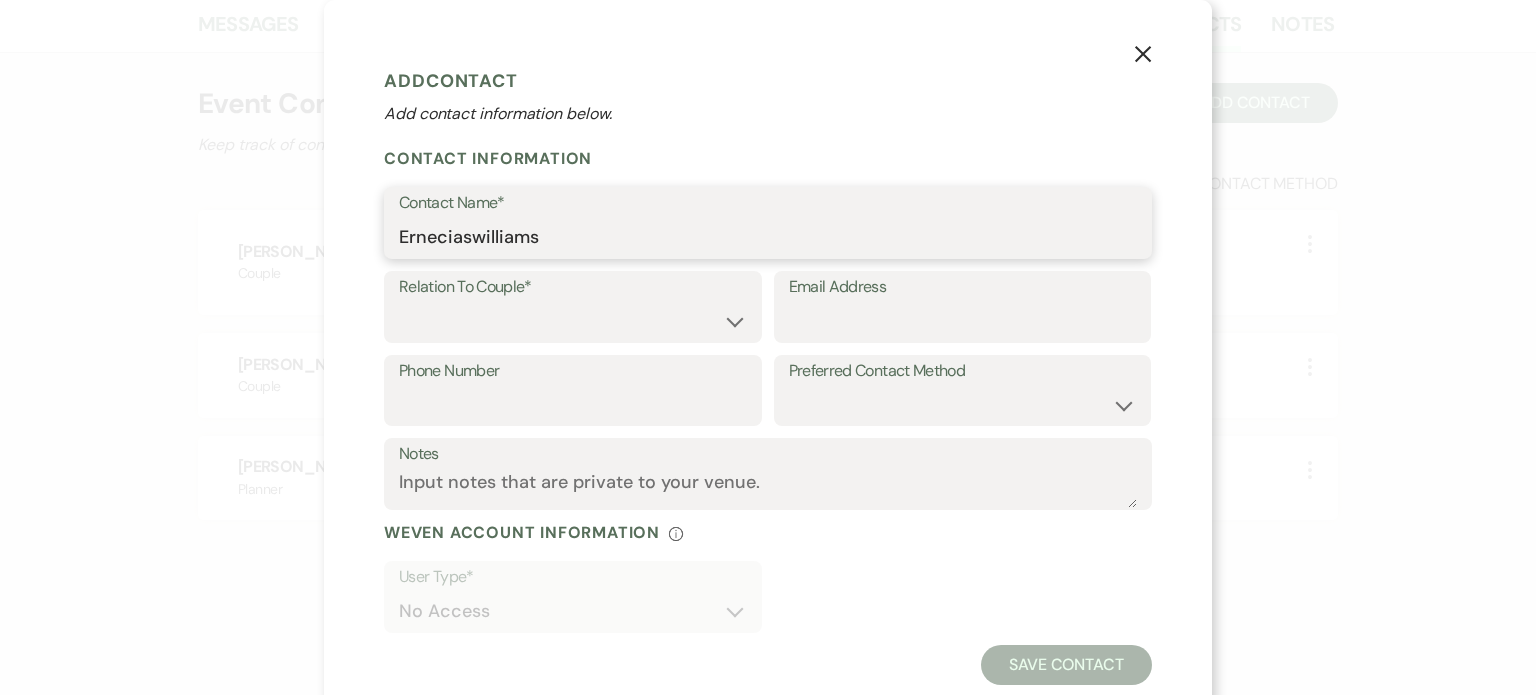 type on "Erneciaswilliam" 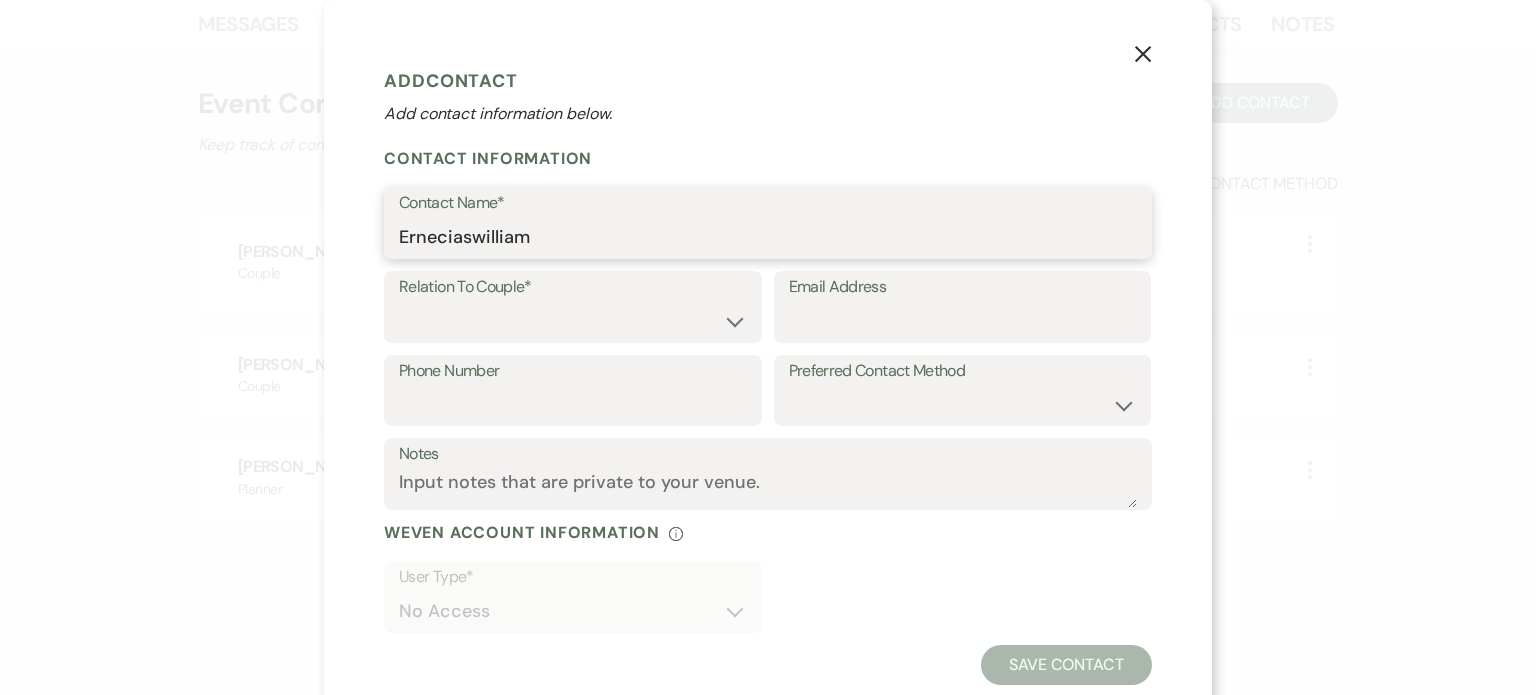 drag, startPoint x: 533, startPoint y: 240, endPoint x: 384, endPoint y: 236, distance: 149.05368 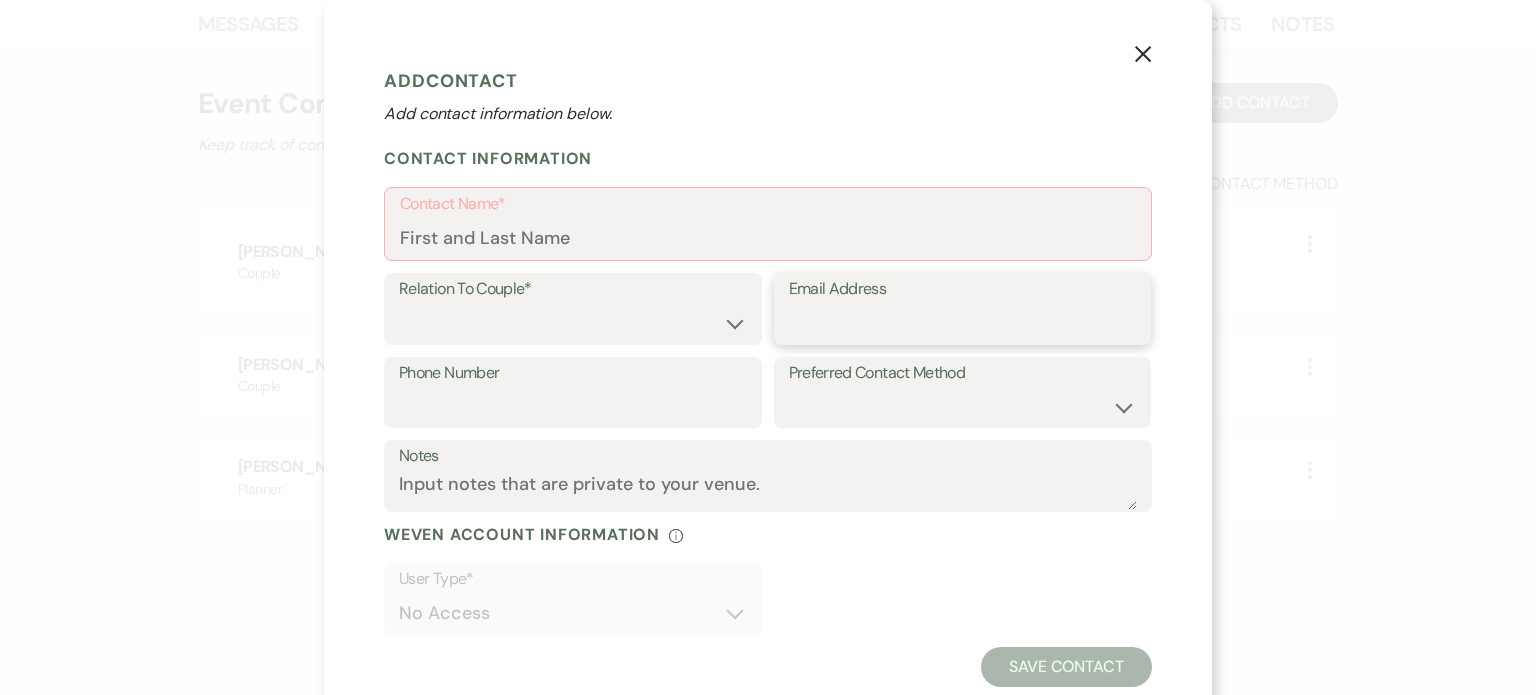 click on "Email Address" at bounding box center [963, 323] 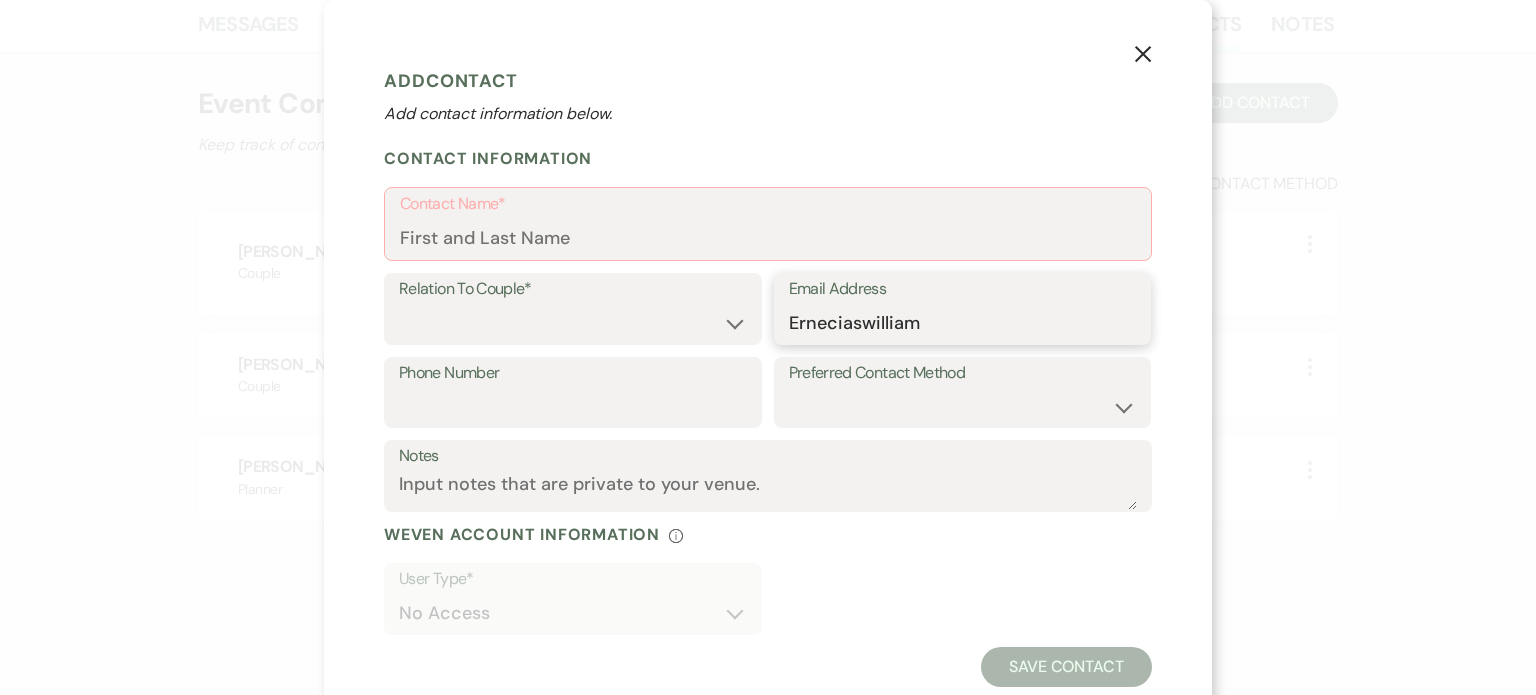 type on "[EMAIL_ADDRESS][DOMAIN_NAME]" 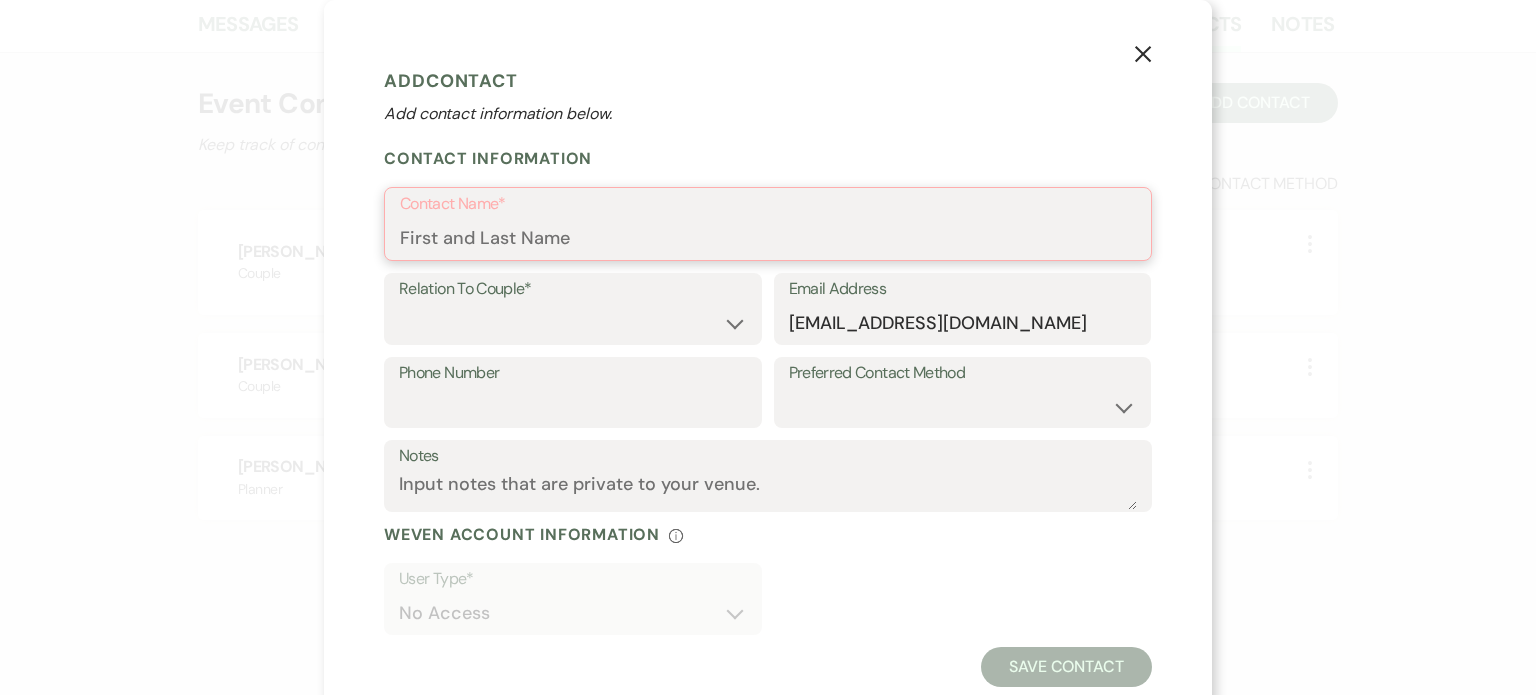 drag, startPoint x: 561, startPoint y: 238, endPoint x: 495, endPoint y: 239, distance: 66.007576 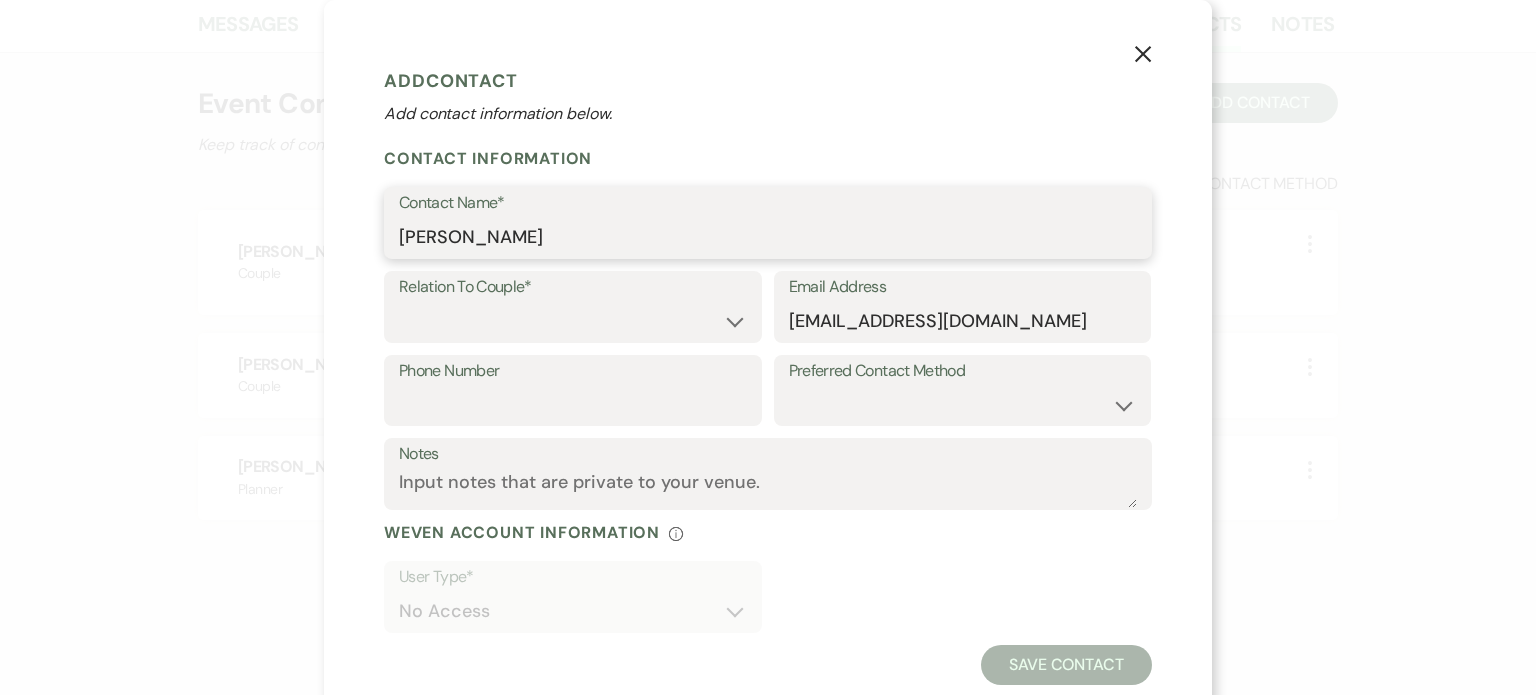 type on "[PERSON_NAME]" 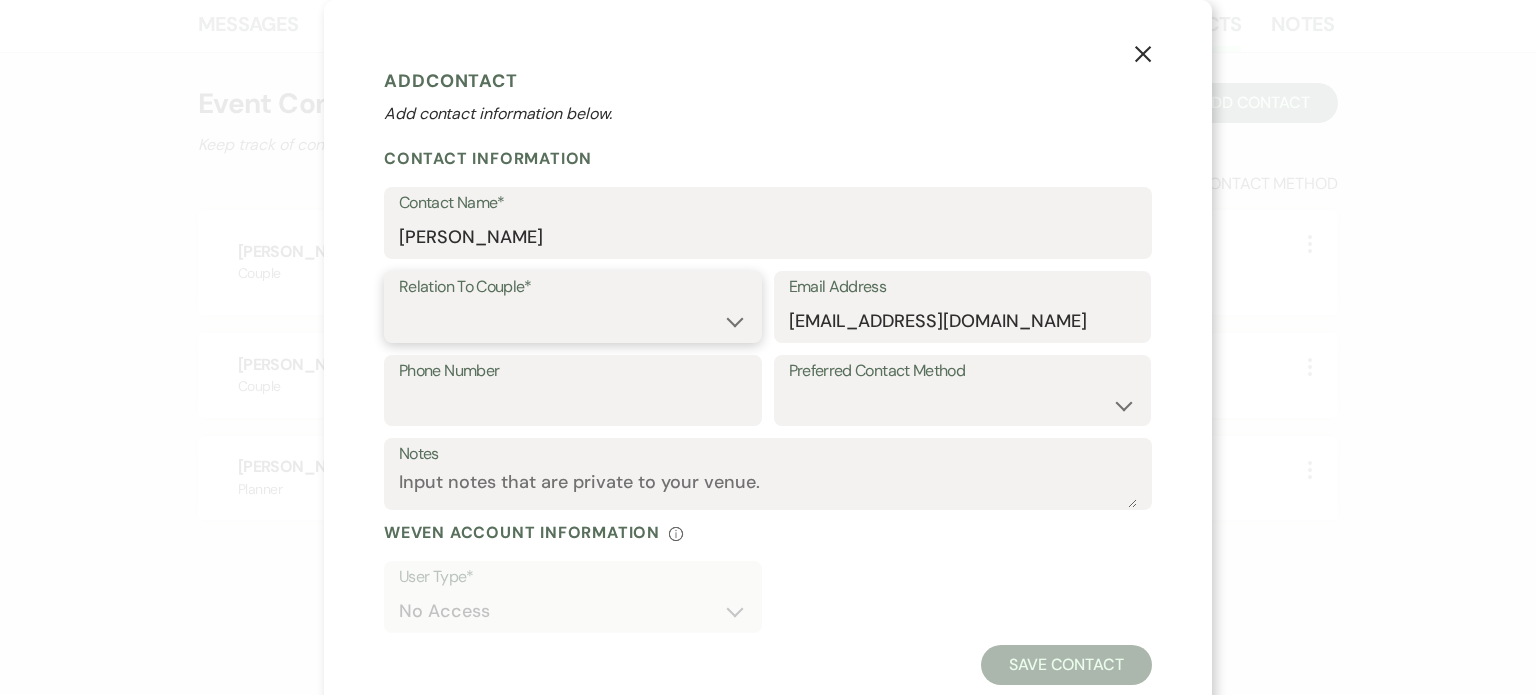 click on "Couple Planner Parent of Couple Family Member Friend Other" at bounding box center [573, 321] 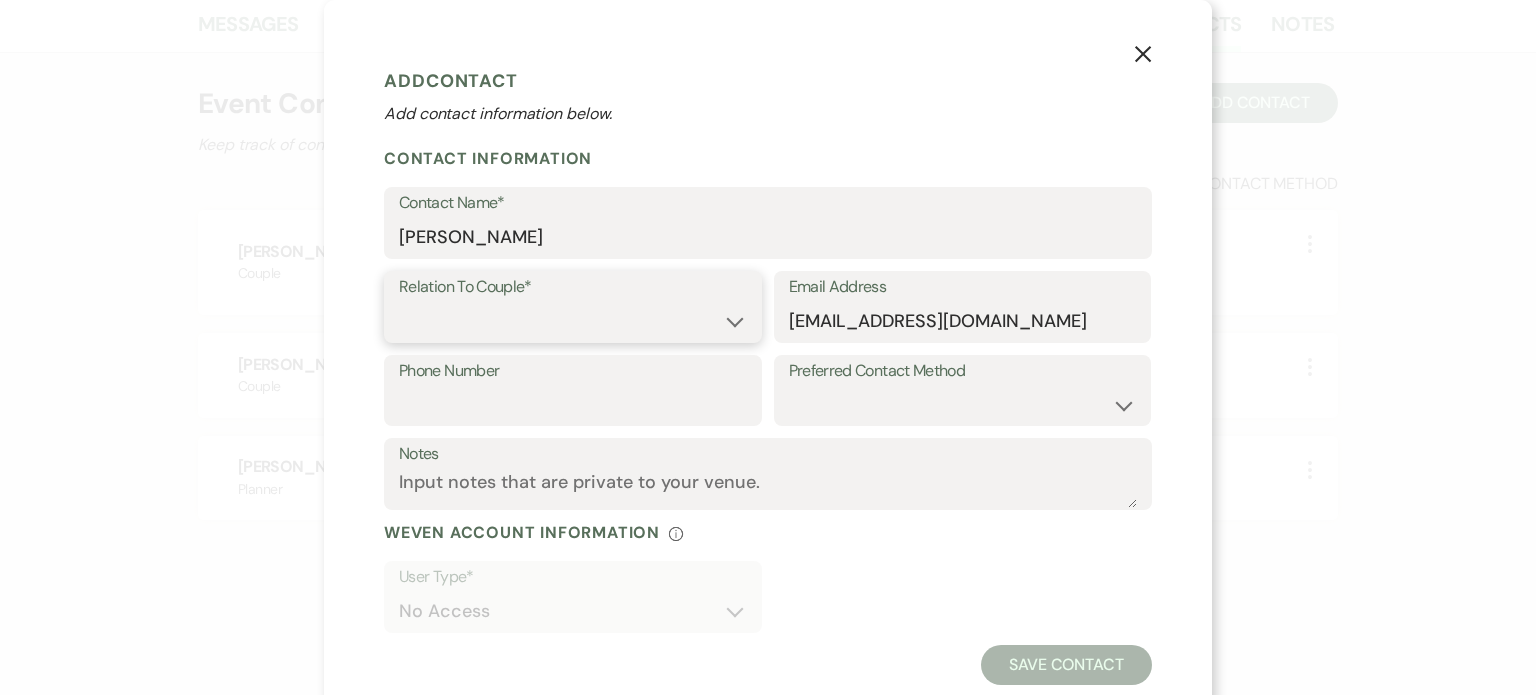 select on "1" 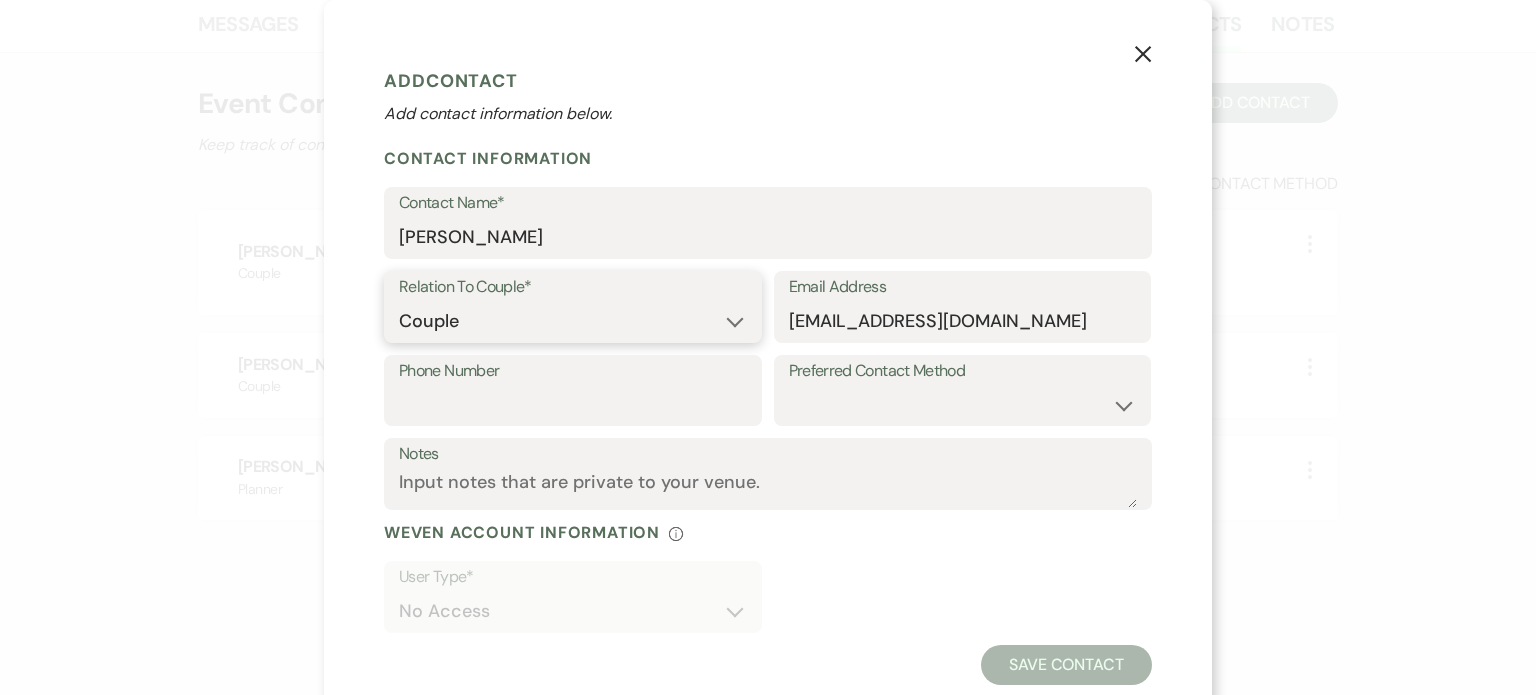 click on "Couple Planner Parent of Couple Family Member Friend Other" at bounding box center (573, 321) 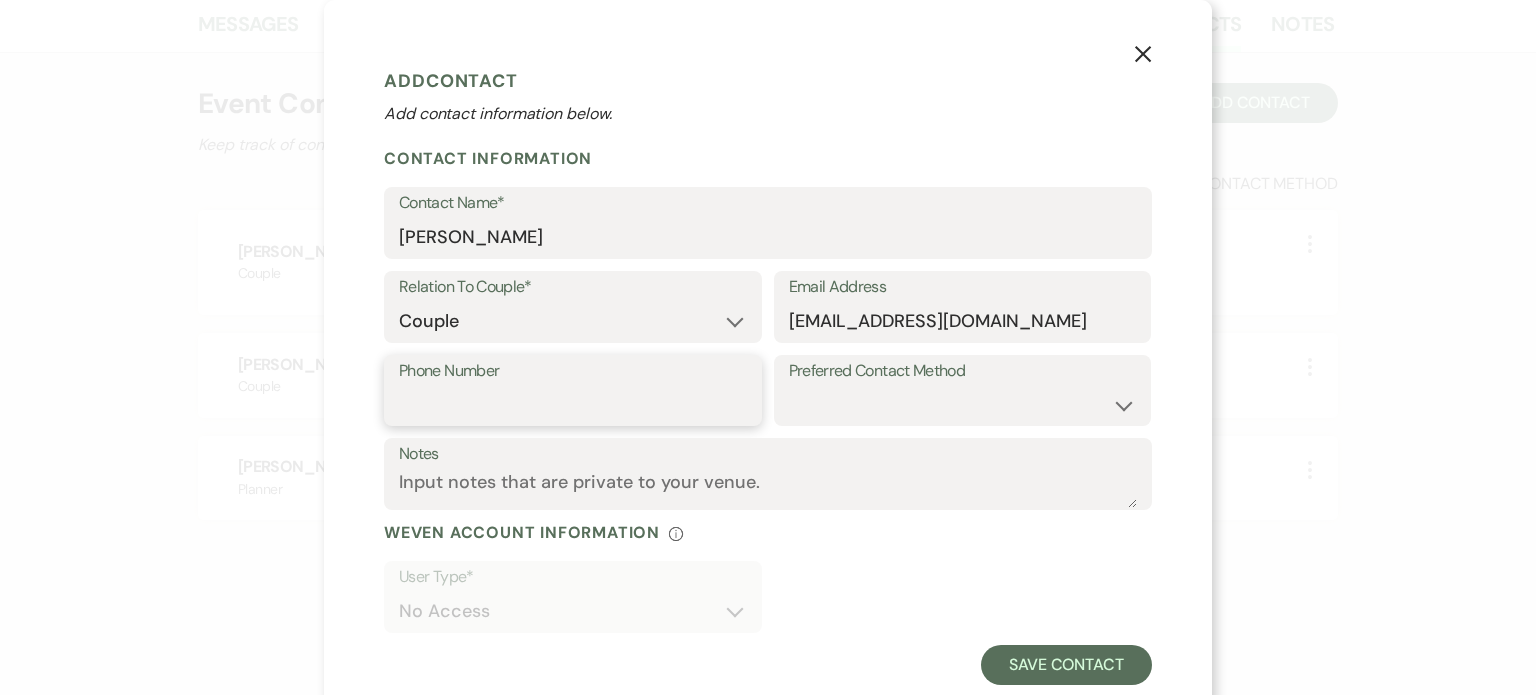 click on "Phone Number" at bounding box center (573, 404) 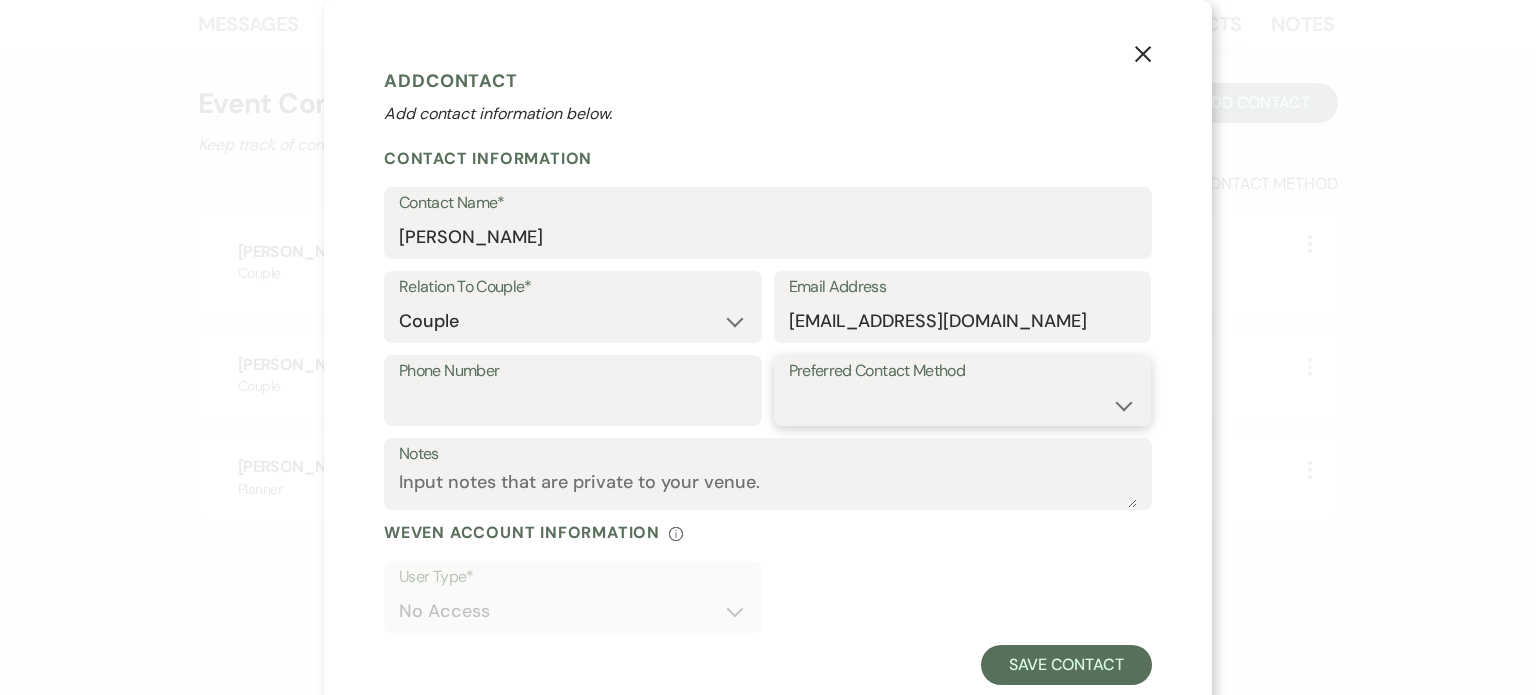 click on "Email Phone Text" at bounding box center [963, 404] 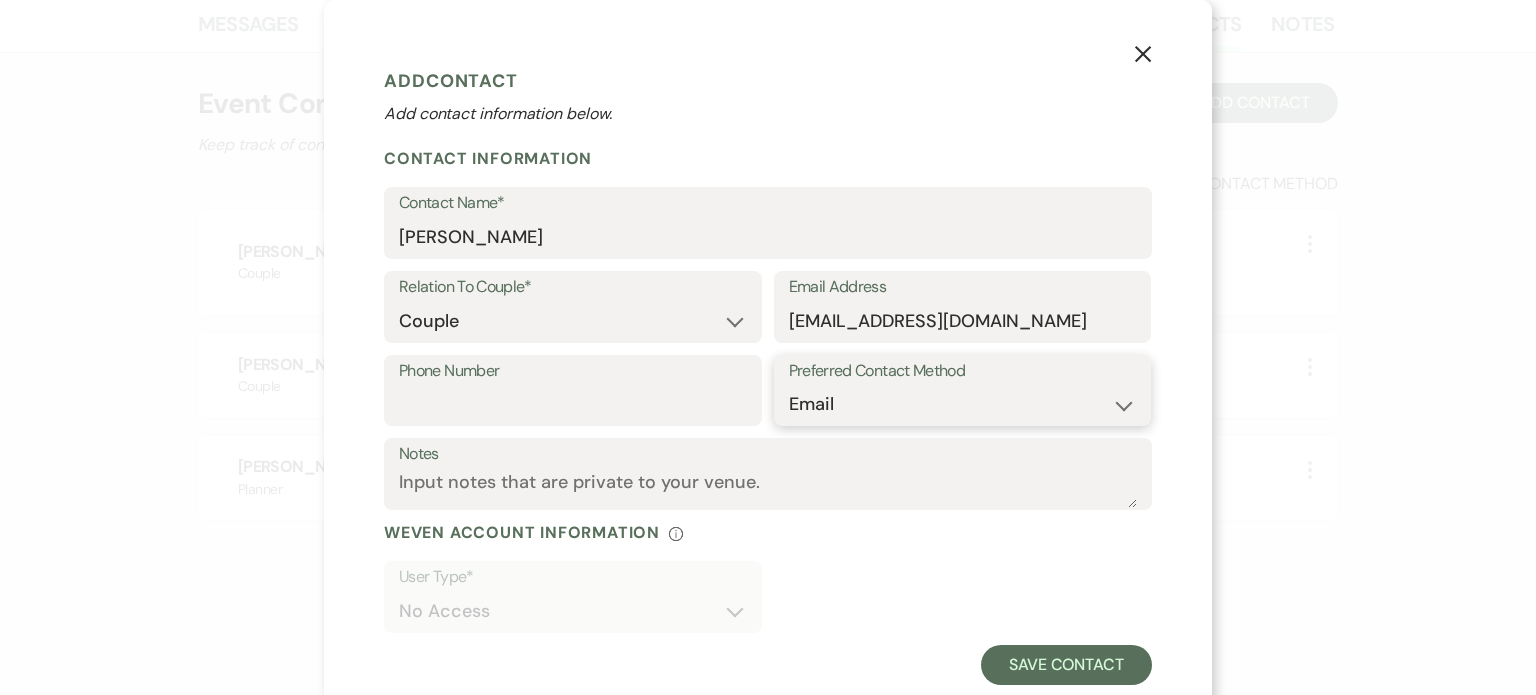 click on "Email Phone Text" at bounding box center [963, 404] 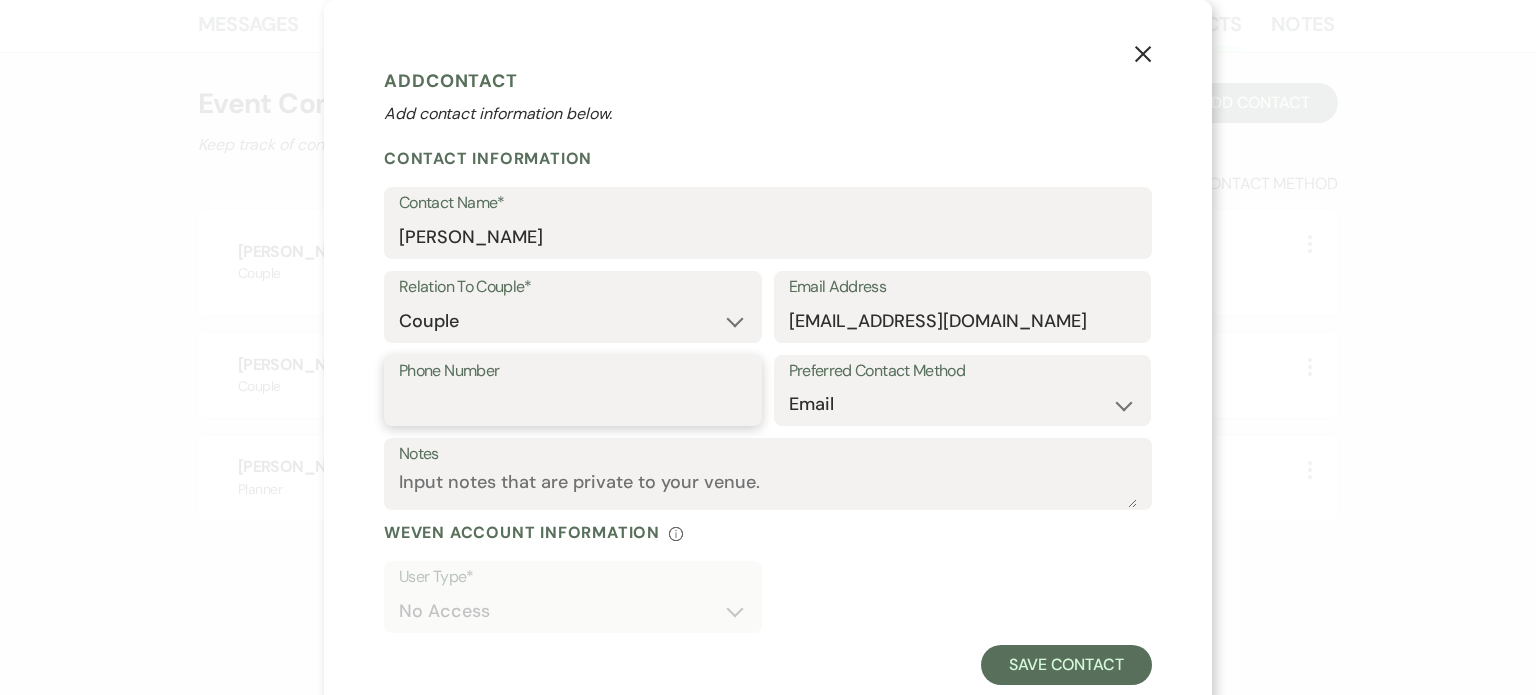 click on "Phone Number" at bounding box center [573, 404] 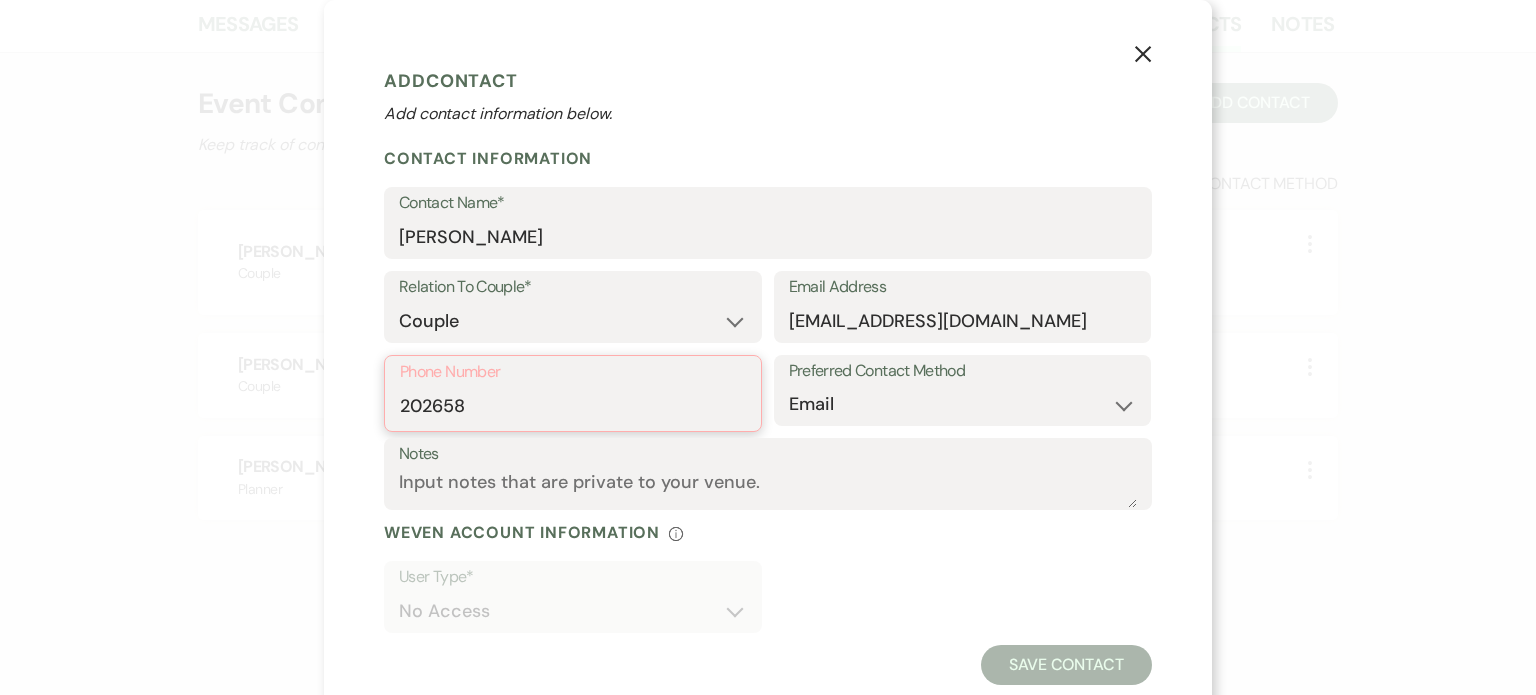 type on "2026582124" 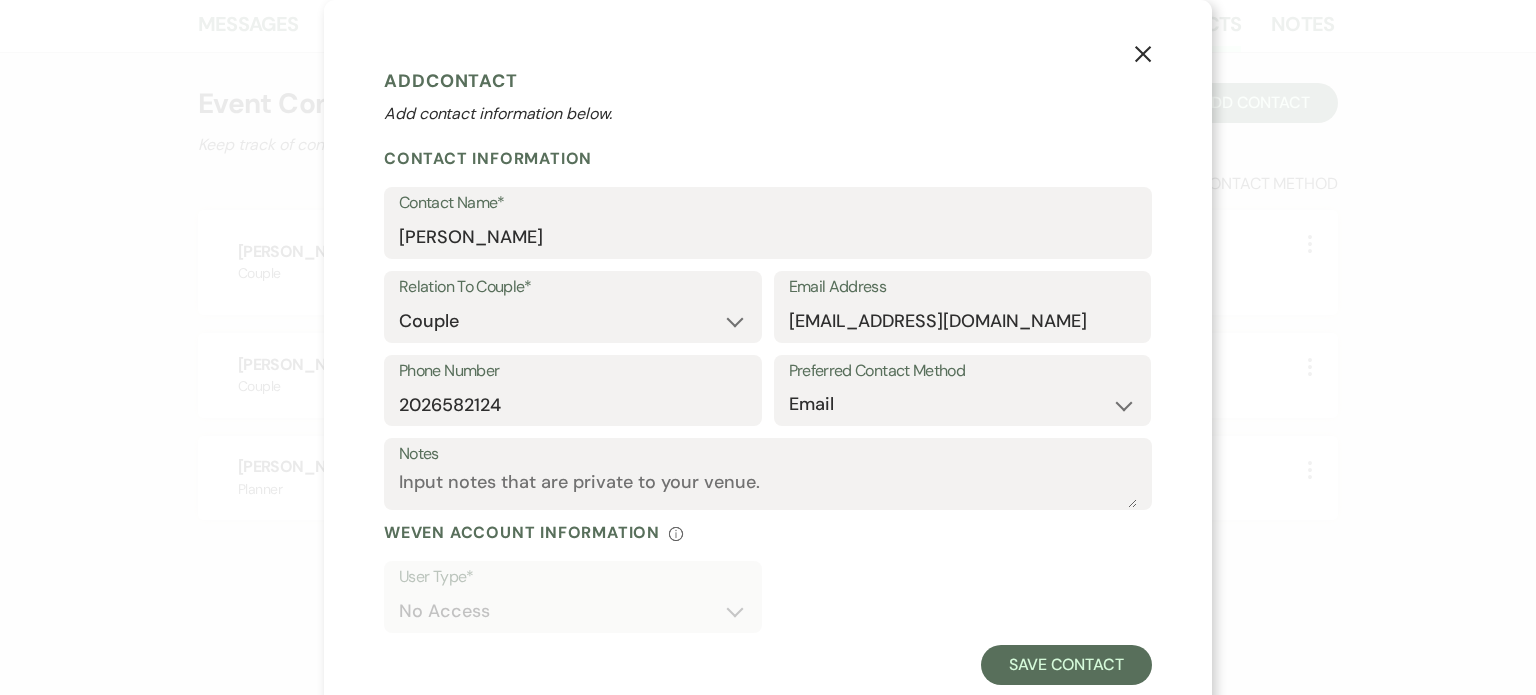 click on "User Type* No Access" at bounding box center [768, 603] 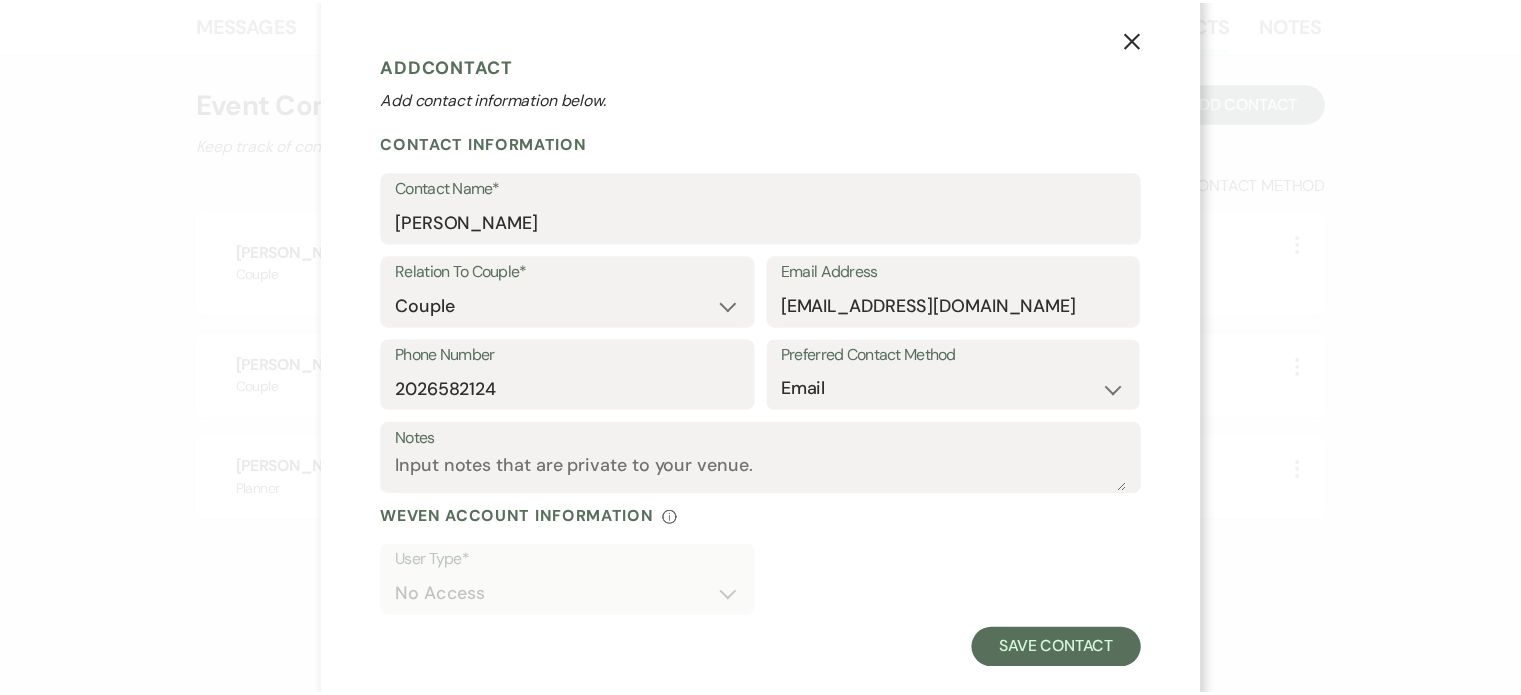 scroll, scrollTop: 0, scrollLeft: 0, axis: both 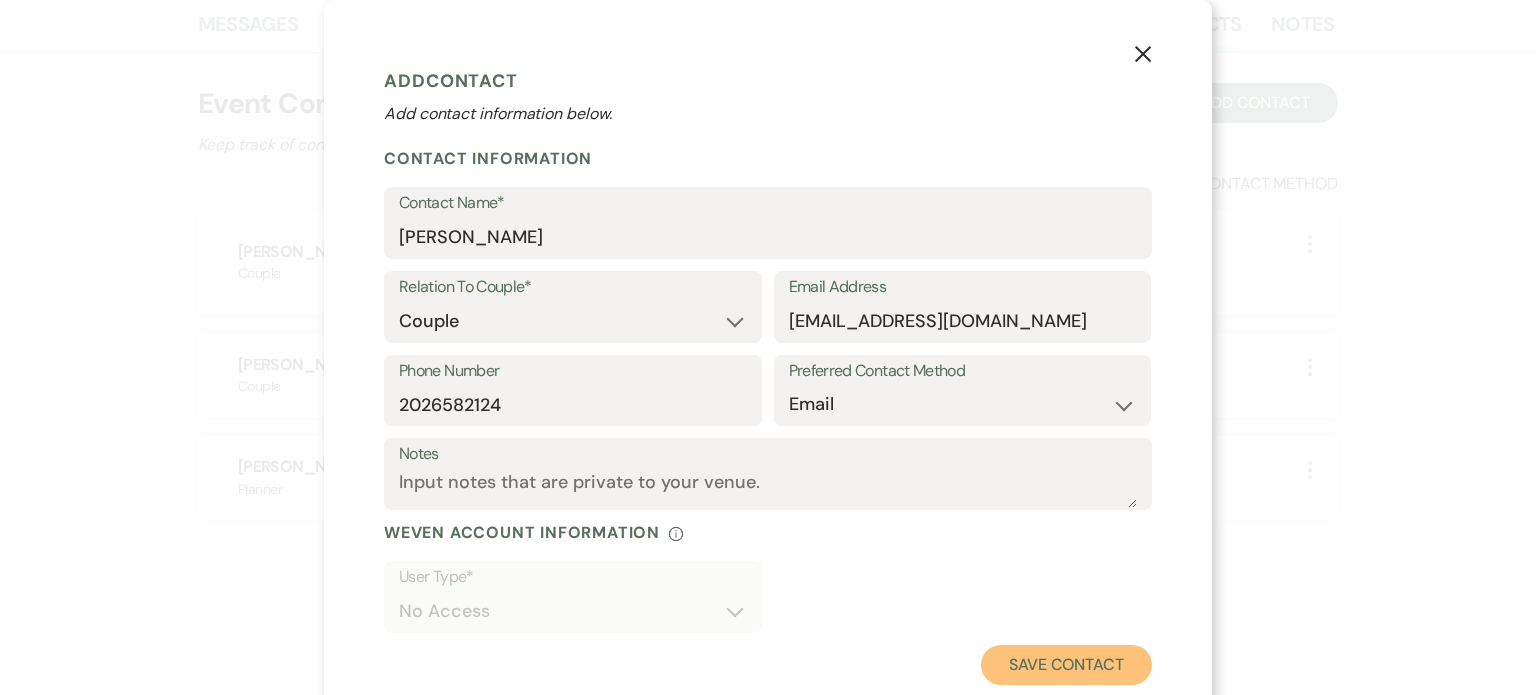 click on "Save Contact" at bounding box center [1066, 665] 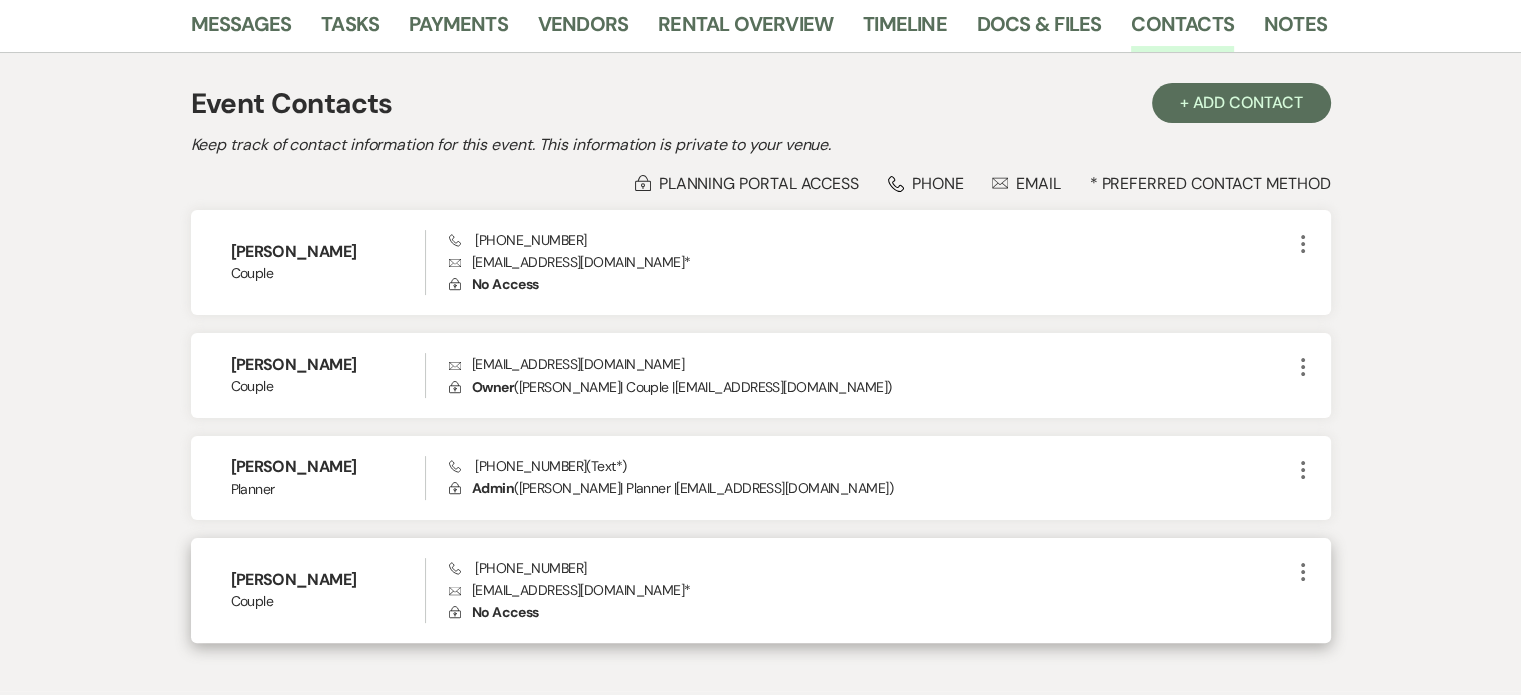 click 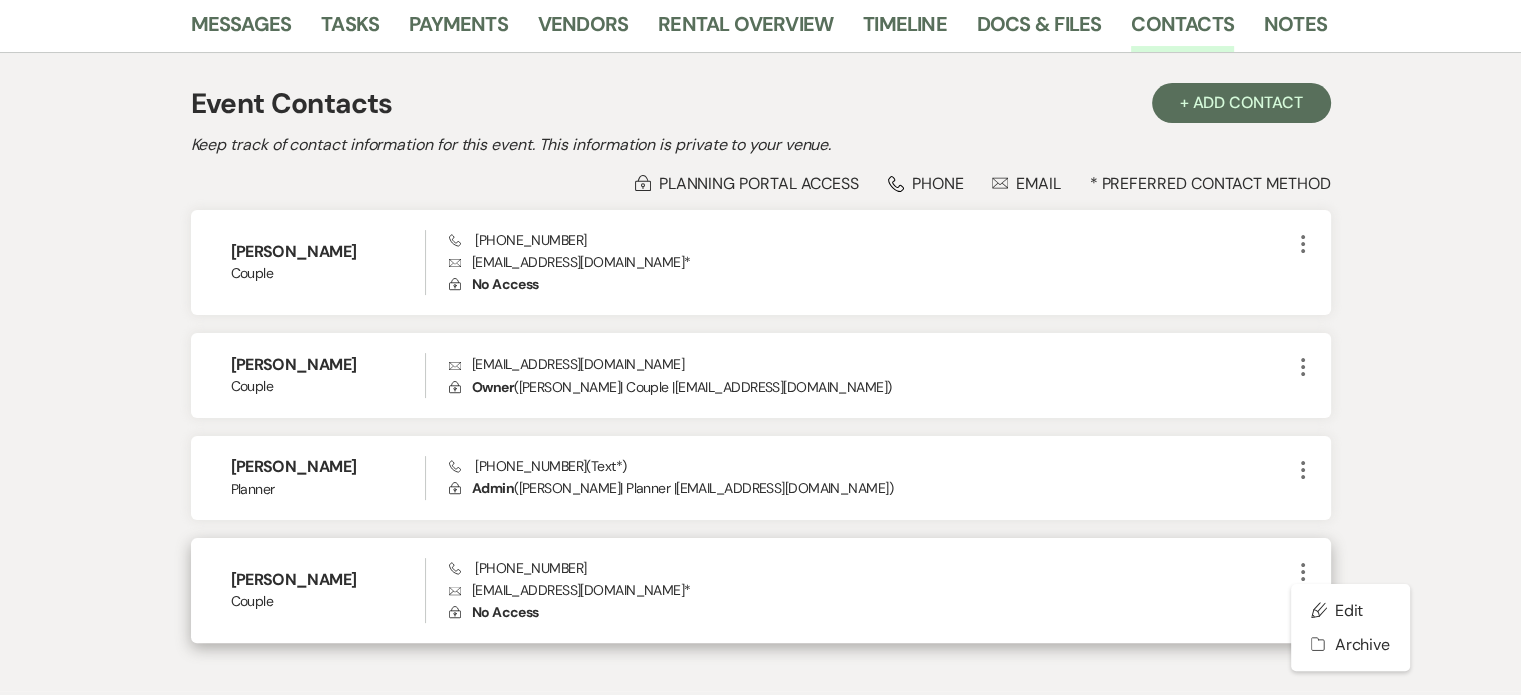 click 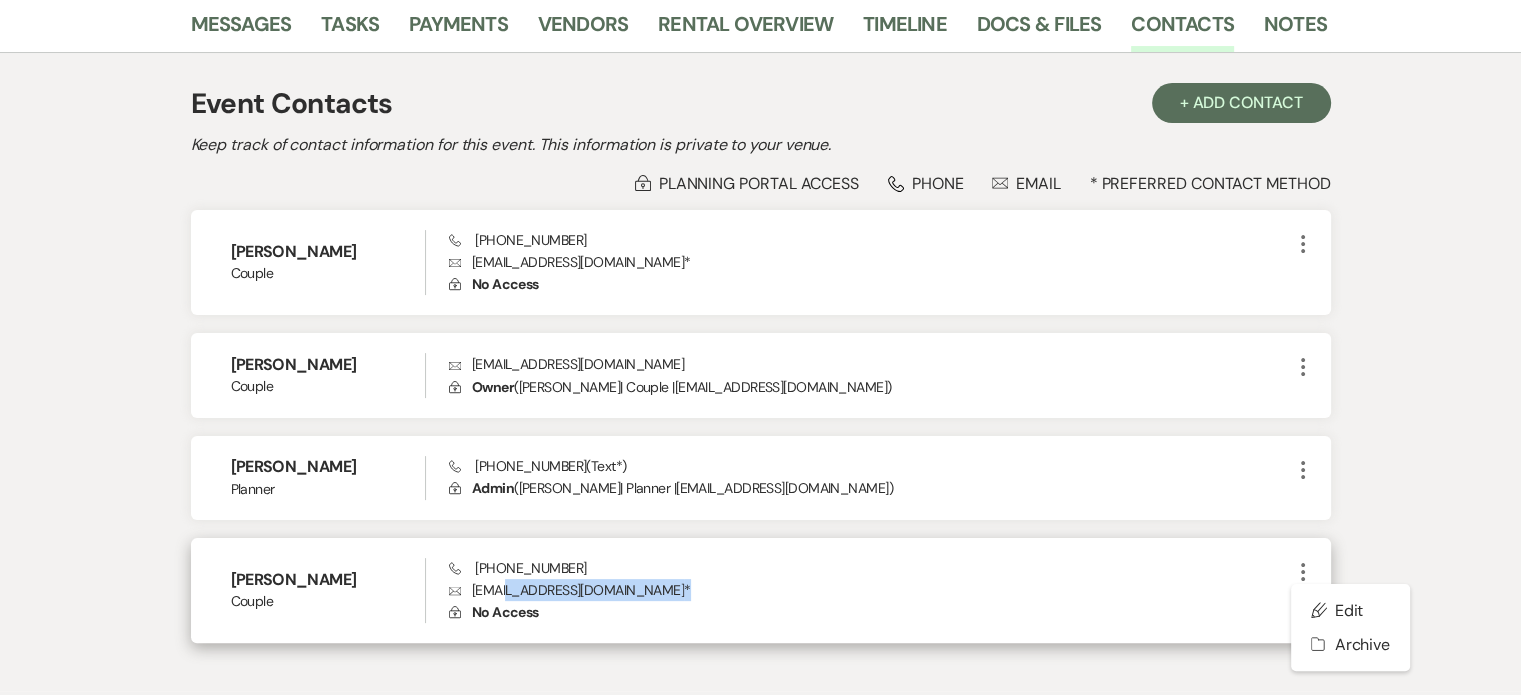 drag, startPoint x: 648, startPoint y: 587, endPoint x: 505, endPoint y: 586, distance: 143.0035 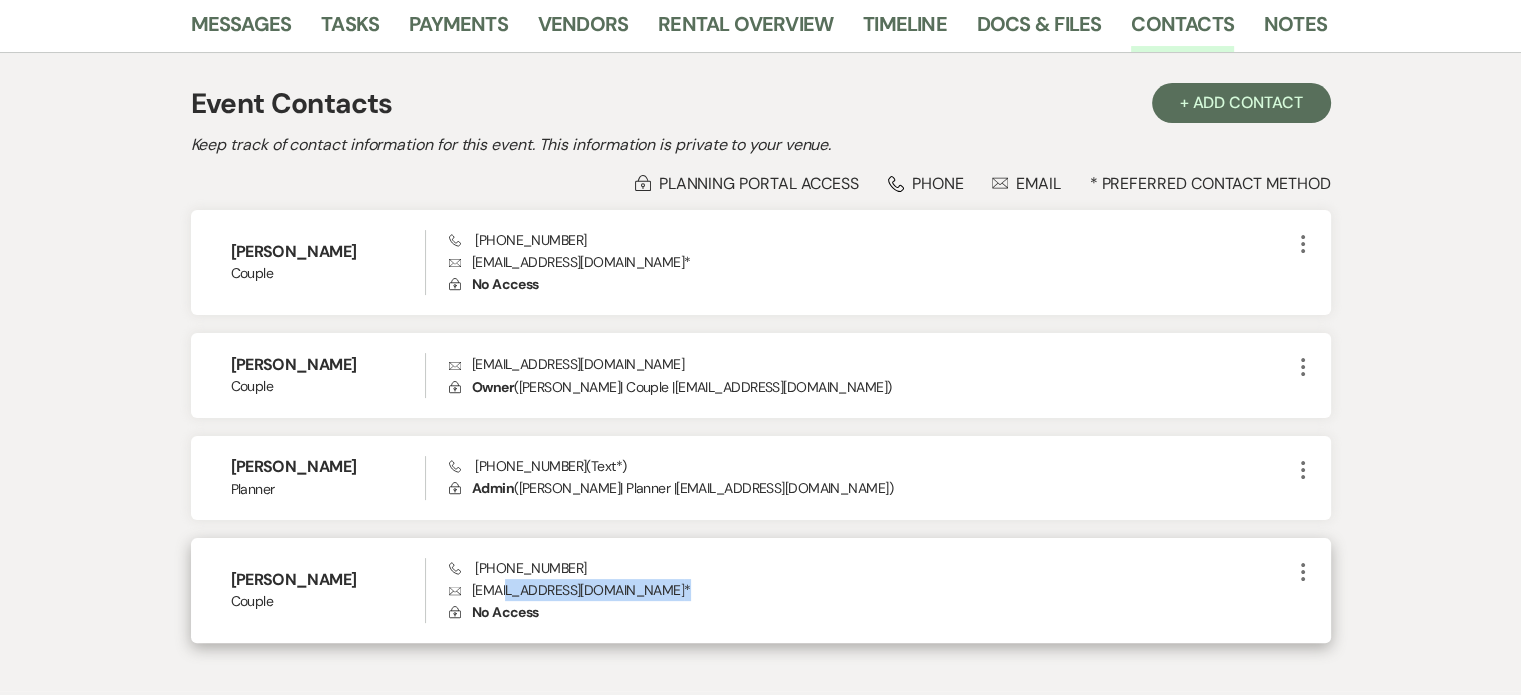 click on "Envelope [EMAIL_ADDRESS][DOMAIN_NAME] *" at bounding box center (869, 590) 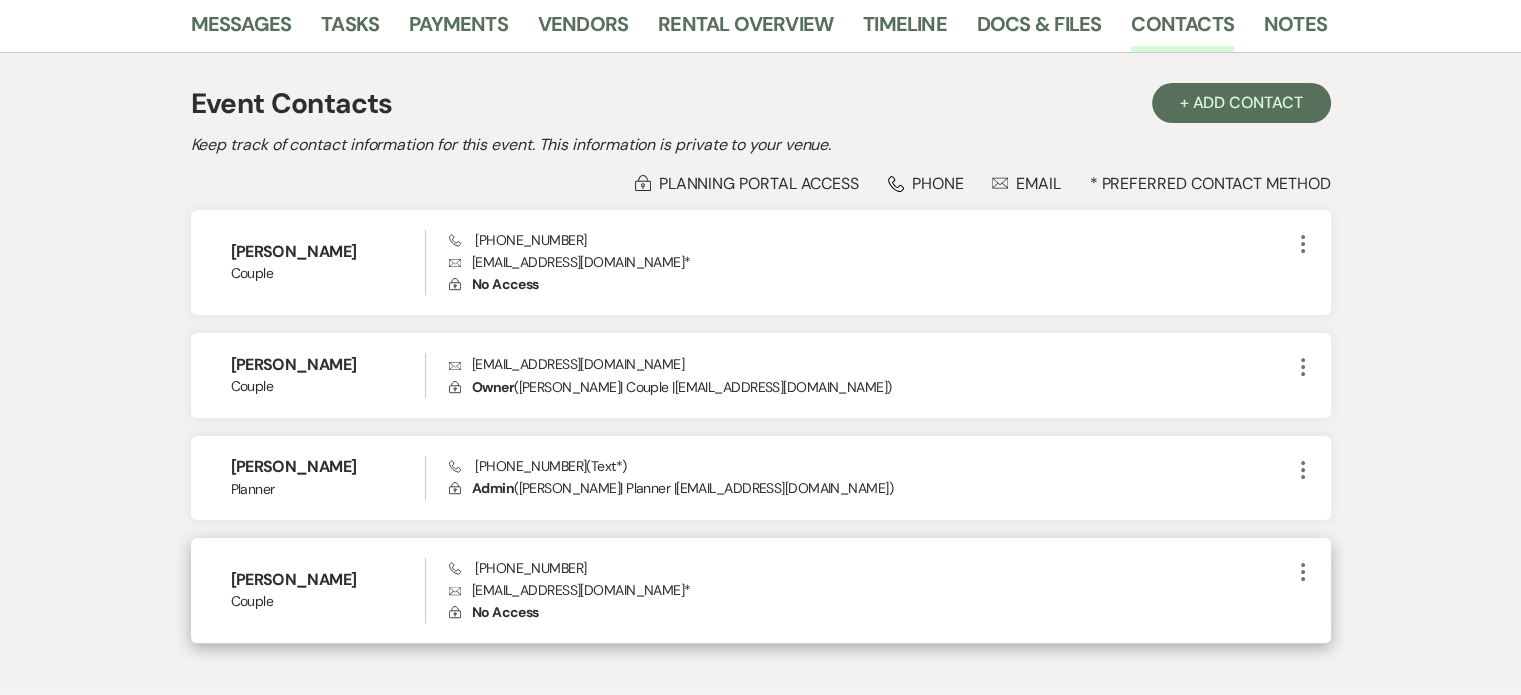 click on "Lock No Access" at bounding box center [869, 612] 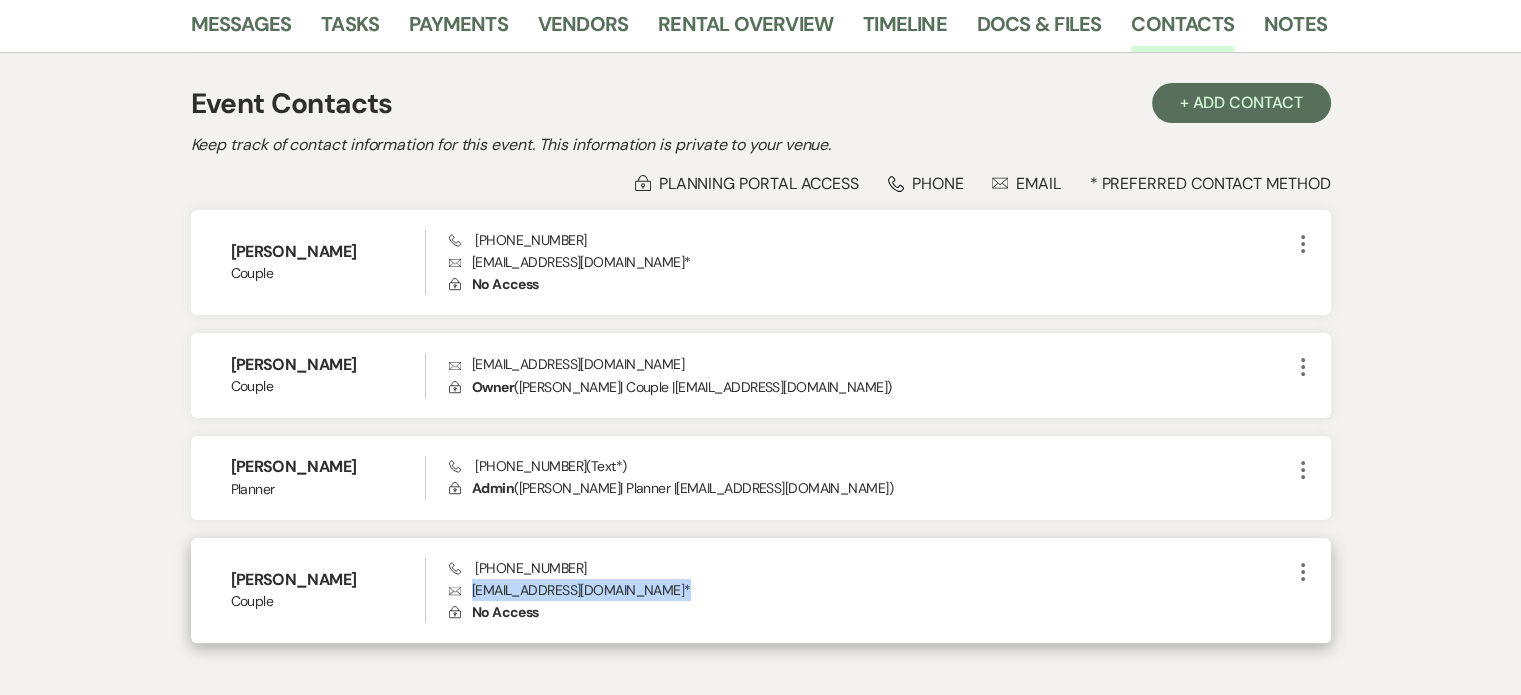 drag, startPoint x: 652, startPoint y: 587, endPoint x: 469, endPoint y: 587, distance: 183 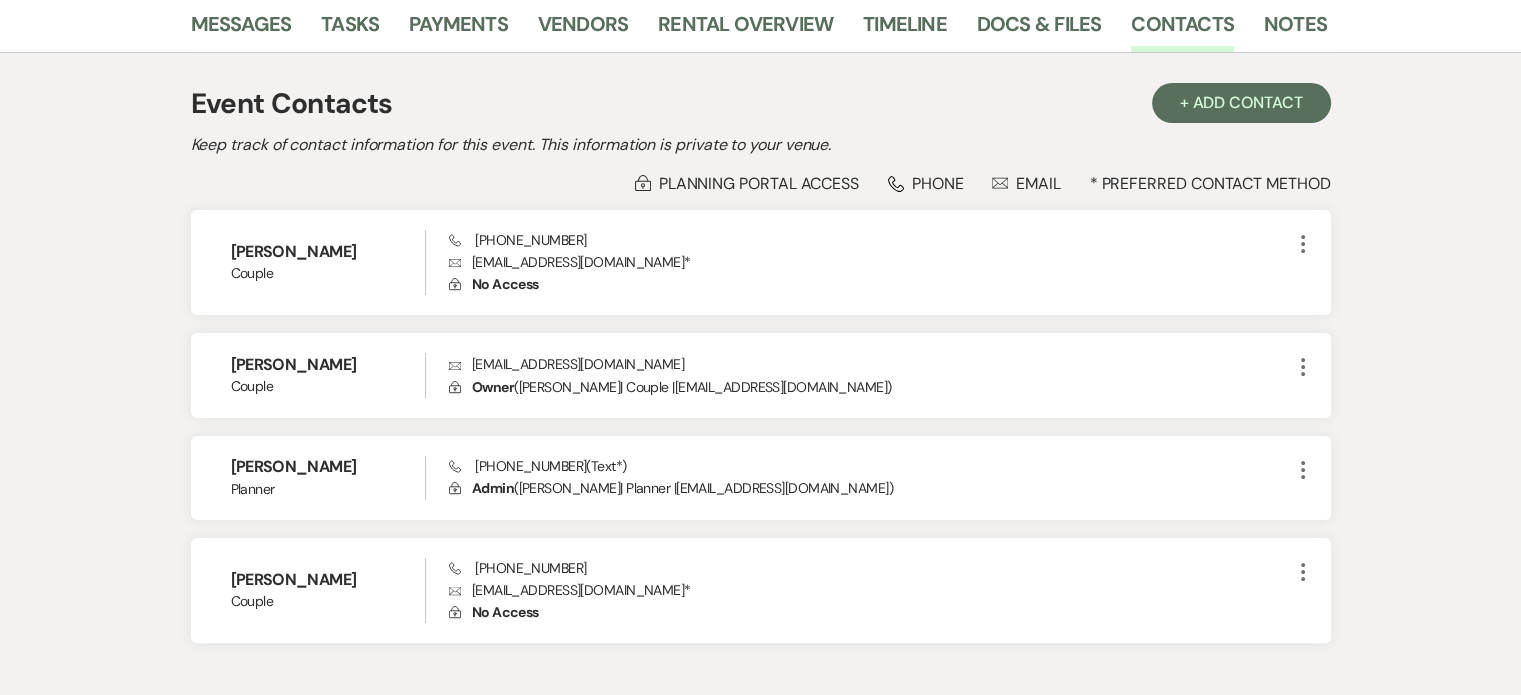 drag, startPoint x: 621, startPoint y: 589, endPoint x: 1383, endPoint y: 572, distance: 762.18964 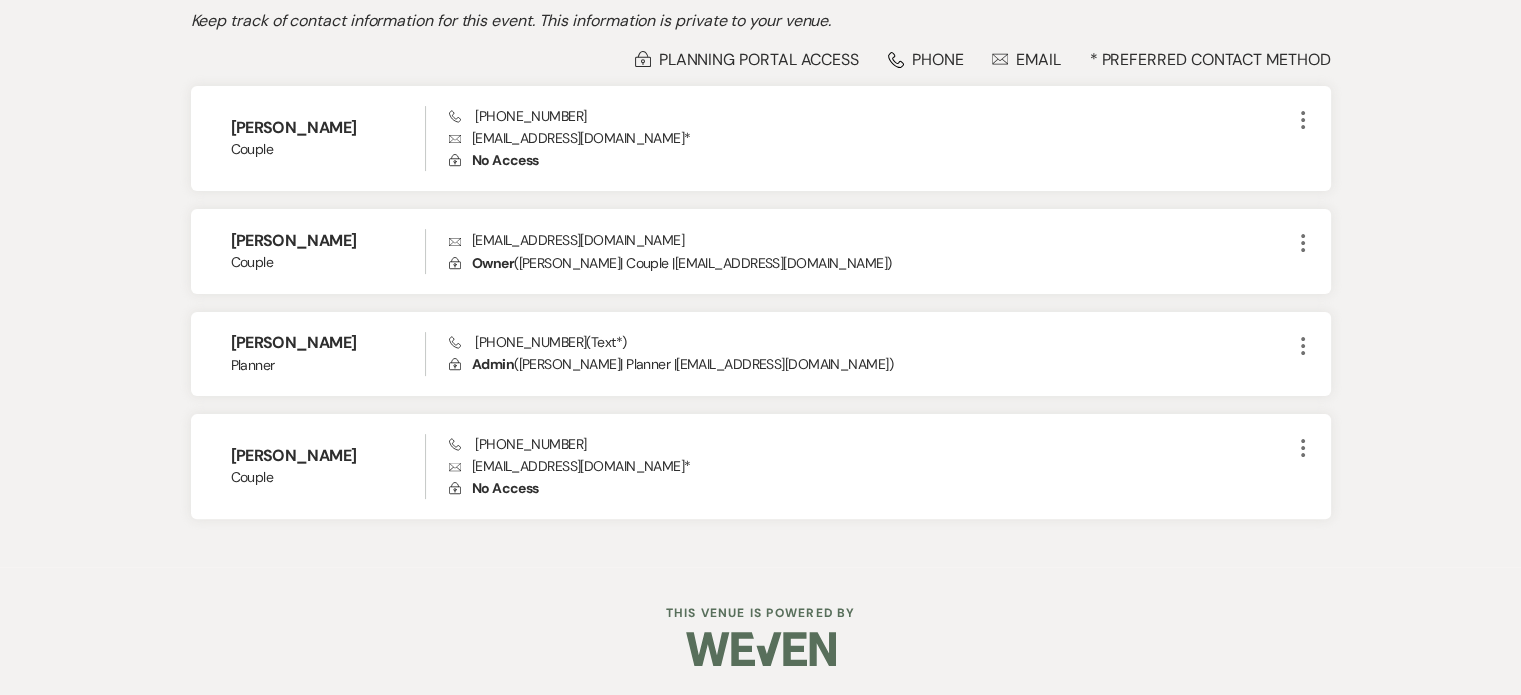 scroll, scrollTop: 0, scrollLeft: 0, axis: both 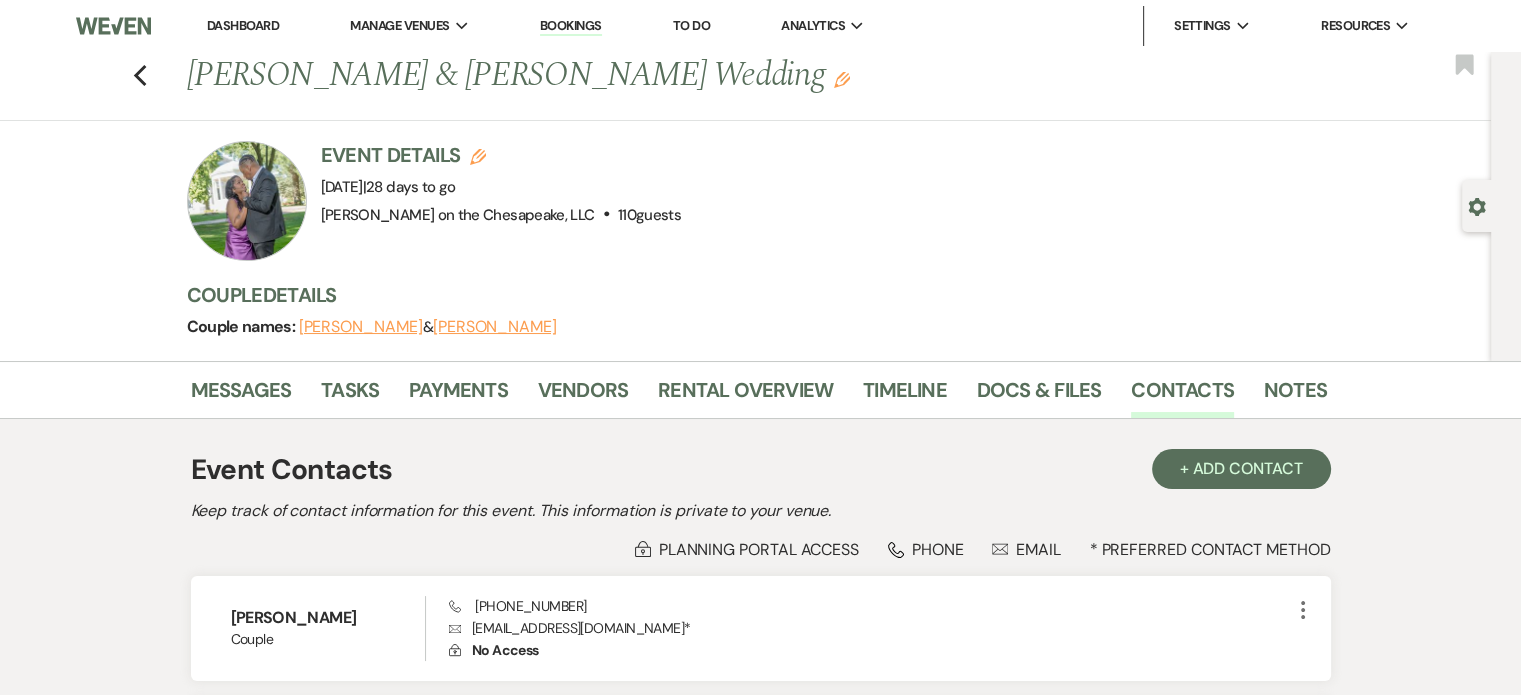 click on "Edit" 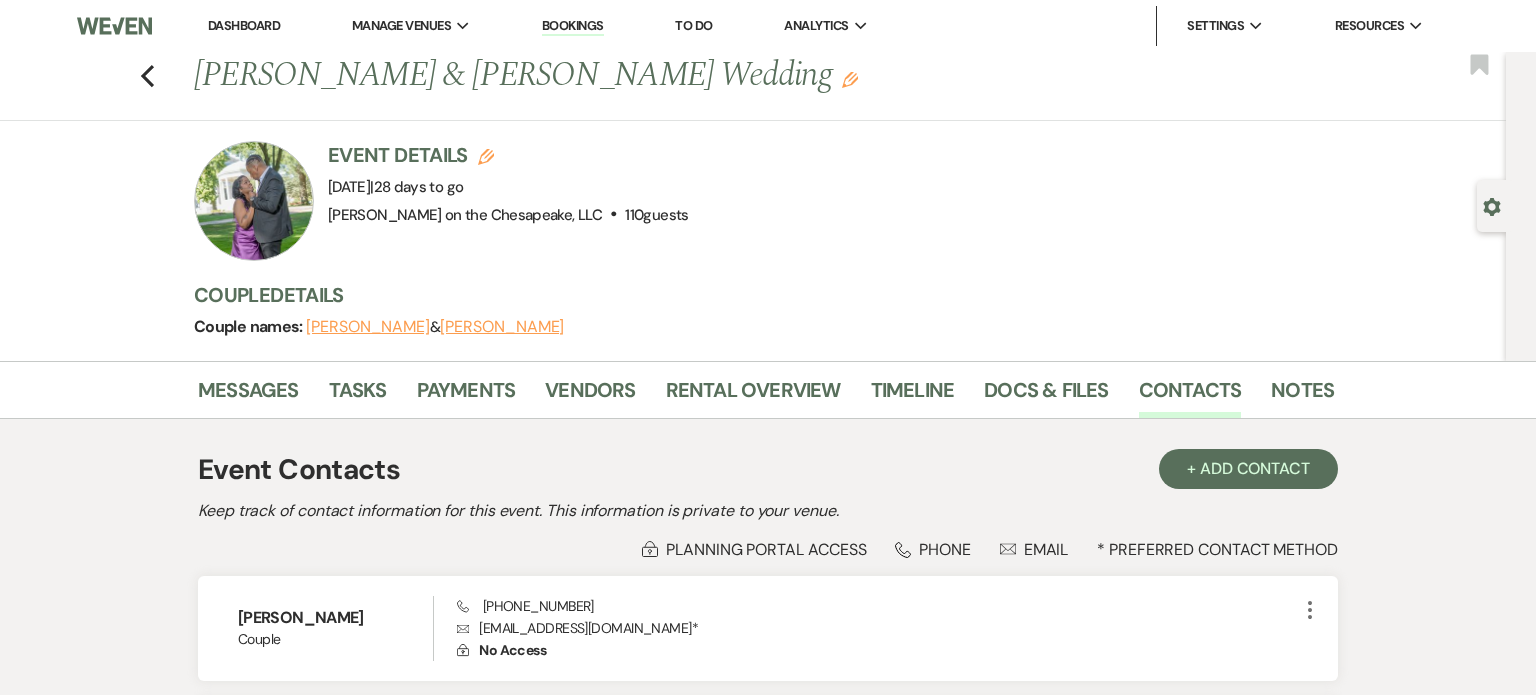 select on "705" 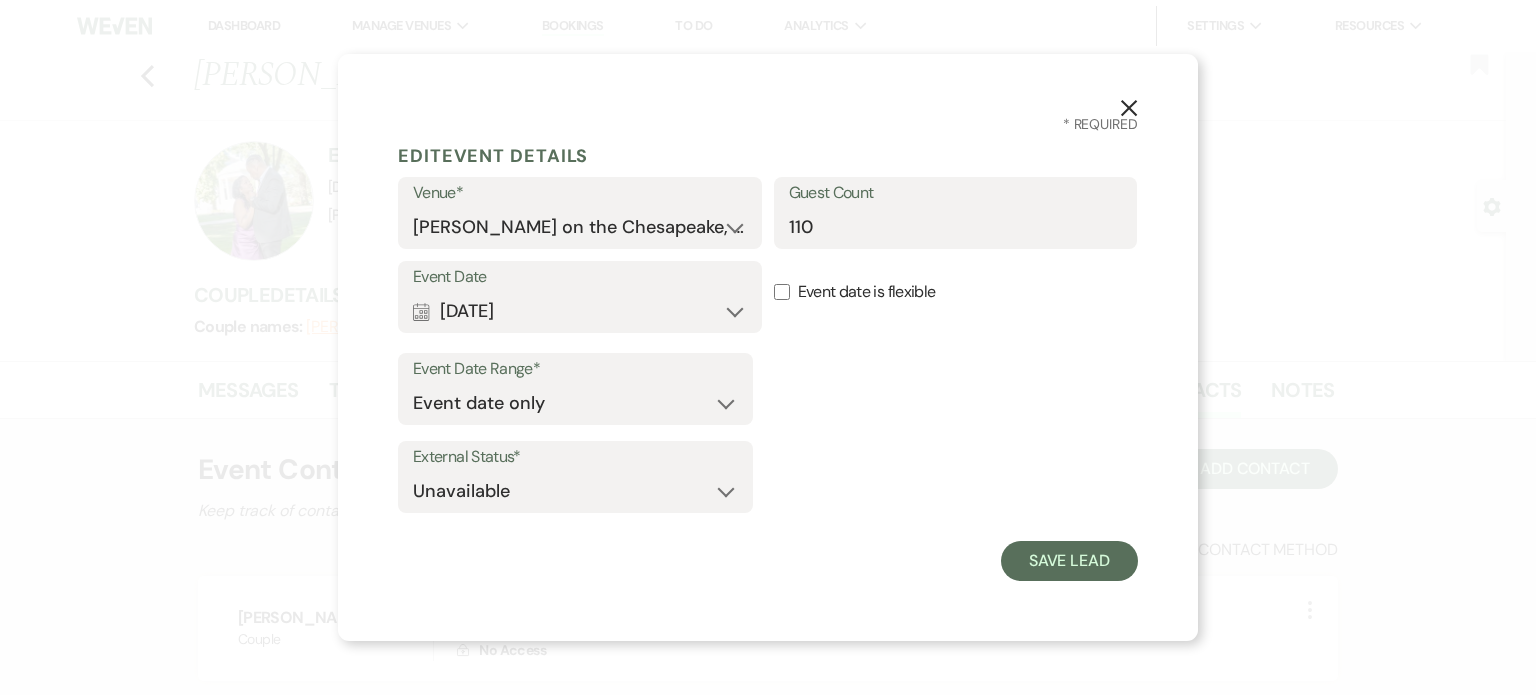 click on "X * Required Edit  Event Details Venue* [PERSON_NAME] on the Chesapeake, LLC Guest Count 110 Event Date Calendar [DATE] Expand Done Calendar   Select date ↓ [DATE] [DATE] S M T W T F S     1   2   3   4   5   6   7   8   9   10   11   12   13   14   15   16   17   18   19   20   21   22   23   24   25   26   27   28   29   30   31                     Next [DATE] S M T W T F S           1   2   3   4   5   6   7   8   9   10   11   12   13   14   15   16   17   18   19   20   21   22   23   24   25   26   27   28   29   30   31                 Event date is flexible Event Date Range* Event date only Event date and External Status* Available Unavailable Save Lead" at bounding box center [768, 347] 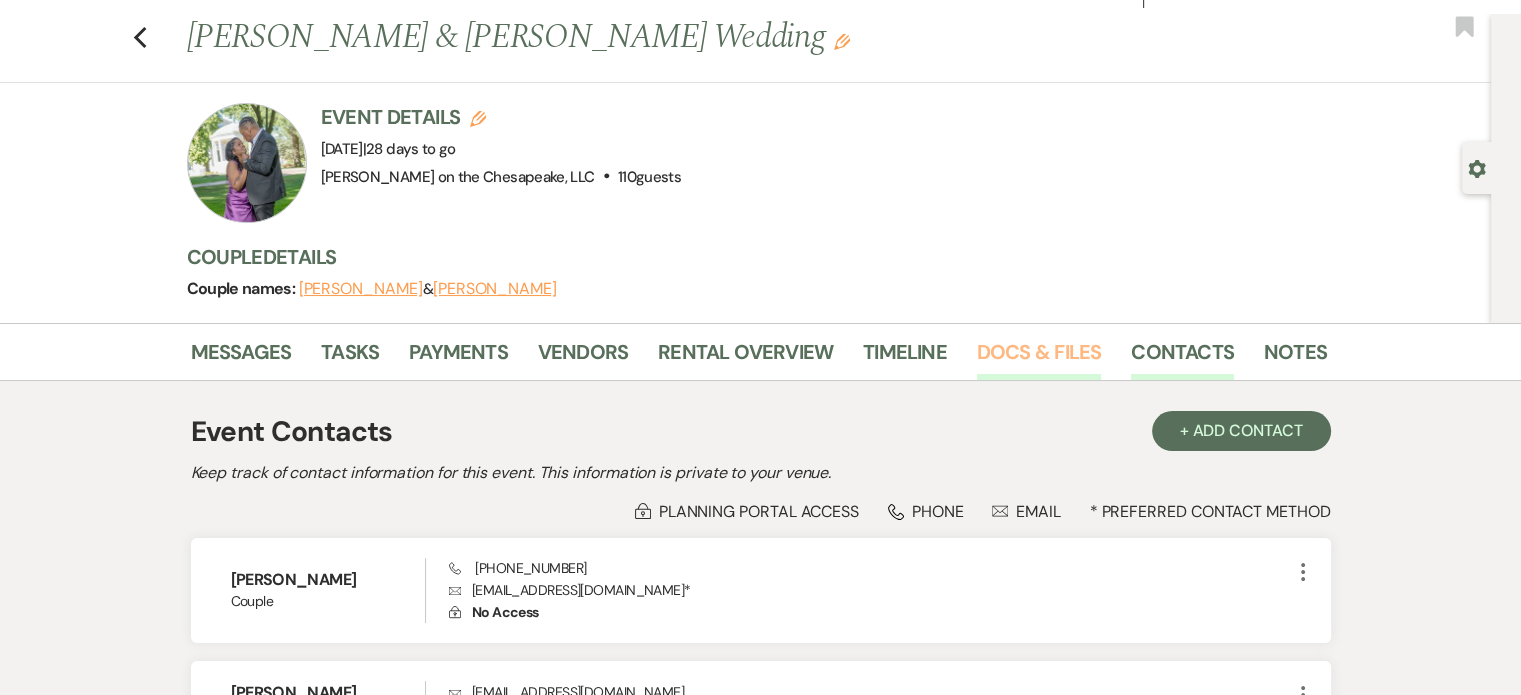 scroll, scrollTop: 0, scrollLeft: 0, axis: both 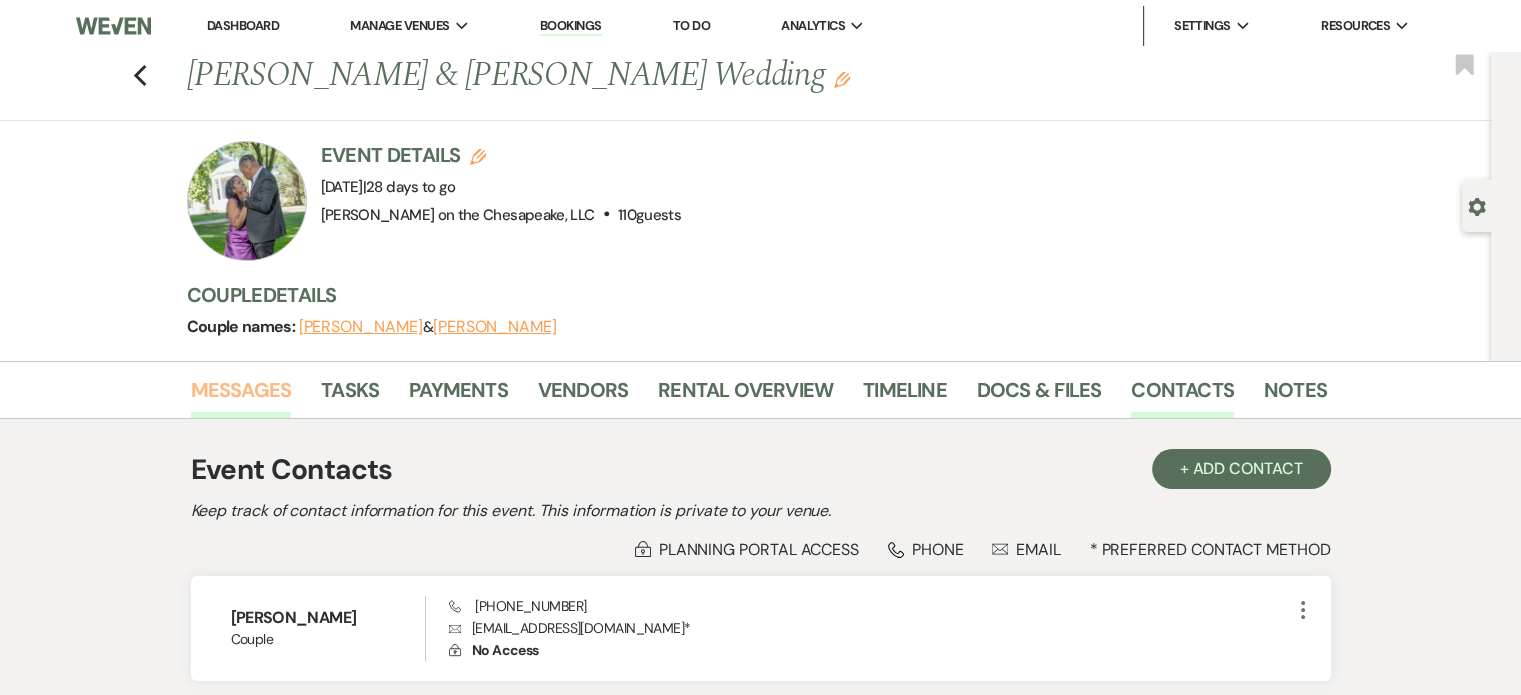 click on "Messages" at bounding box center (241, 396) 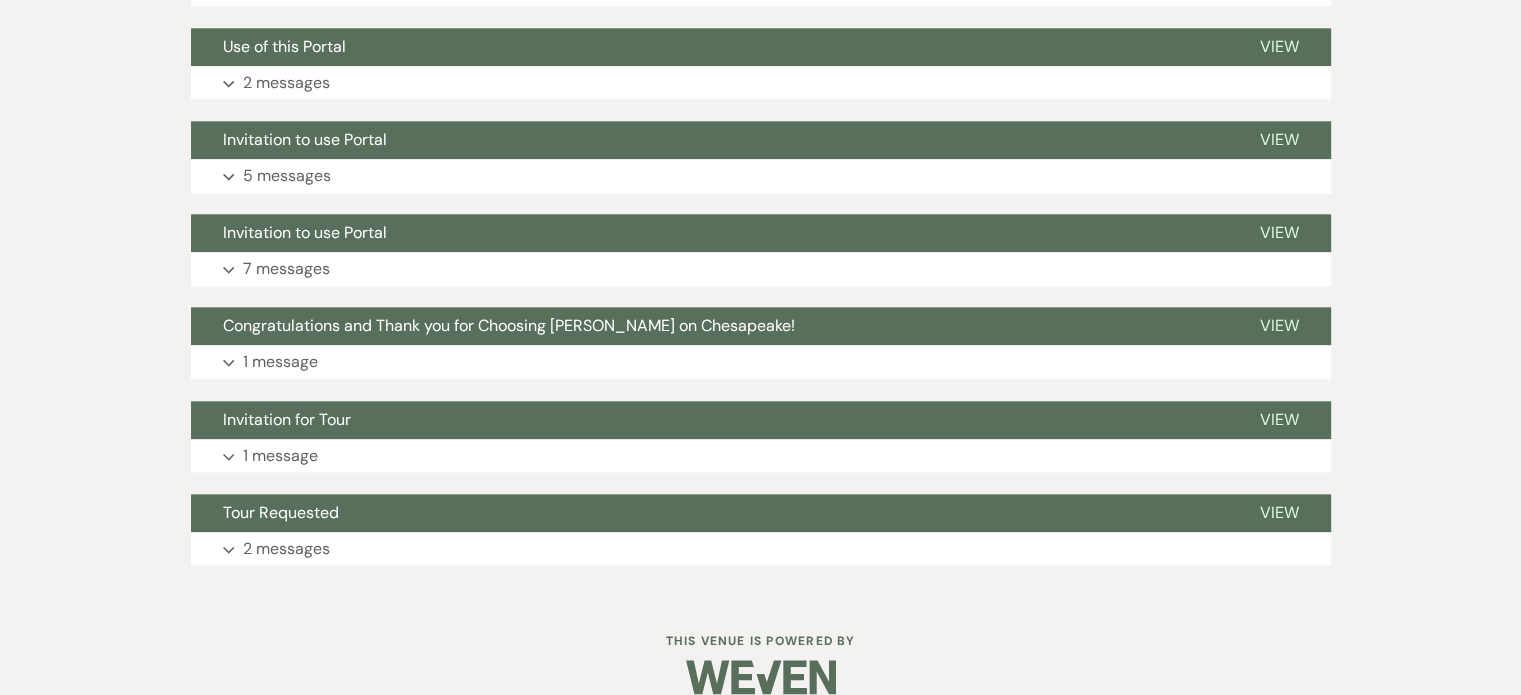 scroll, scrollTop: 2278, scrollLeft: 0, axis: vertical 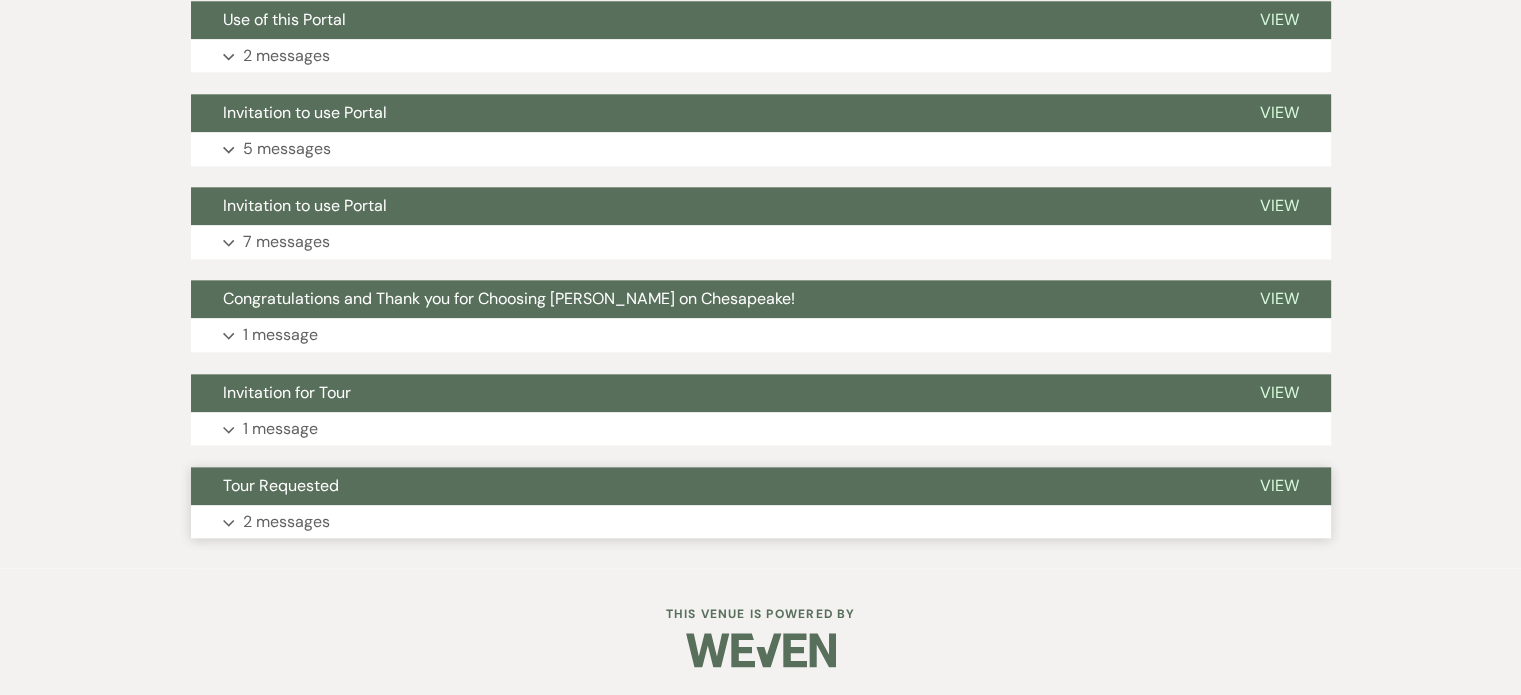 click on "View" at bounding box center [1279, 485] 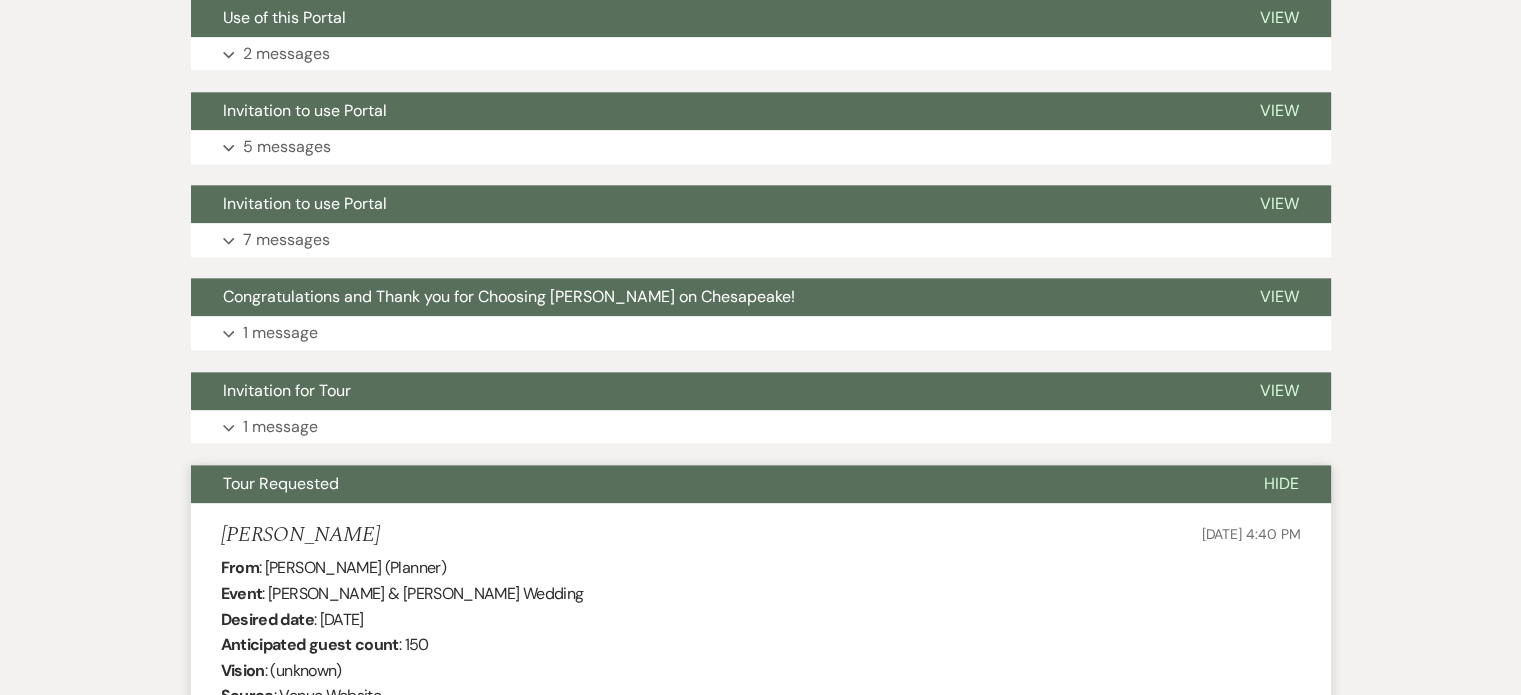 scroll, scrollTop: 2278, scrollLeft: 0, axis: vertical 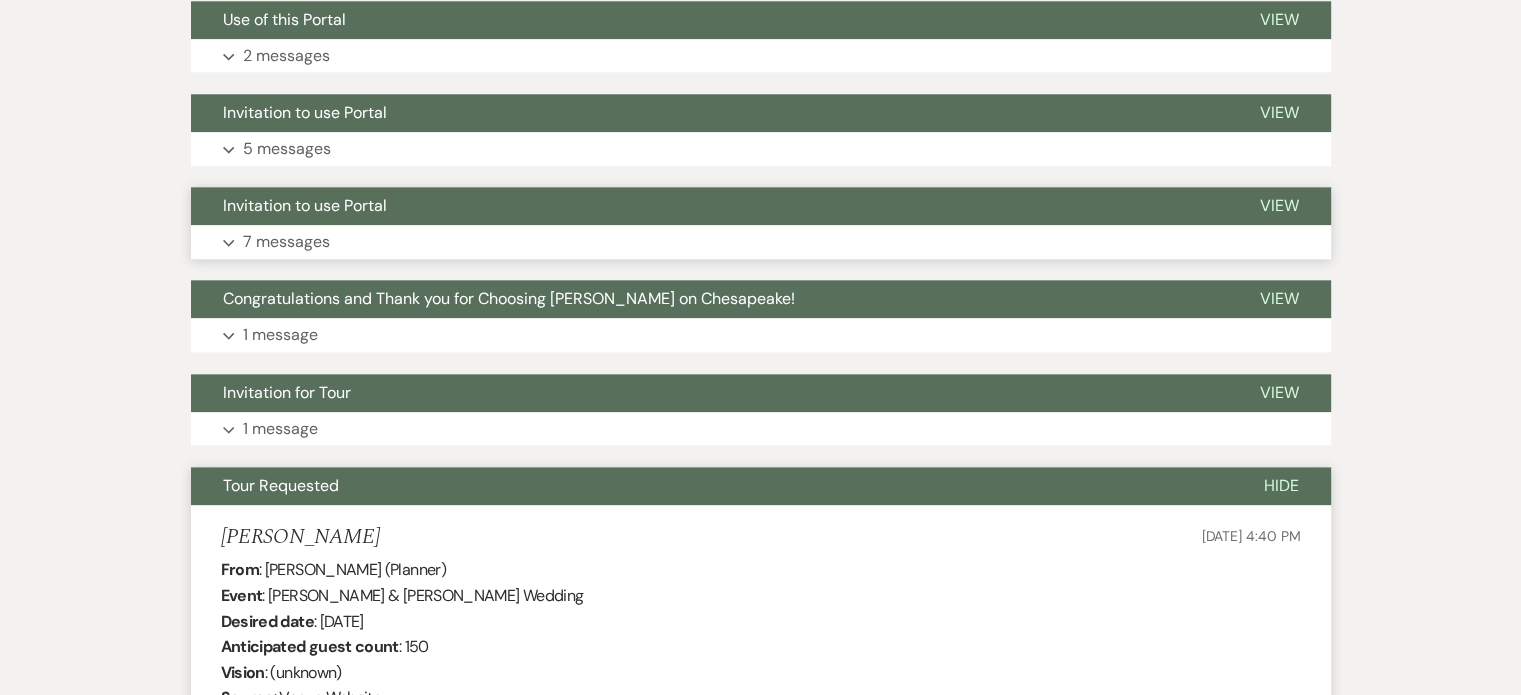 click on "View" at bounding box center [1279, 205] 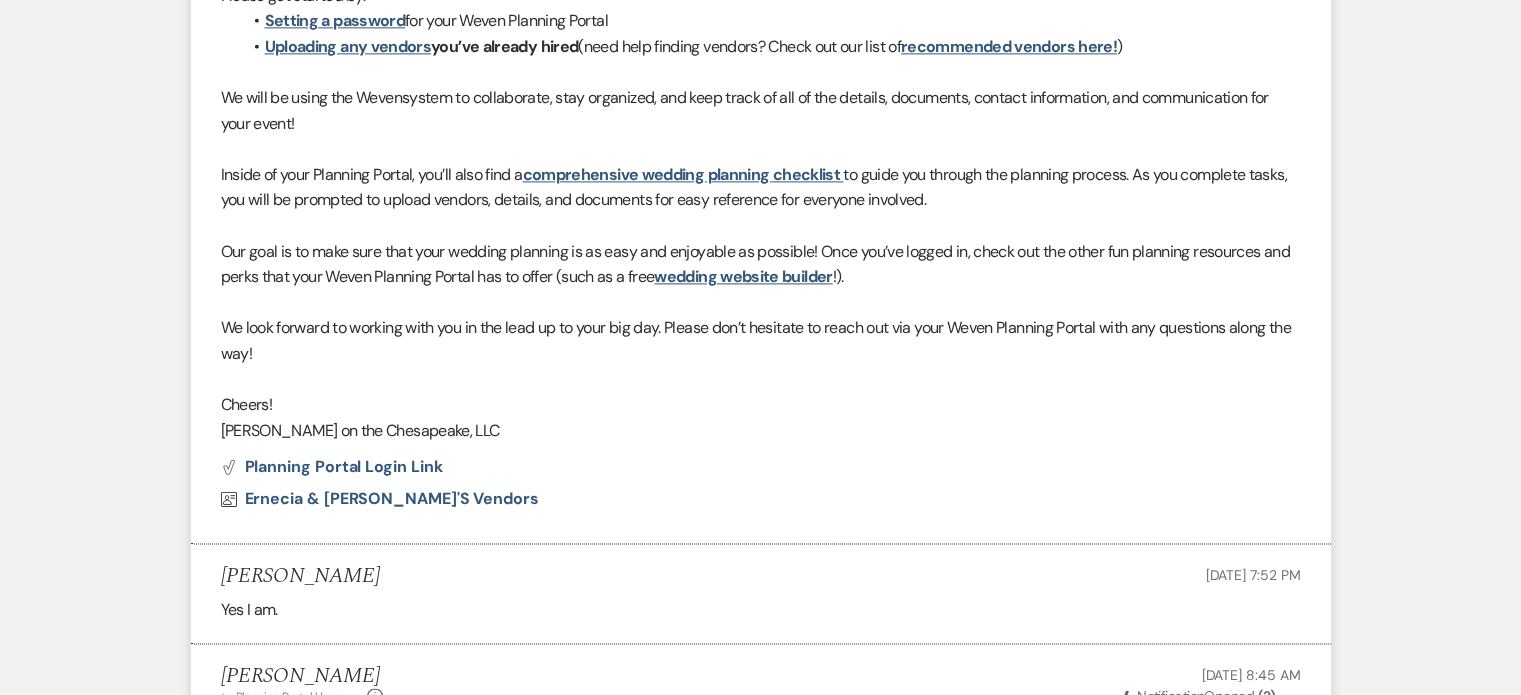 scroll, scrollTop: 2778, scrollLeft: 0, axis: vertical 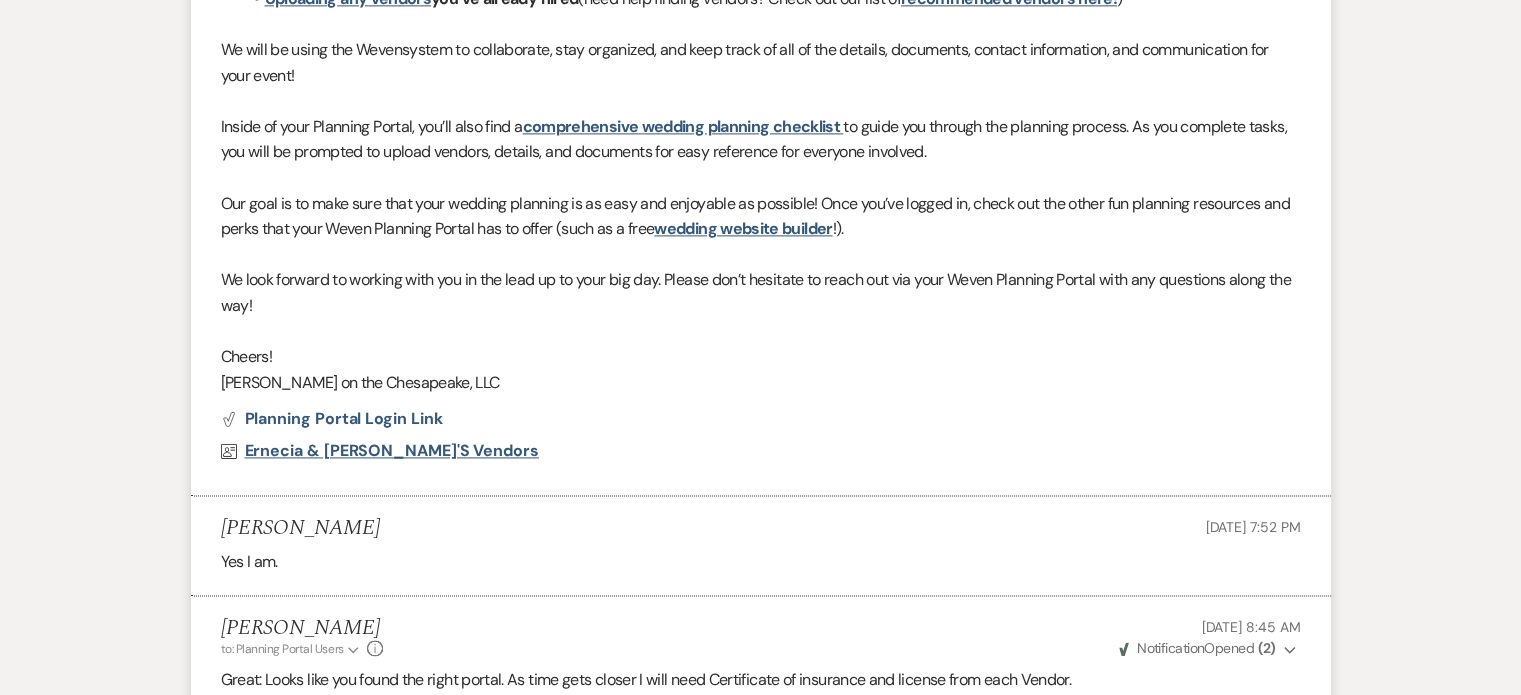 click on "Ernecia & [PERSON_NAME]'s Vendors" at bounding box center (392, 450) 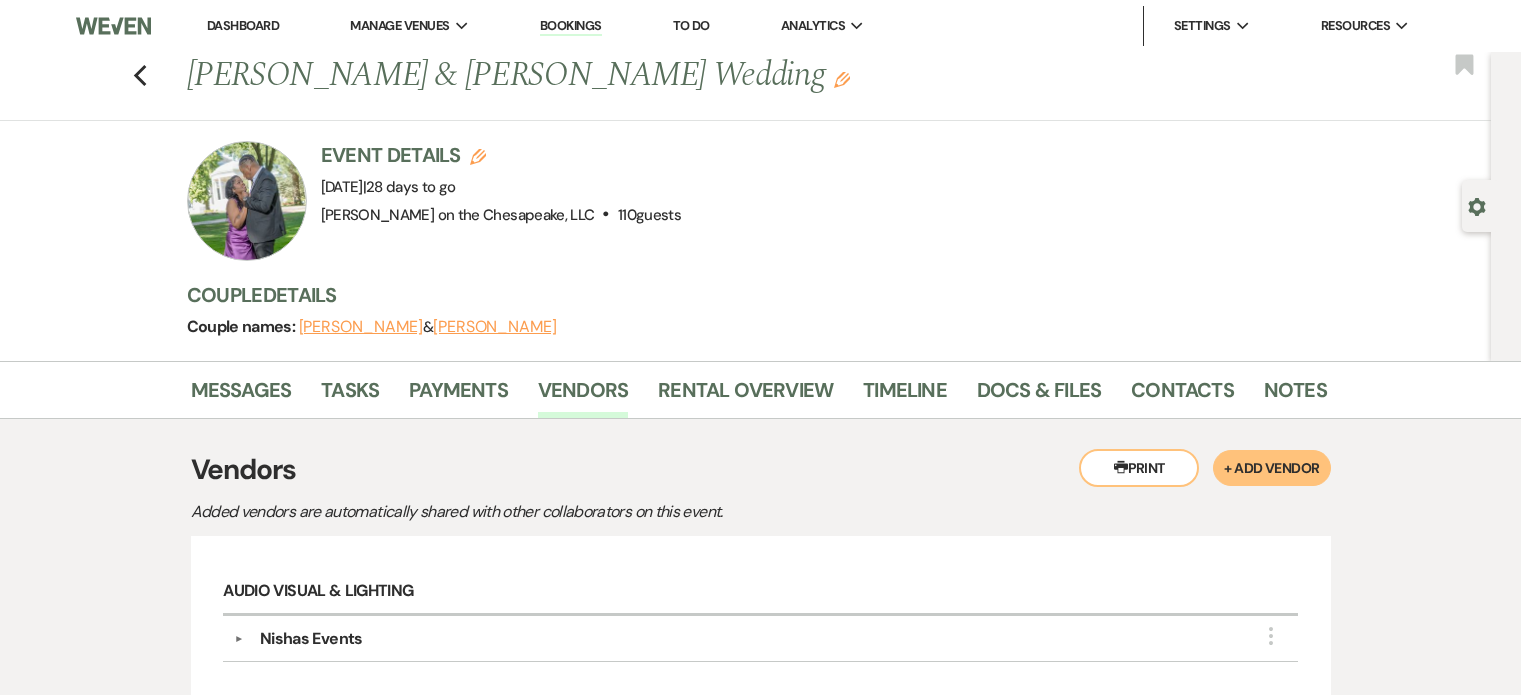 scroll, scrollTop: 748, scrollLeft: 0, axis: vertical 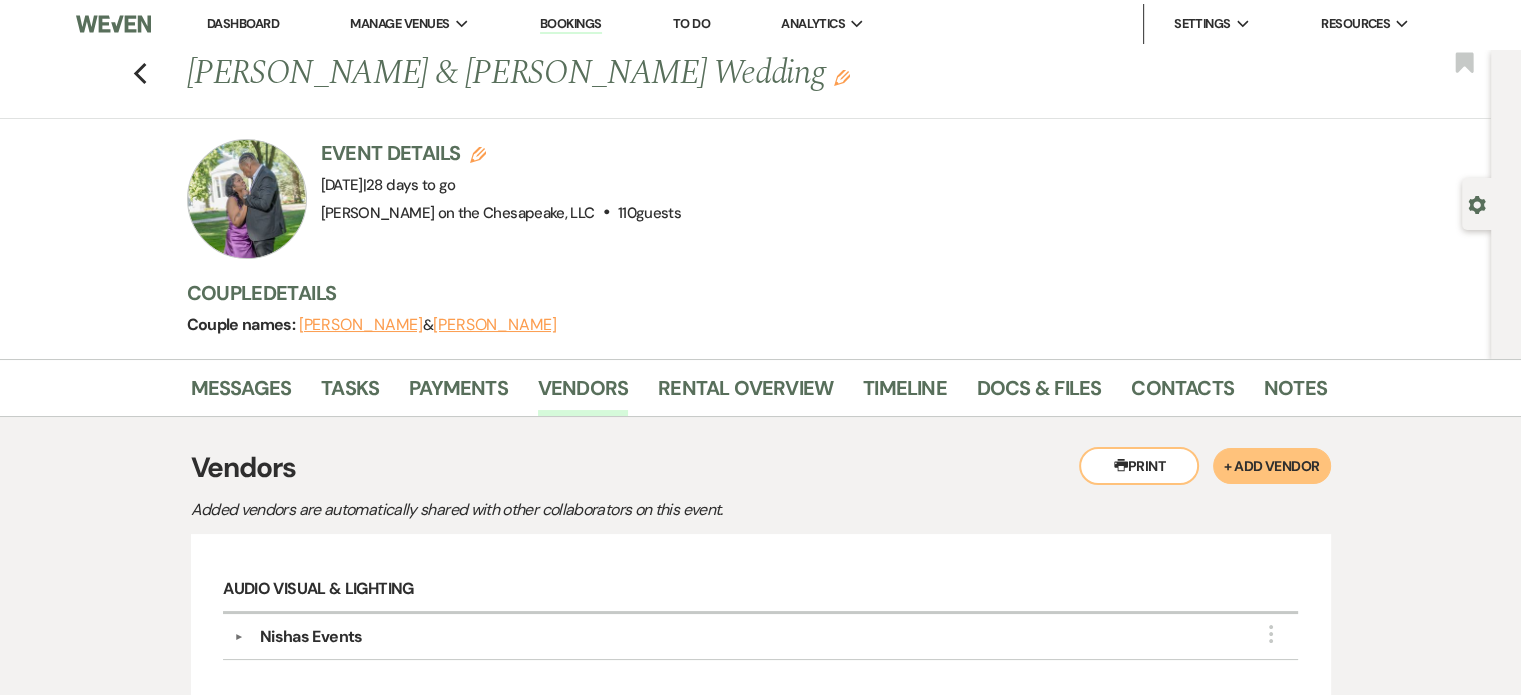 click on "Nishas Events" at bounding box center (311, 637) 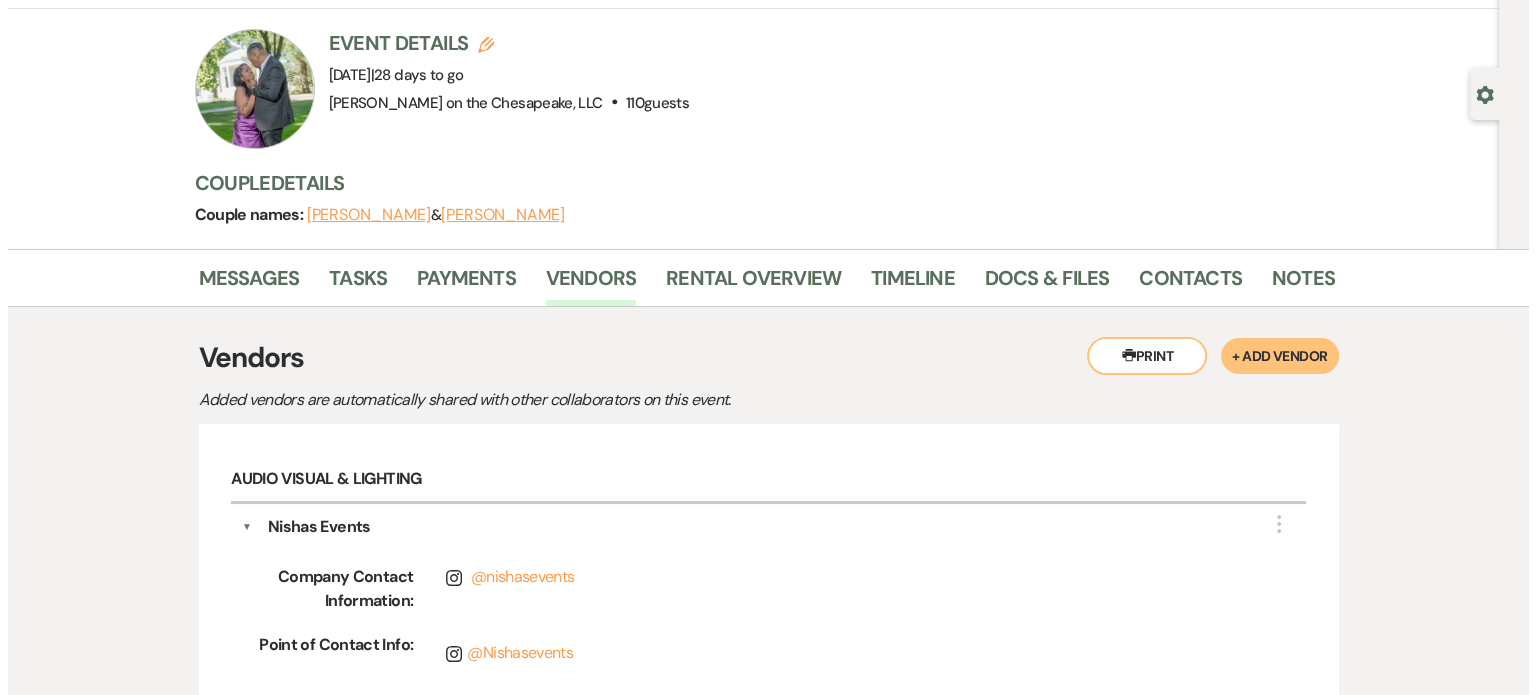 scroll, scrollTop: 0, scrollLeft: 0, axis: both 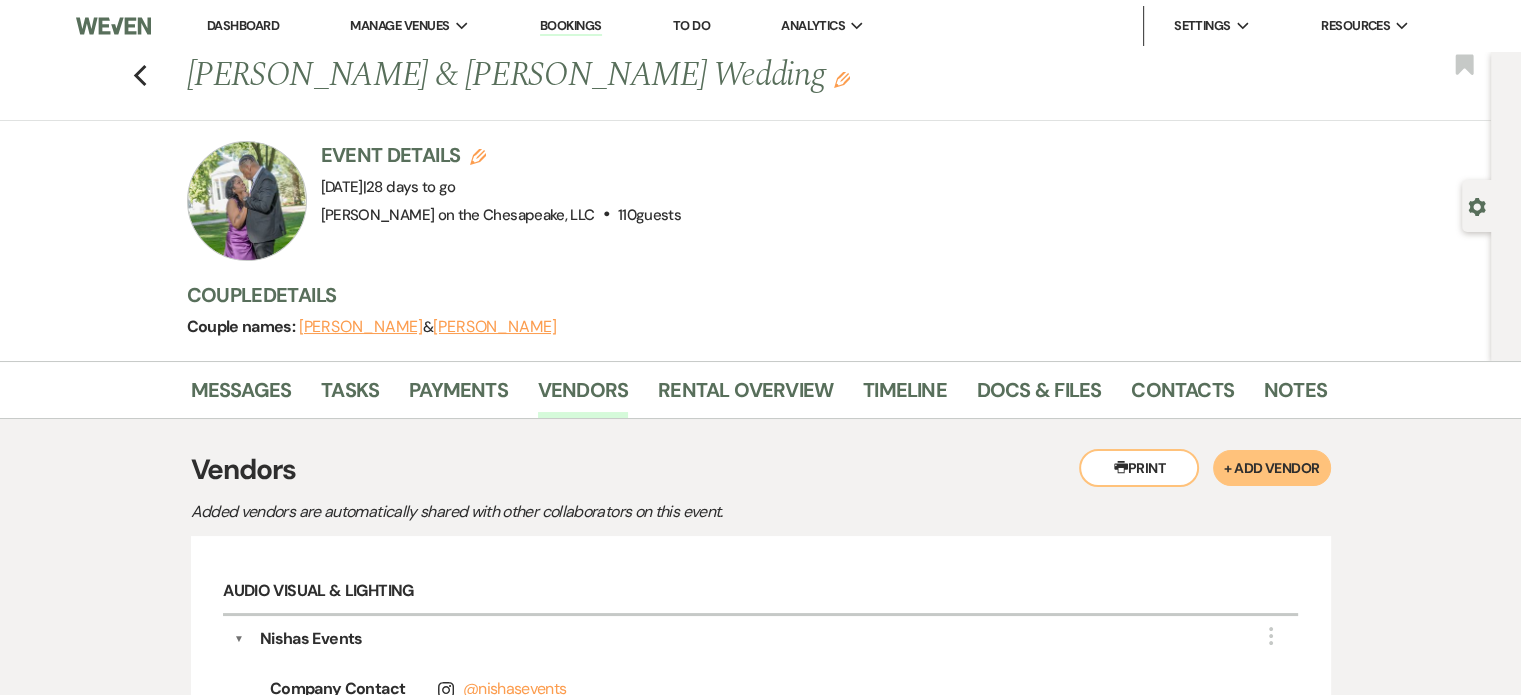 click on "[PERSON_NAME]" at bounding box center [495, 327] 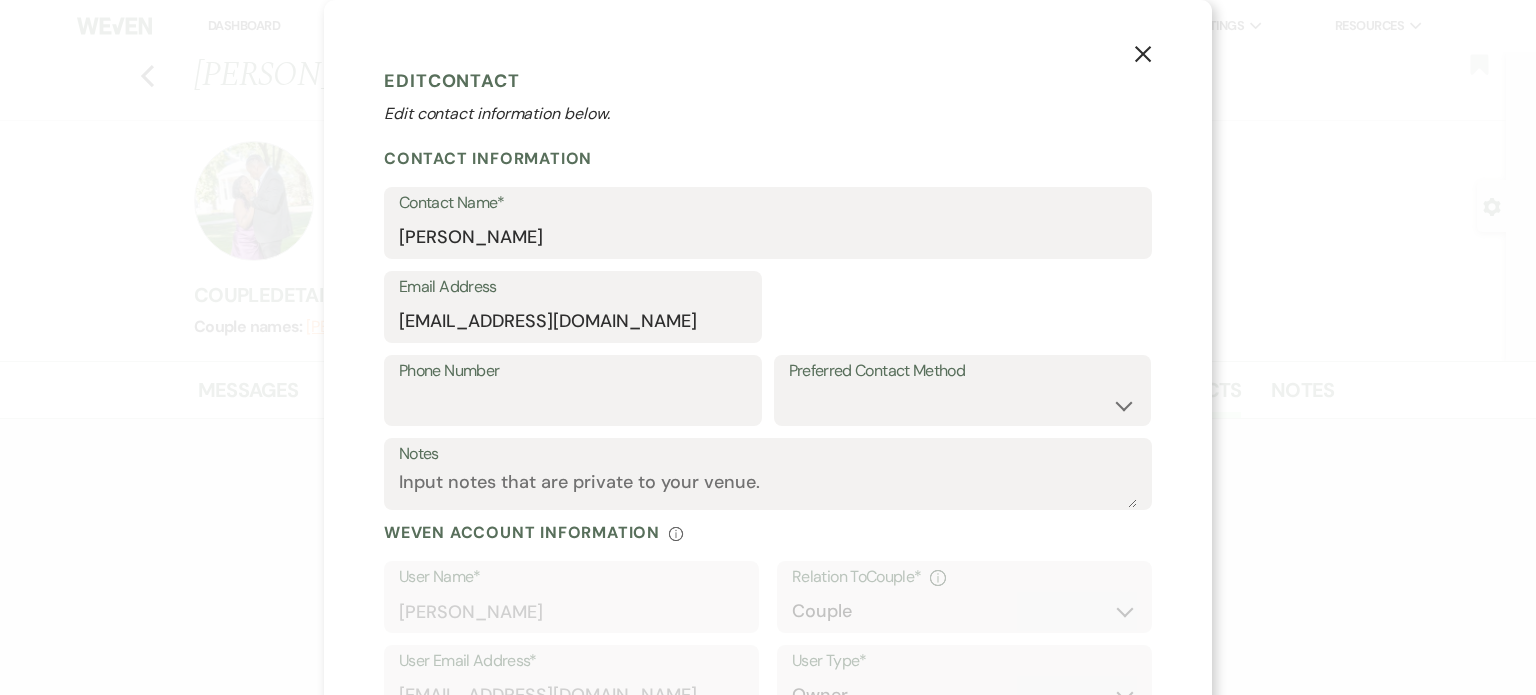 select on "1" 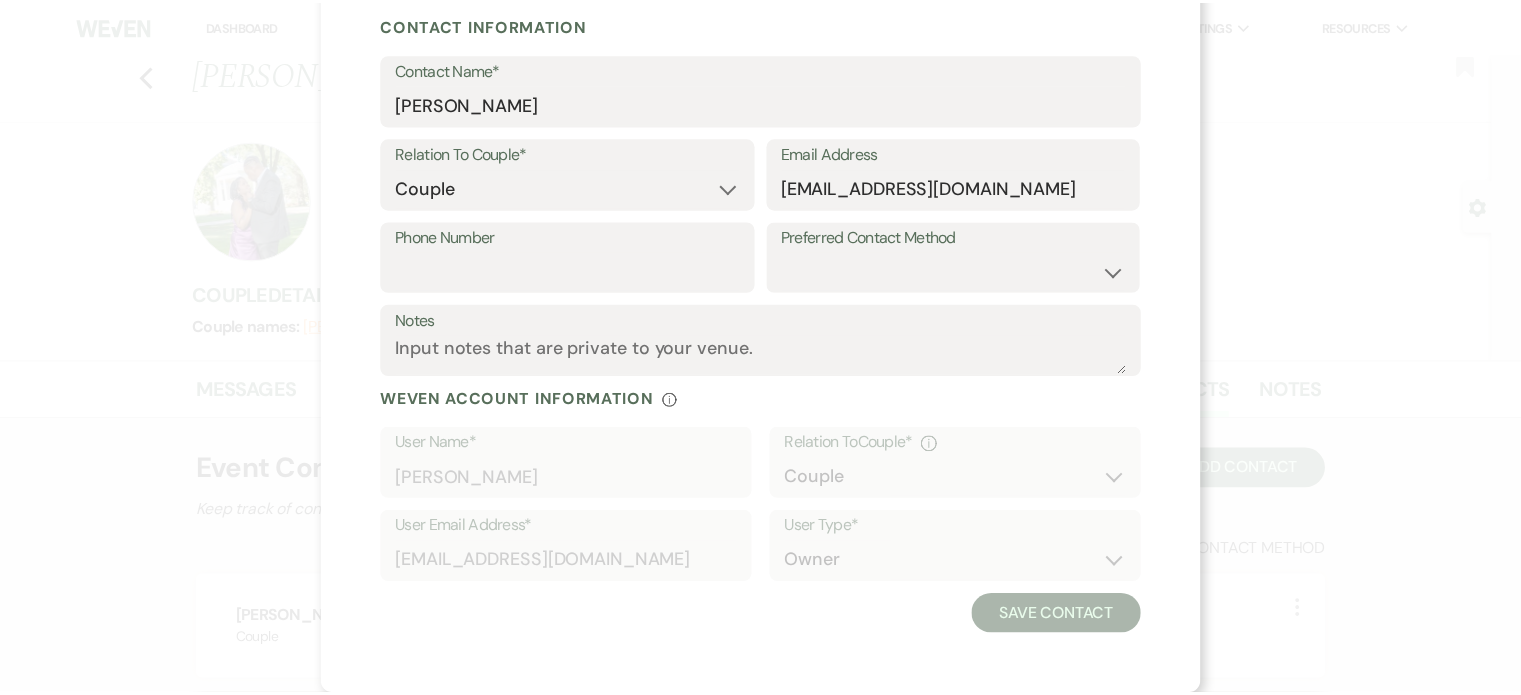 scroll, scrollTop: 0, scrollLeft: 0, axis: both 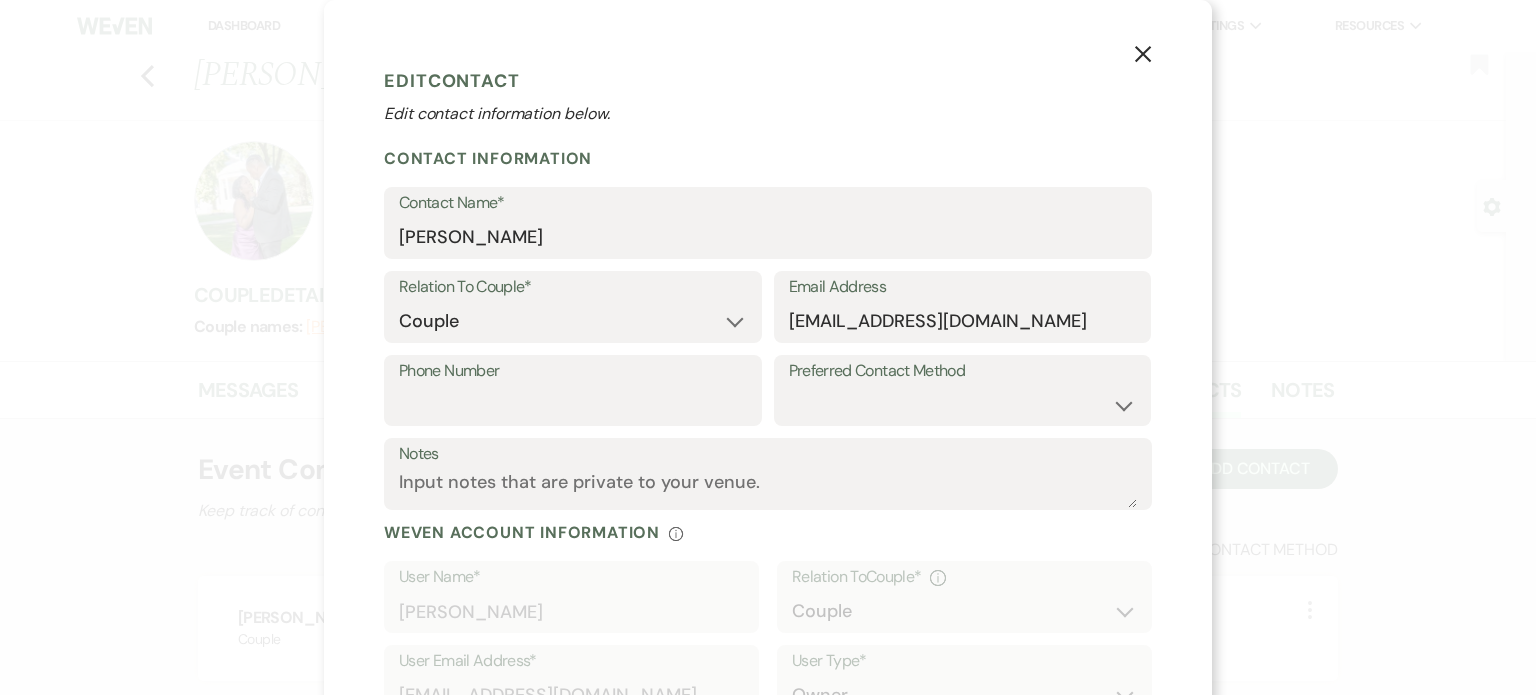 click on "X" 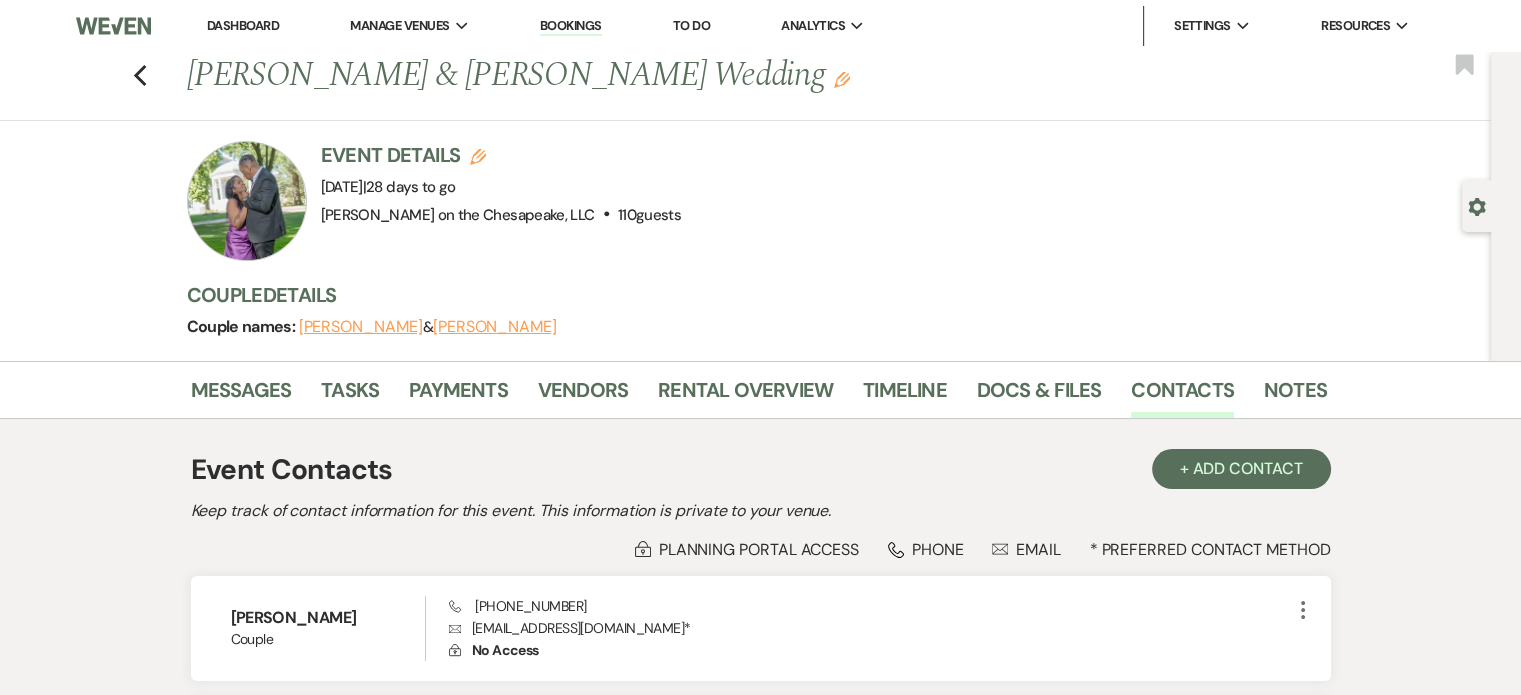 click on "[PERSON_NAME]" at bounding box center [361, 327] 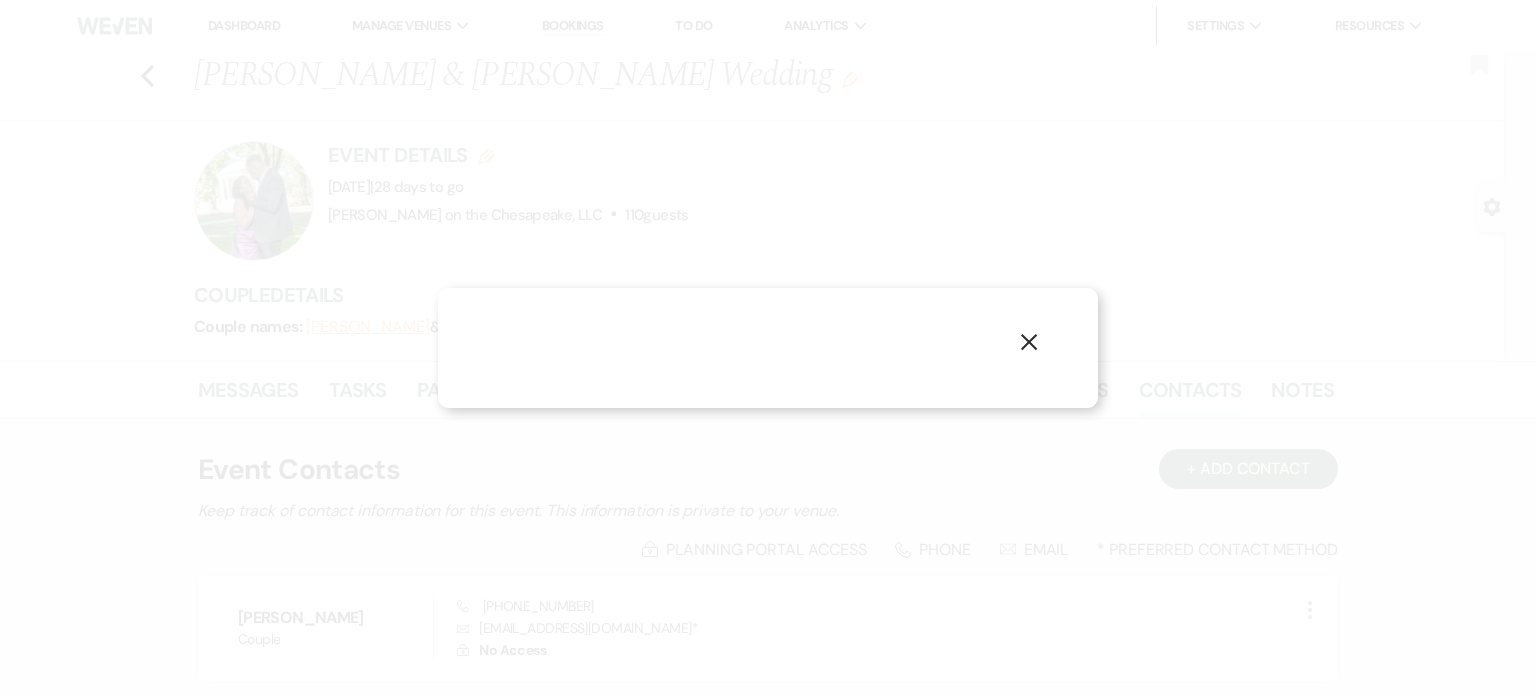 select on "1" 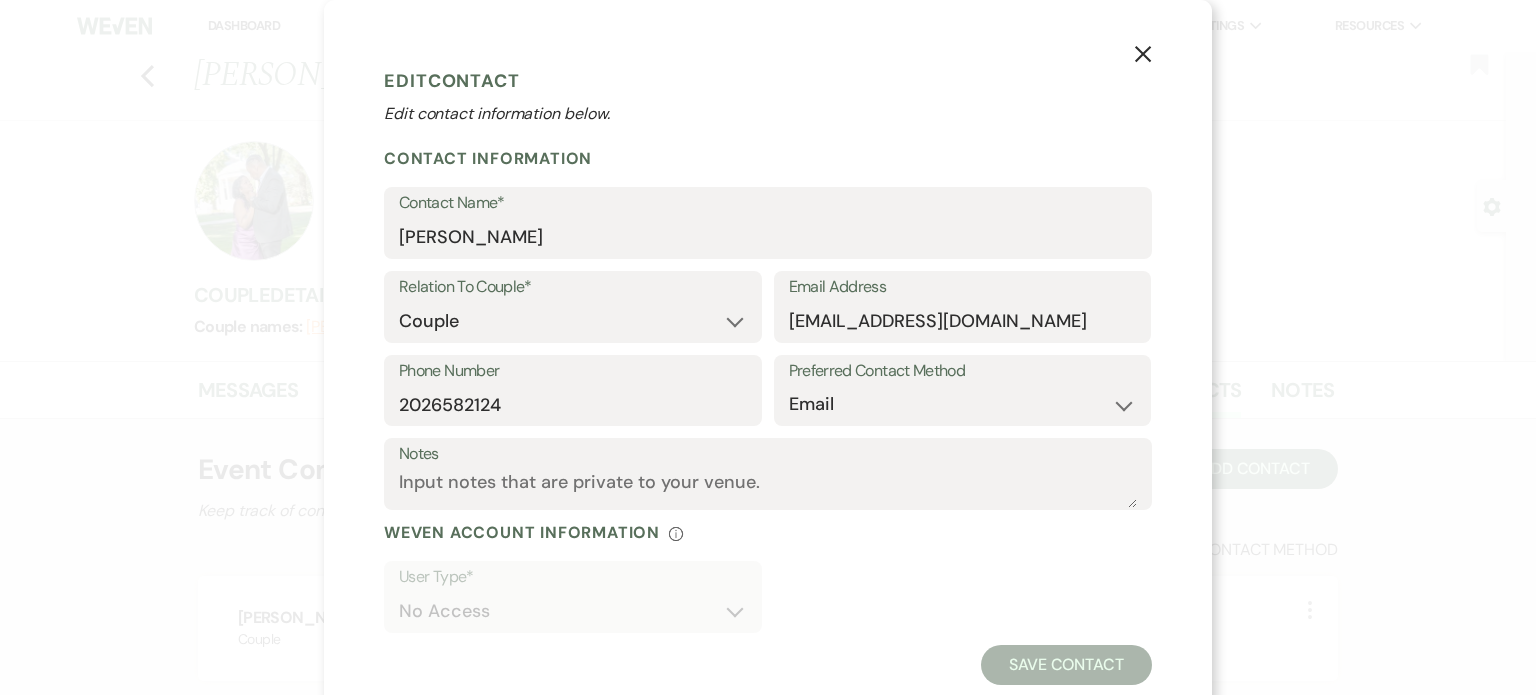 click on "X" 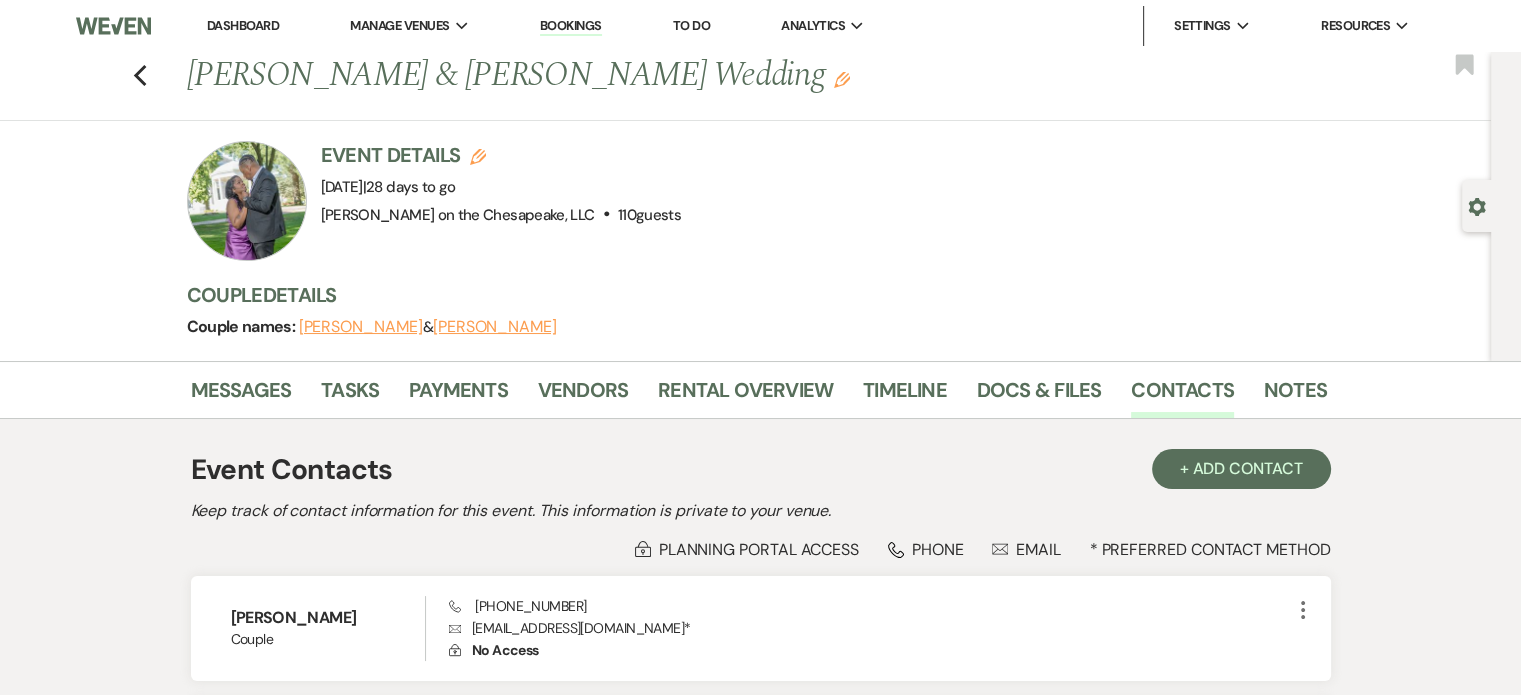 click 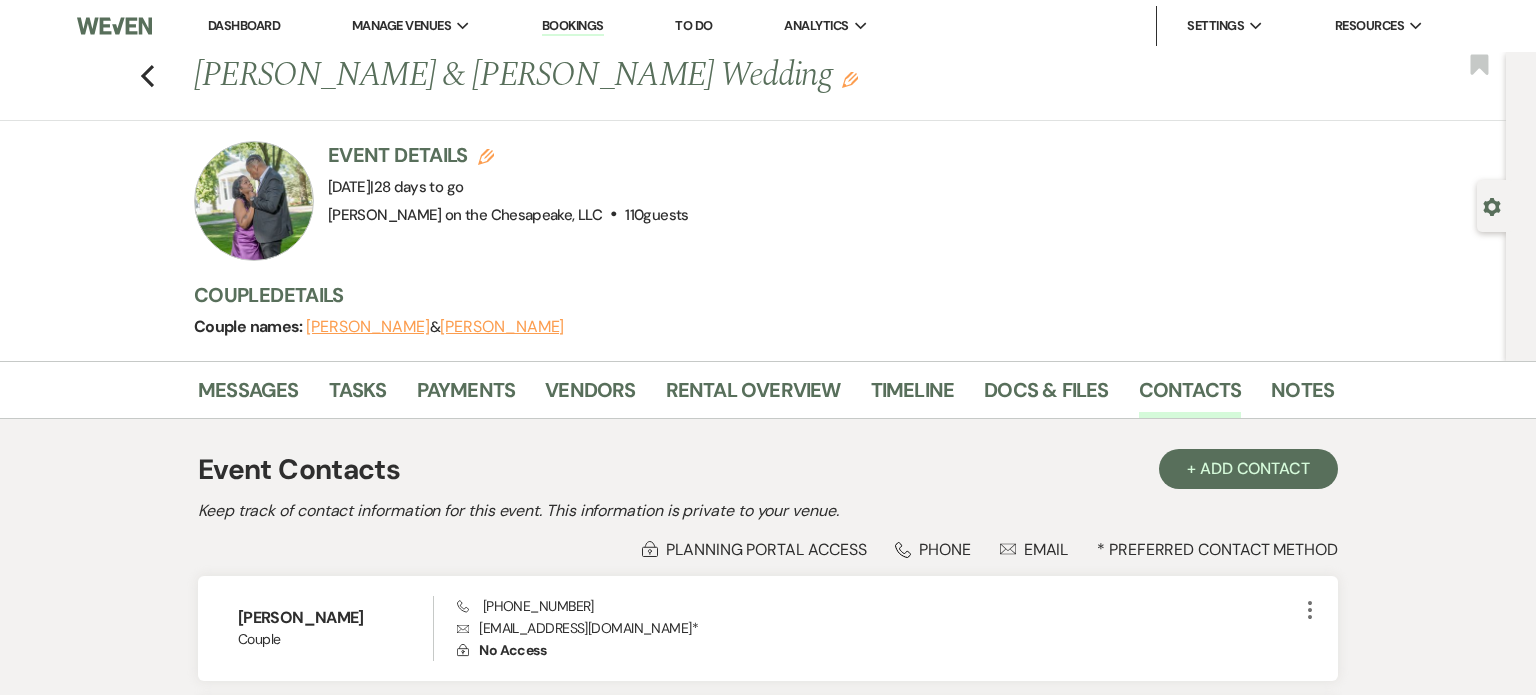 select on "705" 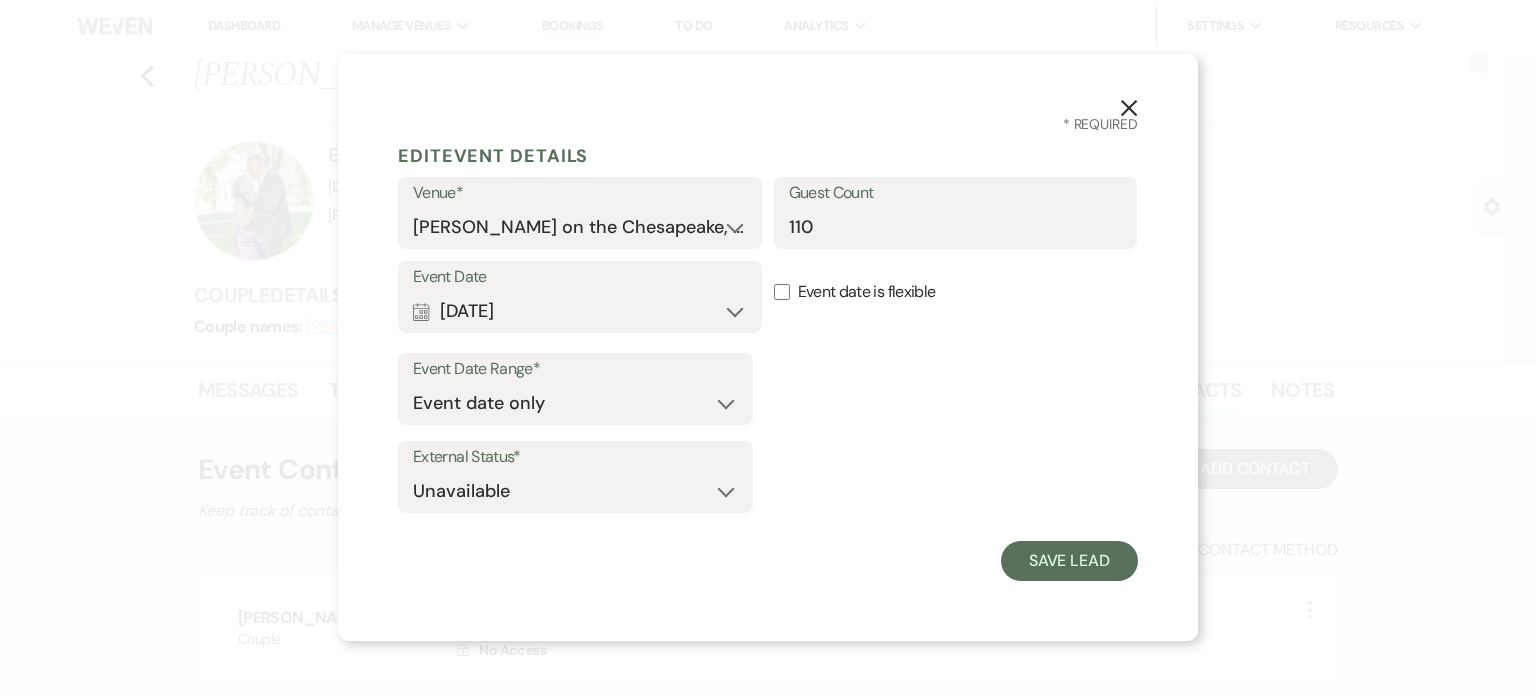 click 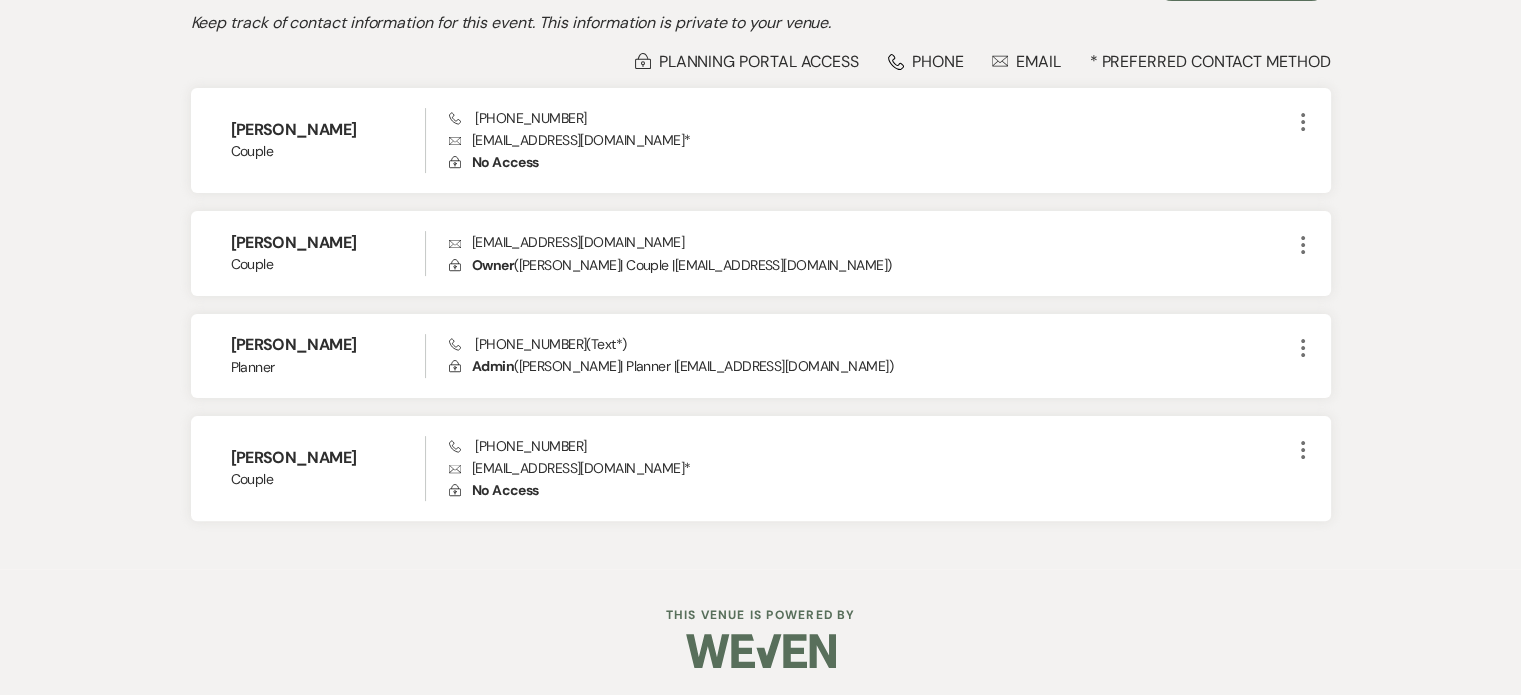 scroll, scrollTop: 490, scrollLeft: 0, axis: vertical 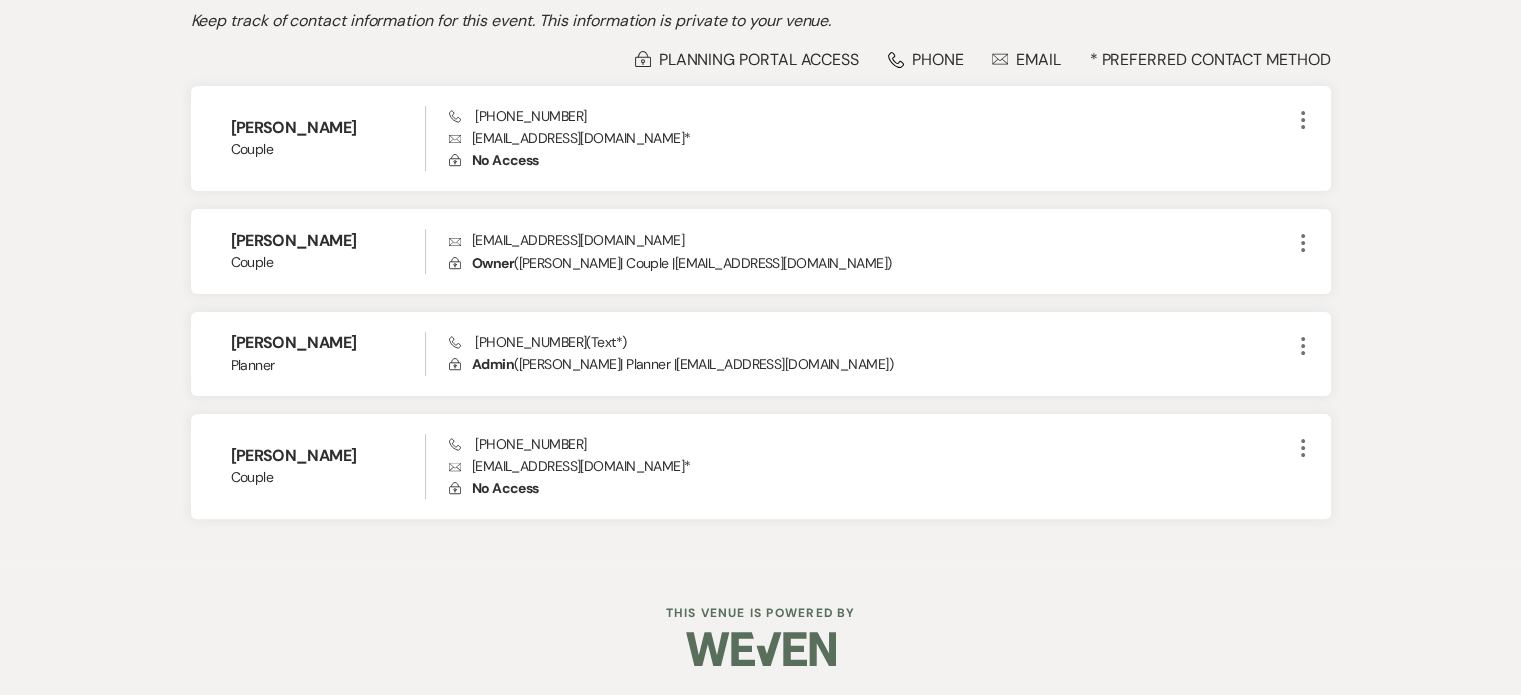 drag, startPoint x: 453, startPoint y: 483, endPoint x: 1015, endPoint y: 587, distance: 571.54175 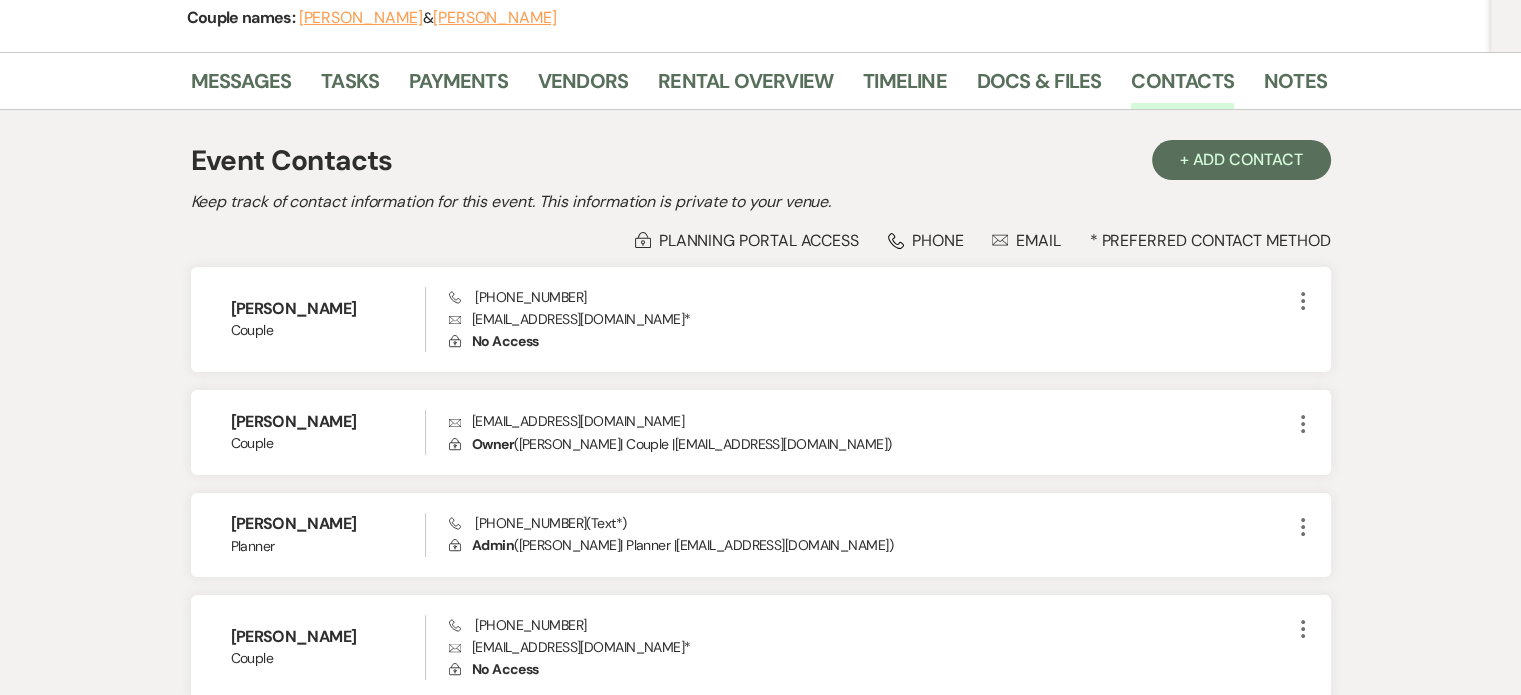 scroll, scrollTop: 90, scrollLeft: 0, axis: vertical 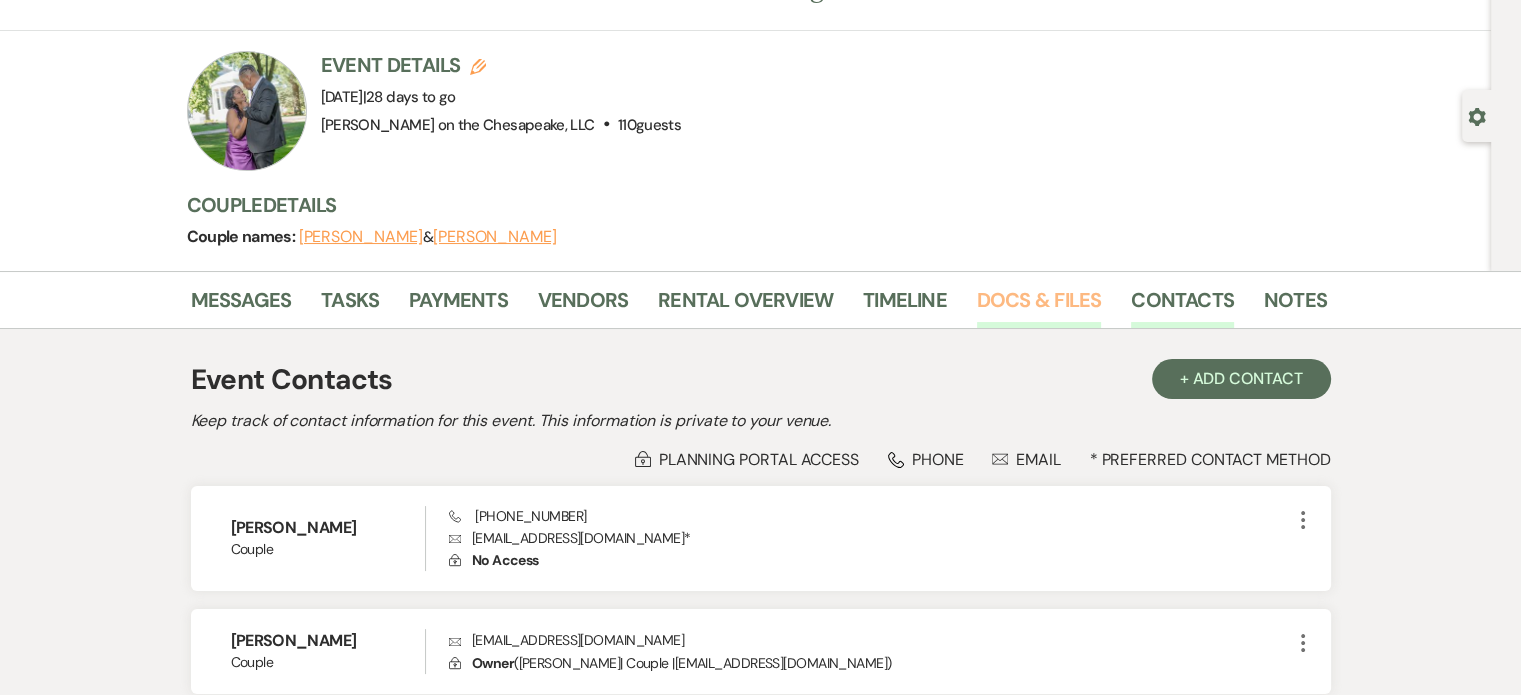 click on "Docs & Files" at bounding box center [1039, 306] 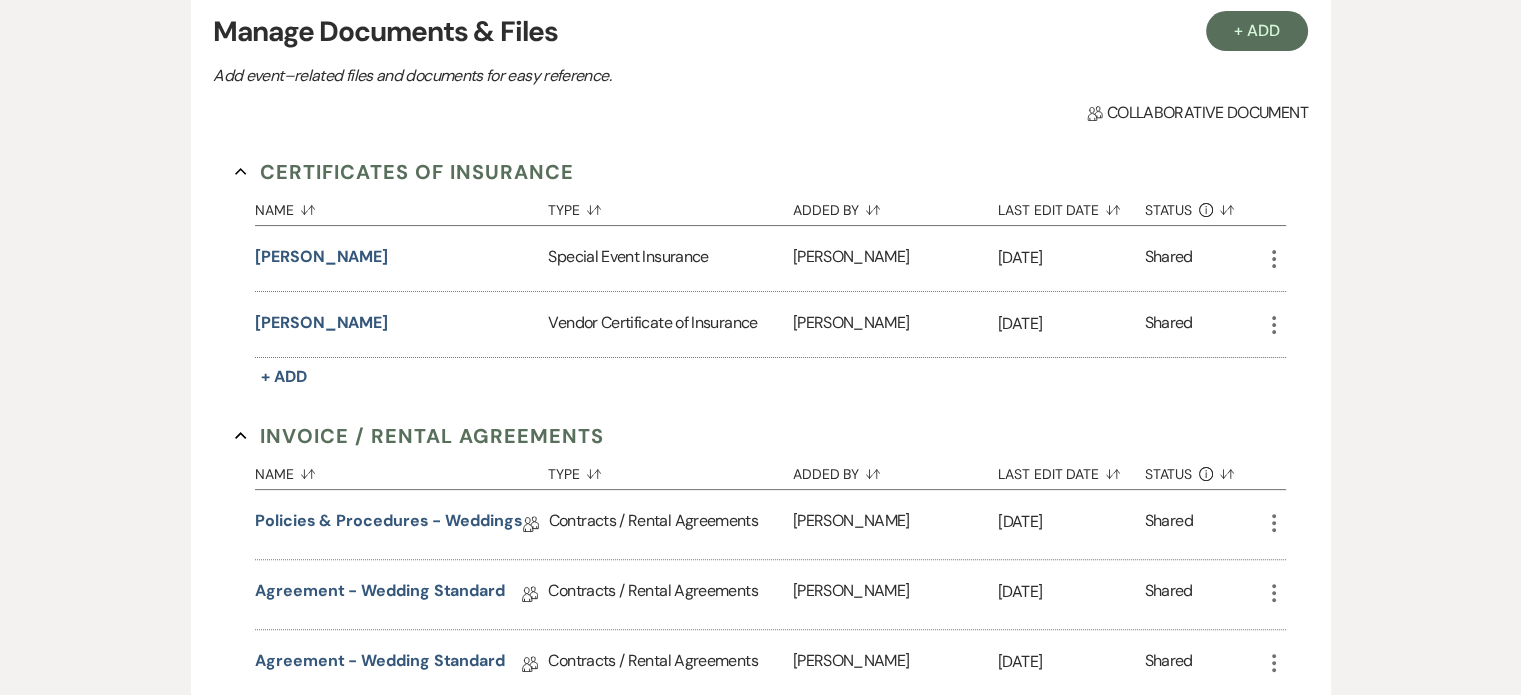 scroll, scrollTop: 490, scrollLeft: 0, axis: vertical 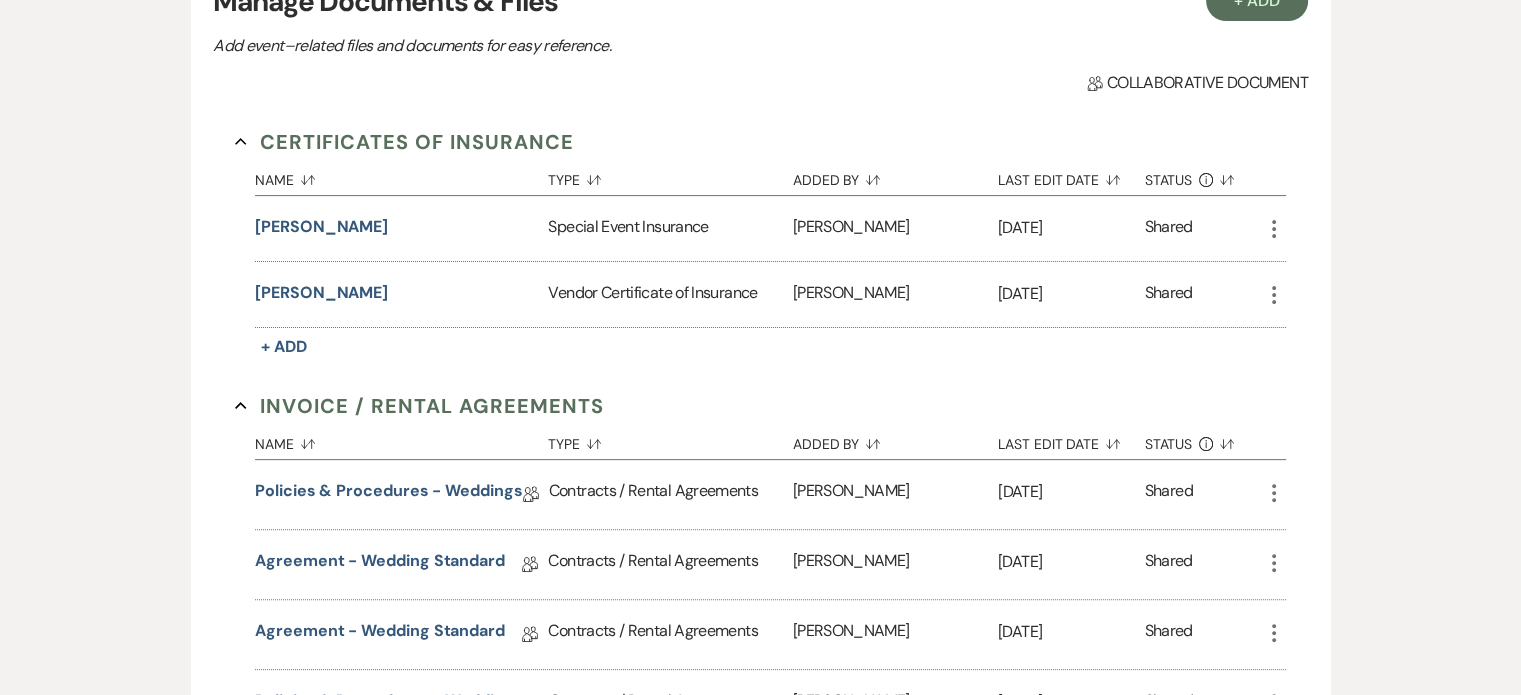 click on "Special Event Insurance" at bounding box center (670, 228) 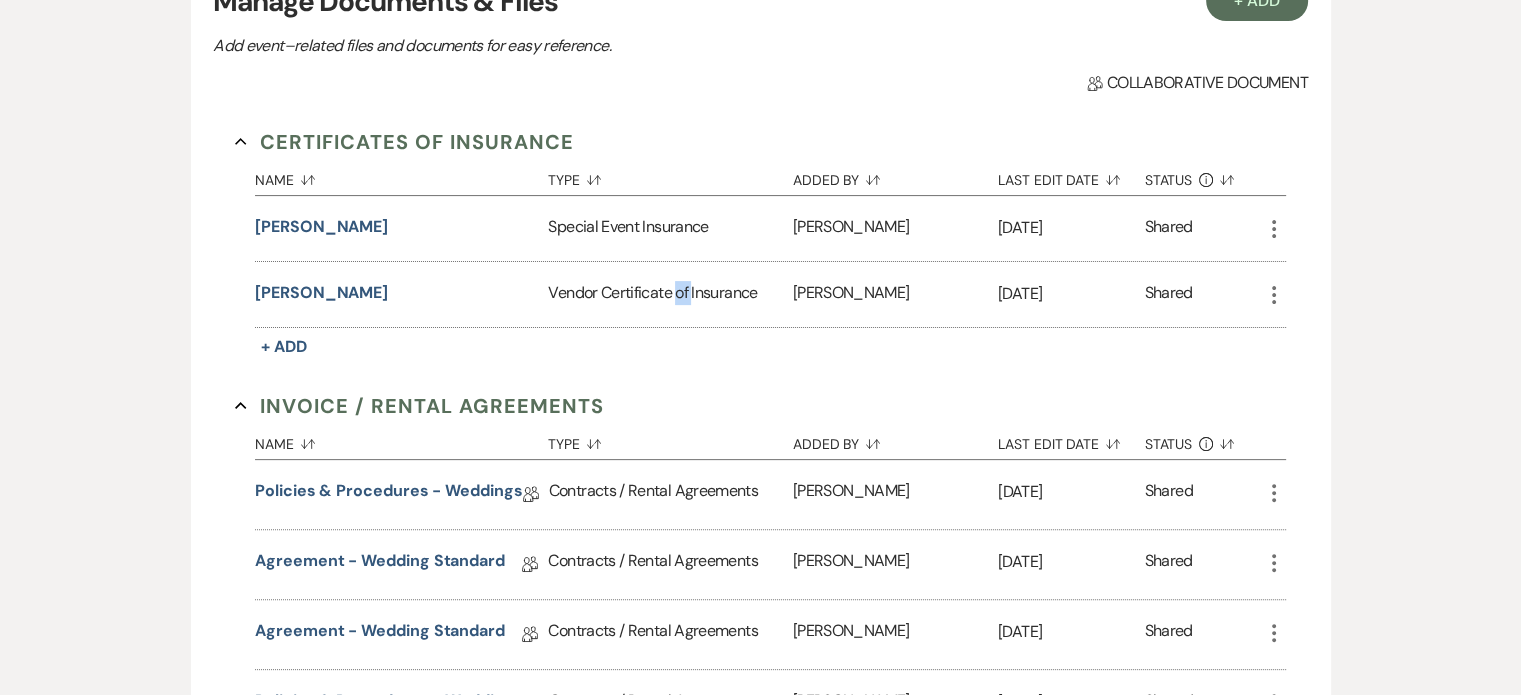 click on "Vendor Certificate of Insurance" at bounding box center (670, 294) 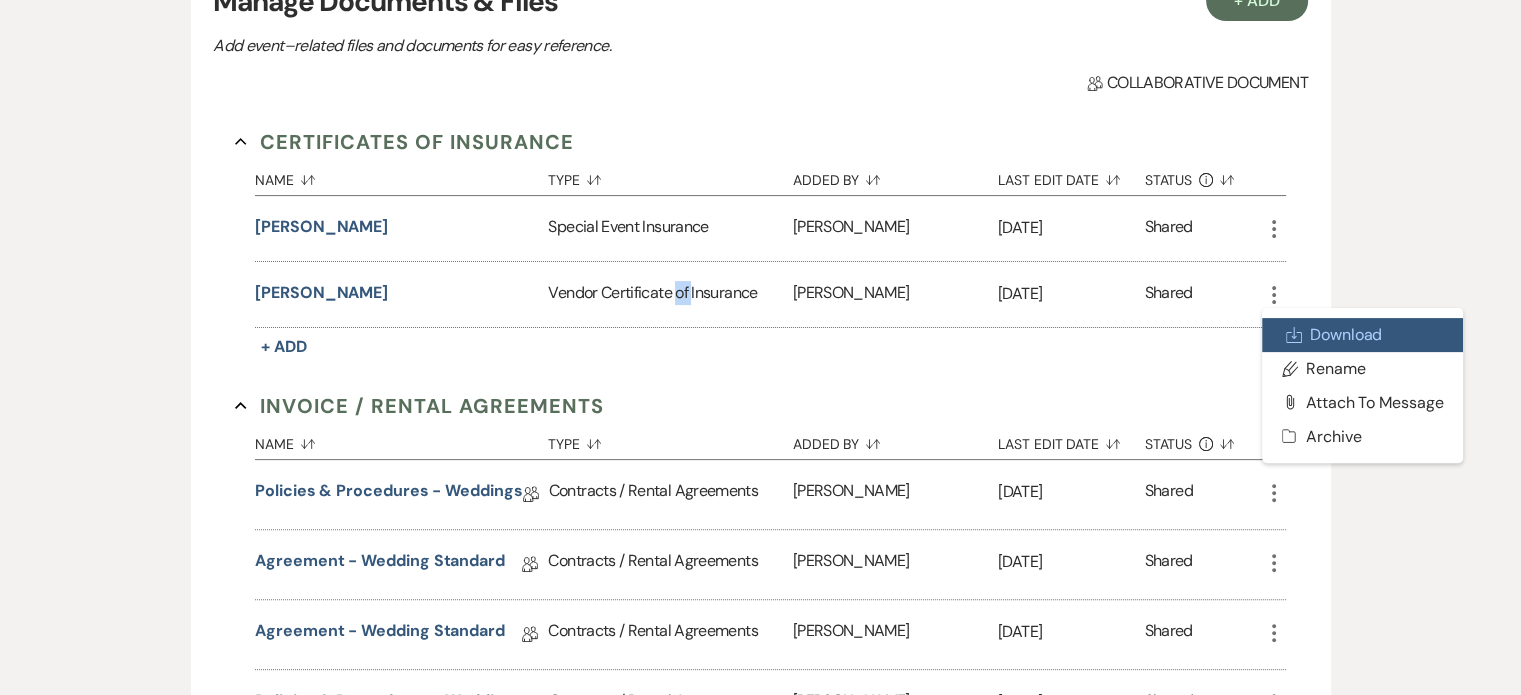 click on "Download Download" at bounding box center (1363, 335) 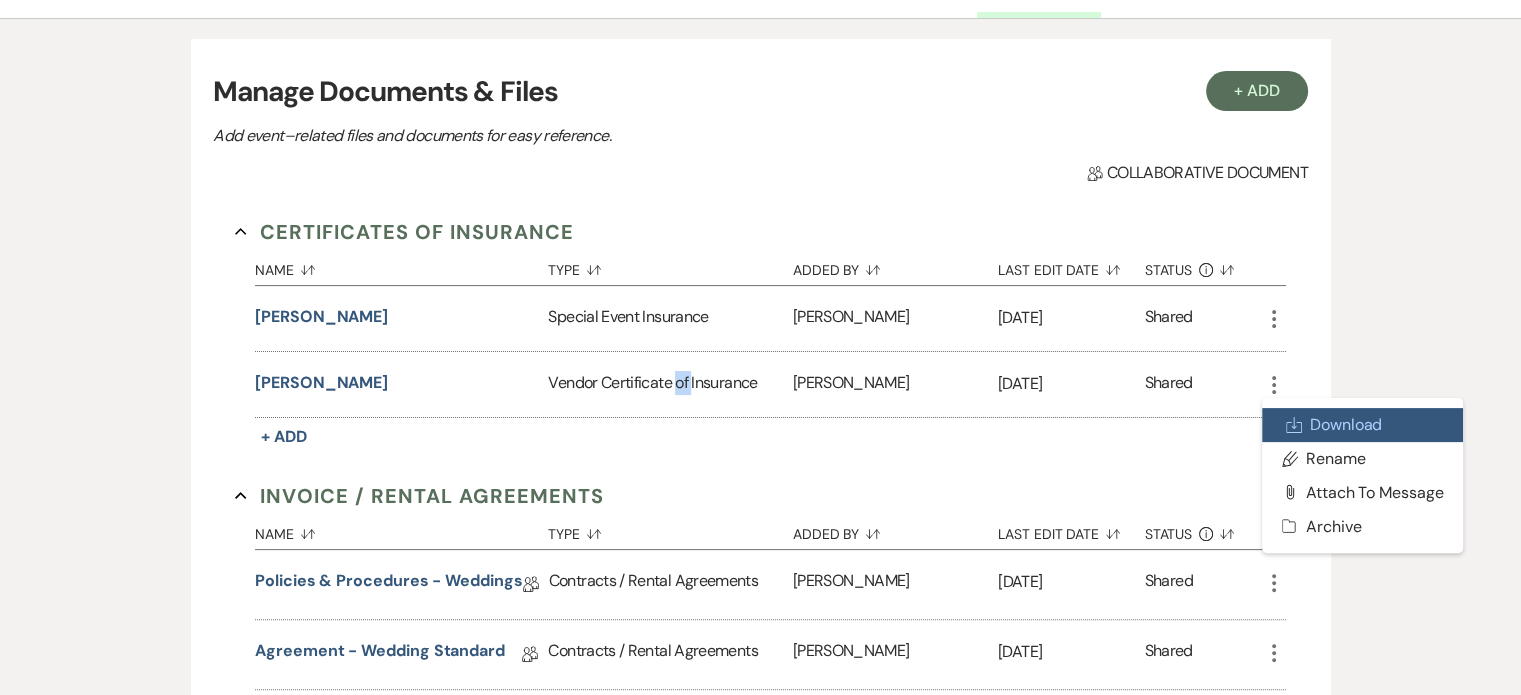scroll, scrollTop: 390, scrollLeft: 0, axis: vertical 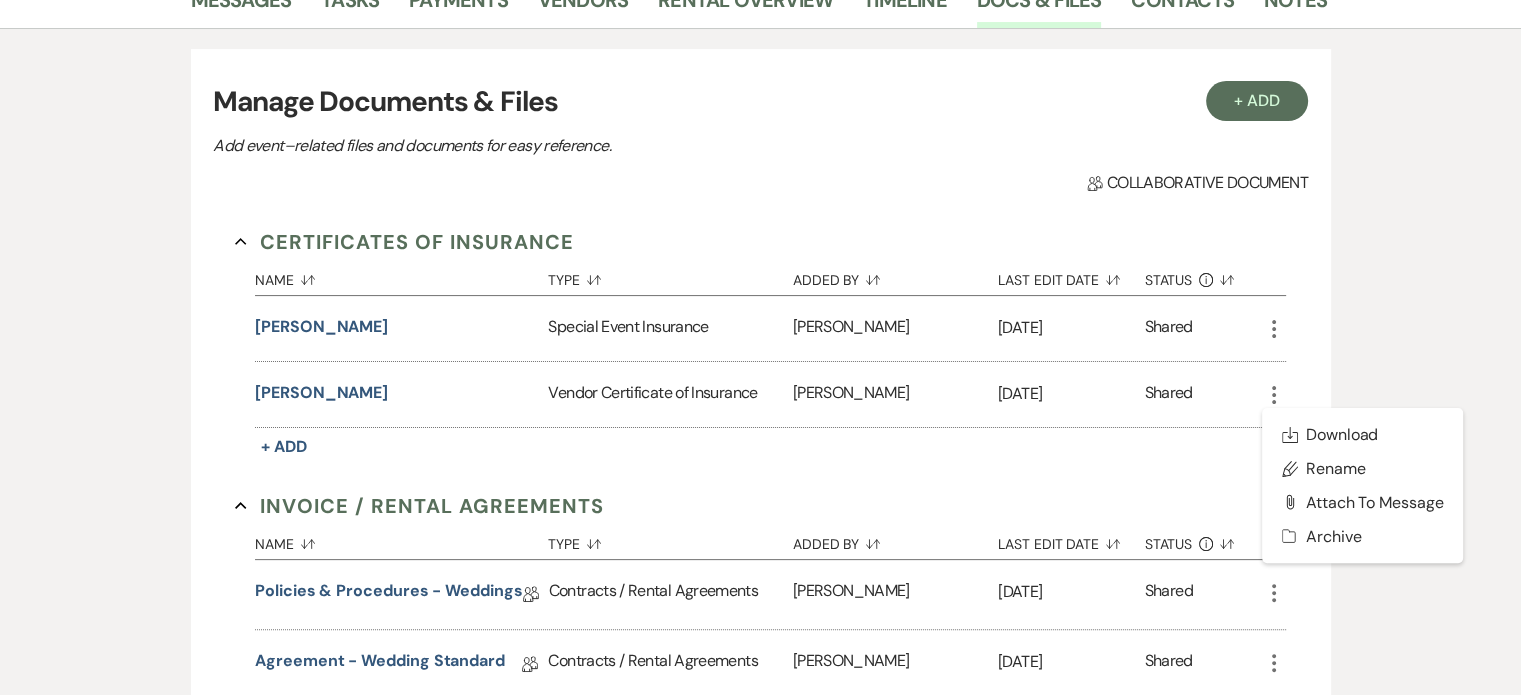 click on "Messages Tasks Payments Vendors Rental Overview Timeline Docs & Files Contacts Notes + Add Manage Documents & Files Add event–related files and documents for easy reference. Collab Doc   Collaborative document Certificates of Insurance Collapse Name   Sort Default Type   Sort Default Added By   Sort Default Last Edit Date   Sort Default Status Info   Sort Default Ernecia Williams Special Event Insurance Terrance Davis Jul 14, 2025   Shared More Ernecia Williams Vendor Certificate of Insurance Terrance Davis Jul 14, 2025   Shared More Download Download Pencil Rename Attach File Attach to Message Archive Archive + Add Invoice / Rental Agreements Collapse Name   Sort Default Type   Sort Default Added By   Sort Default Last Edit Date   Sort Default Status Info   Sort Default Policies & Procedures - Weddings Collab Doc Contracts / Rental Agreements Lorna Taylor Feb 6, 2024   Shared More Agreement - Wedding Standard Collab Doc Contracts / Rental Agreements Lorna Taylor Feb 6, 2024   Shared More Collab Doc   More" at bounding box center (760, 644) 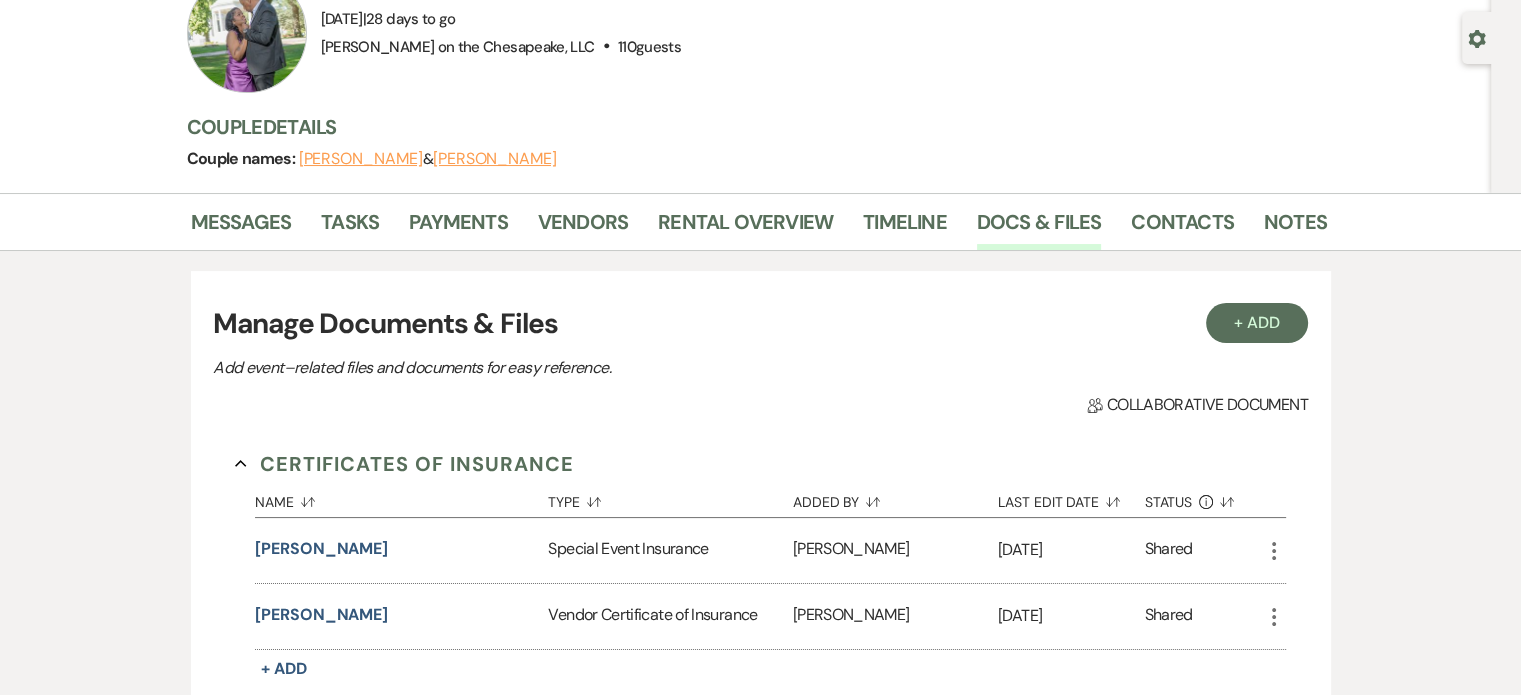 scroll, scrollTop: 0, scrollLeft: 0, axis: both 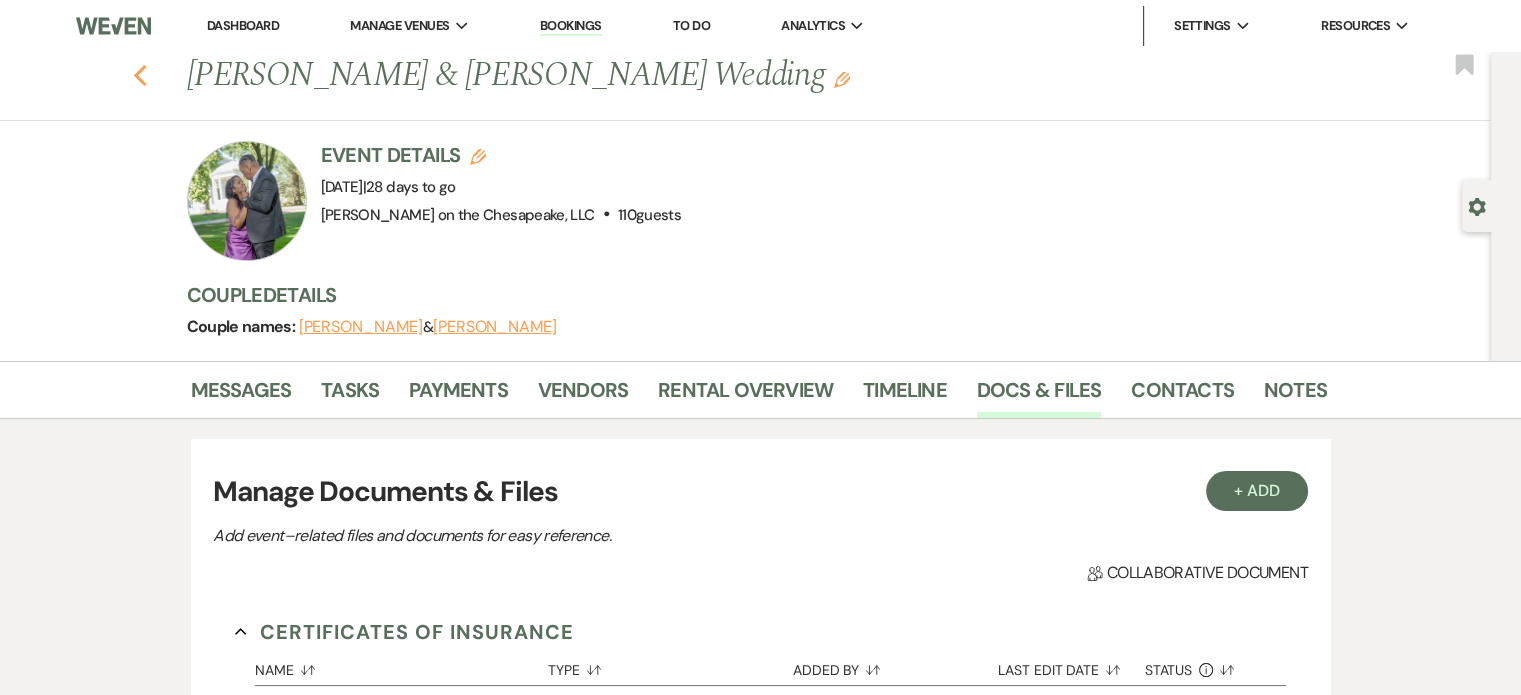 click 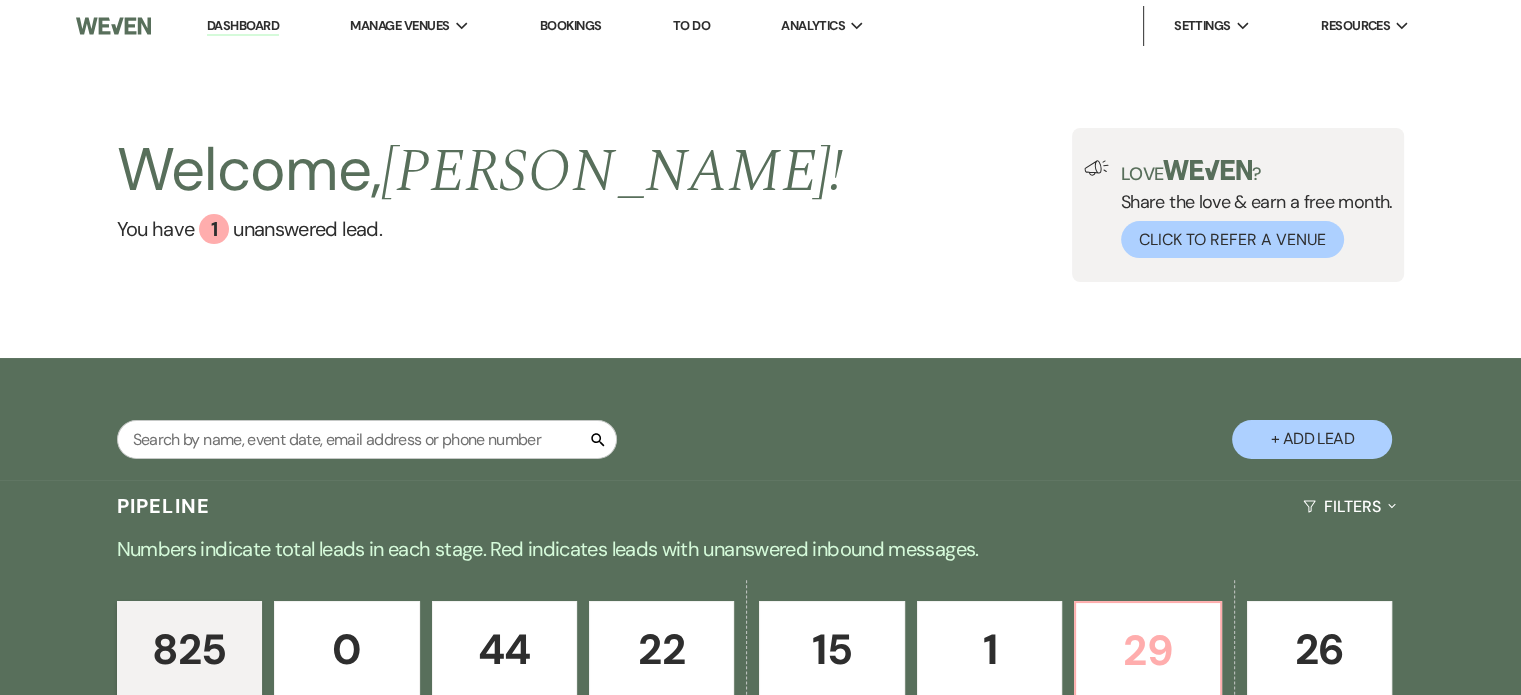 click on "29" at bounding box center (1147, 650) 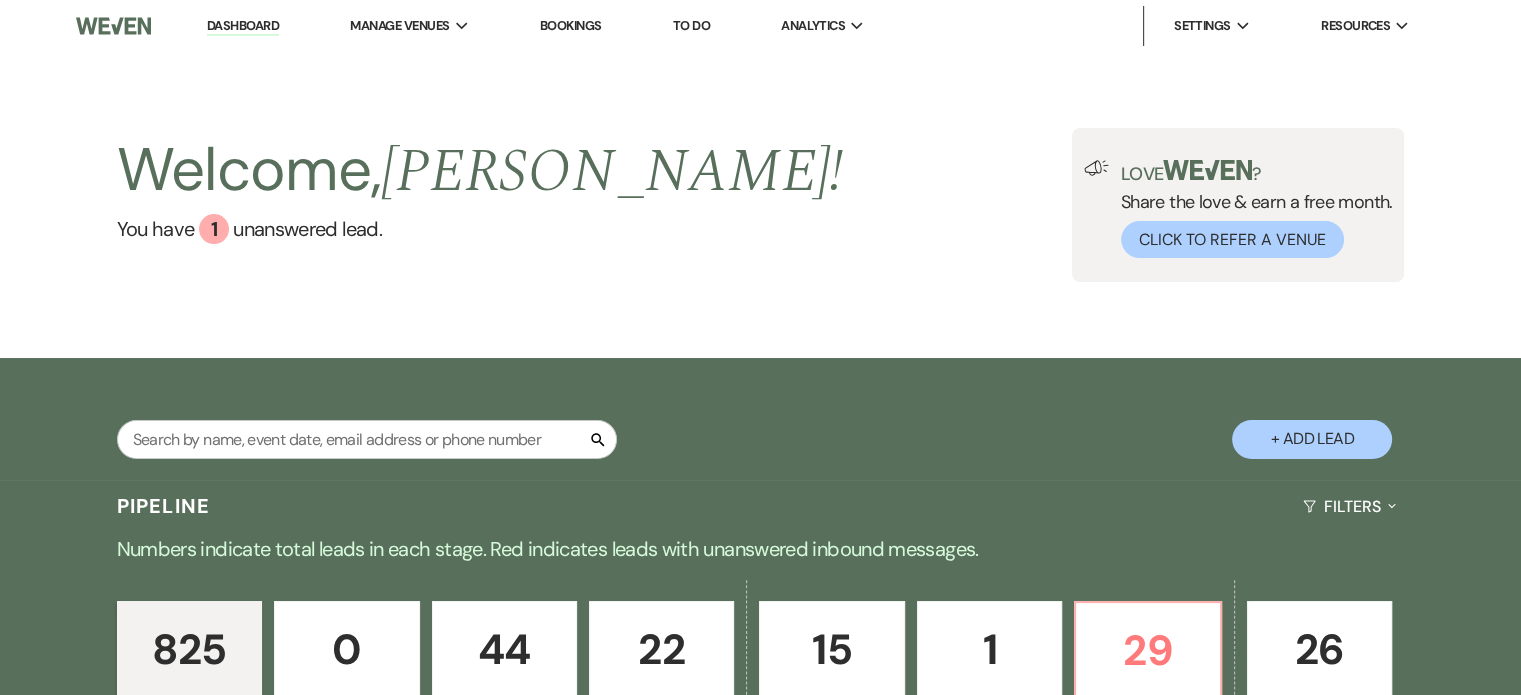 click on "Search + Add Lead" at bounding box center [761, 421] 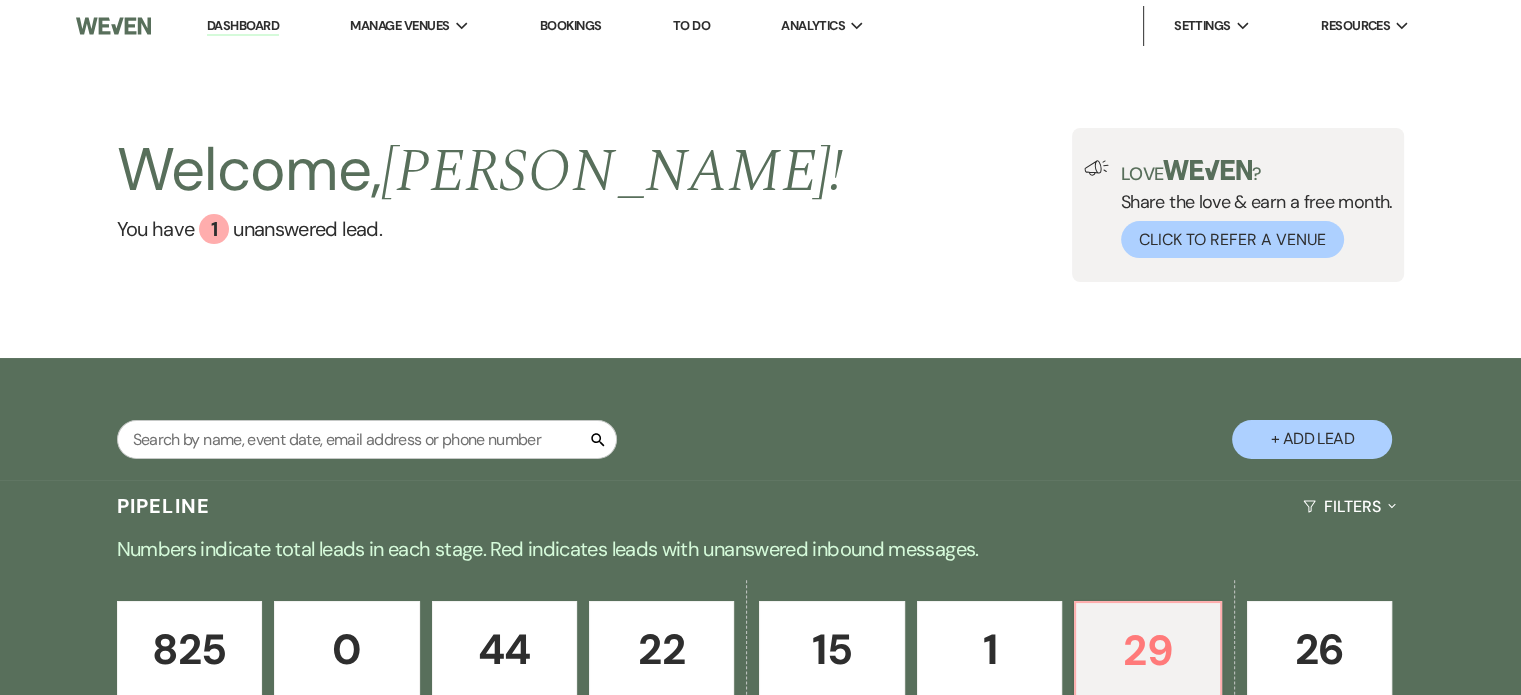 scroll, scrollTop: 64, scrollLeft: 0, axis: vertical 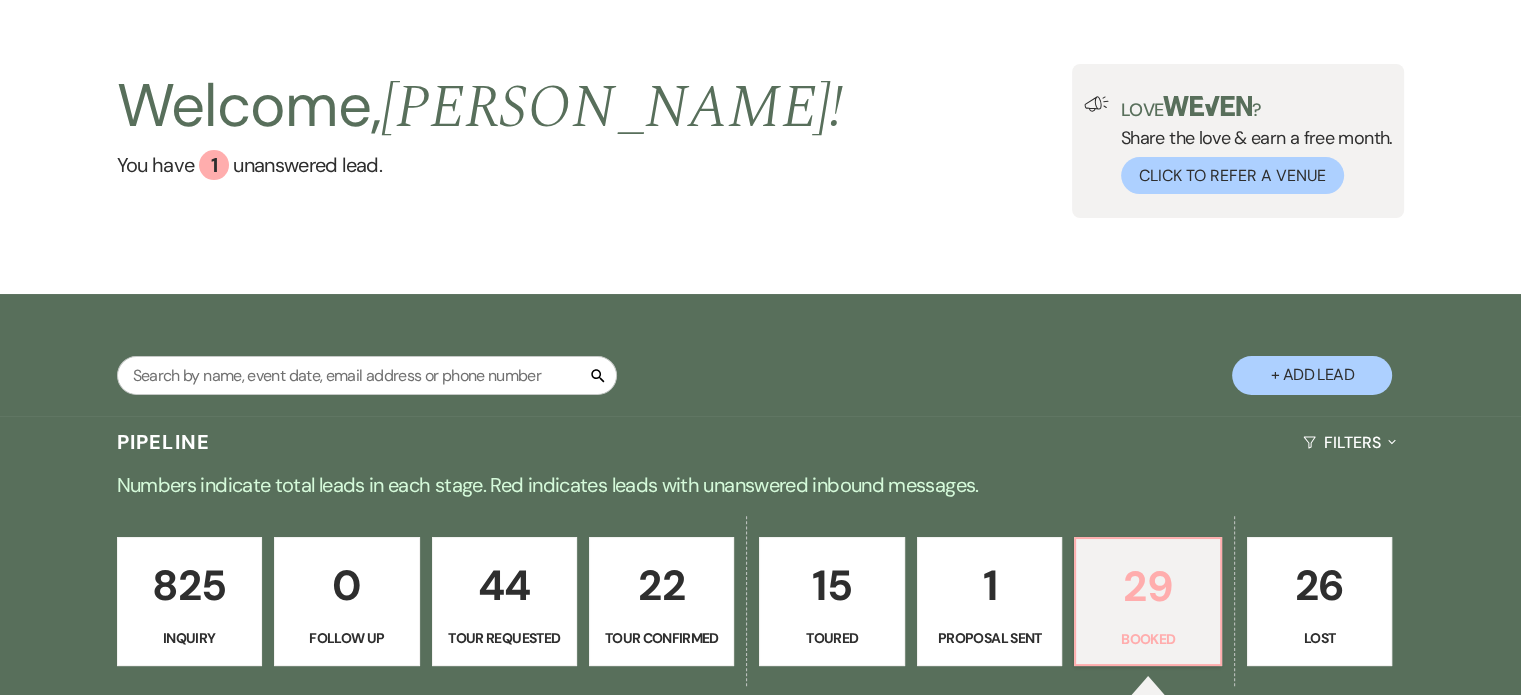 click on "Booked" at bounding box center [1147, 639] 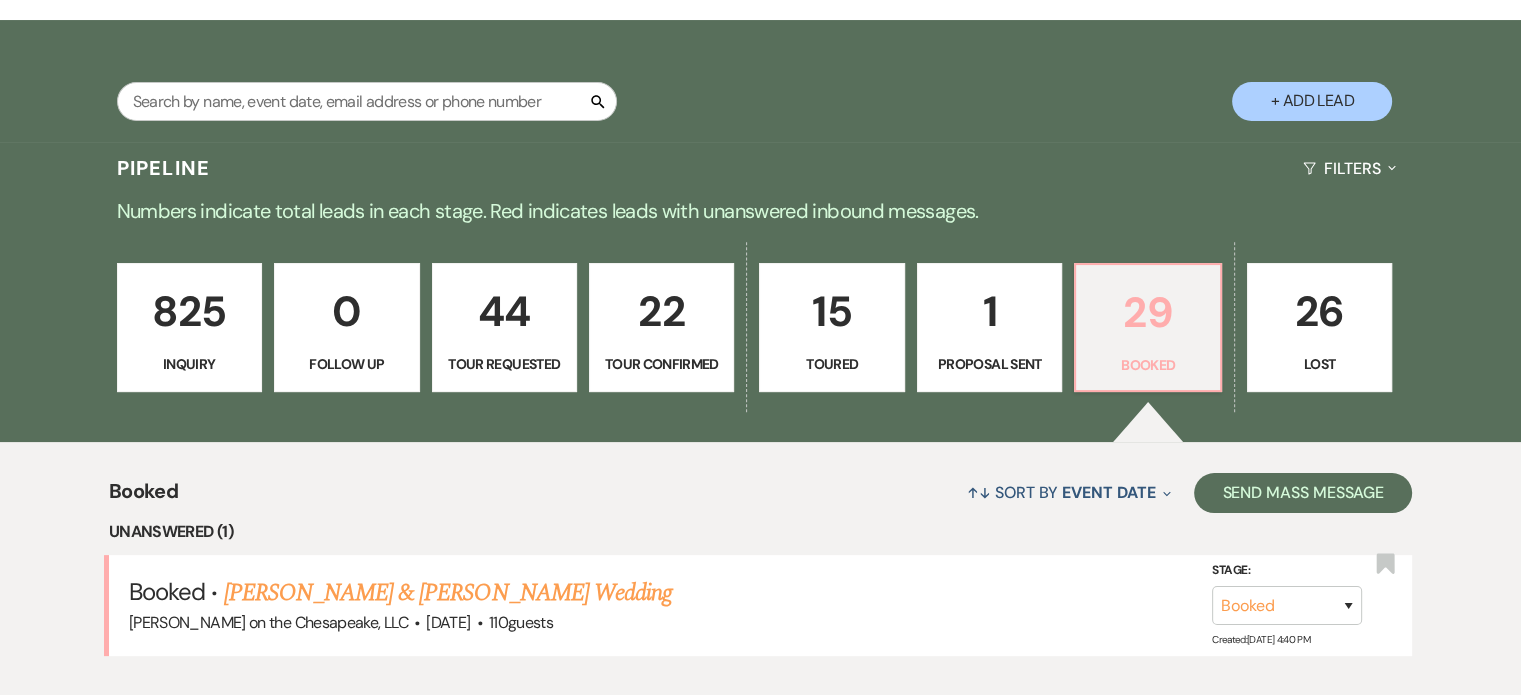 scroll, scrollTop: 464, scrollLeft: 0, axis: vertical 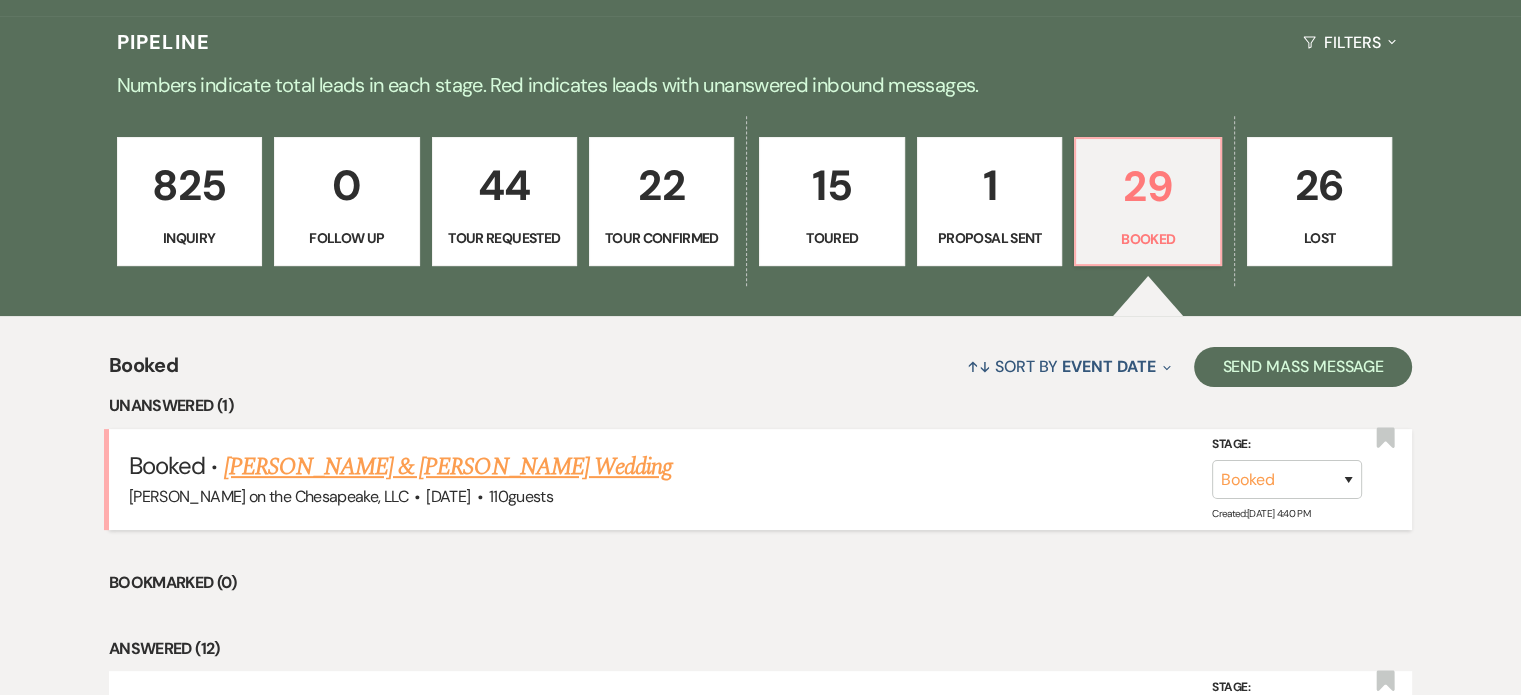 click on "[PERSON_NAME] & [PERSON_NAME] Wedding" at bounding box center [448, 467] 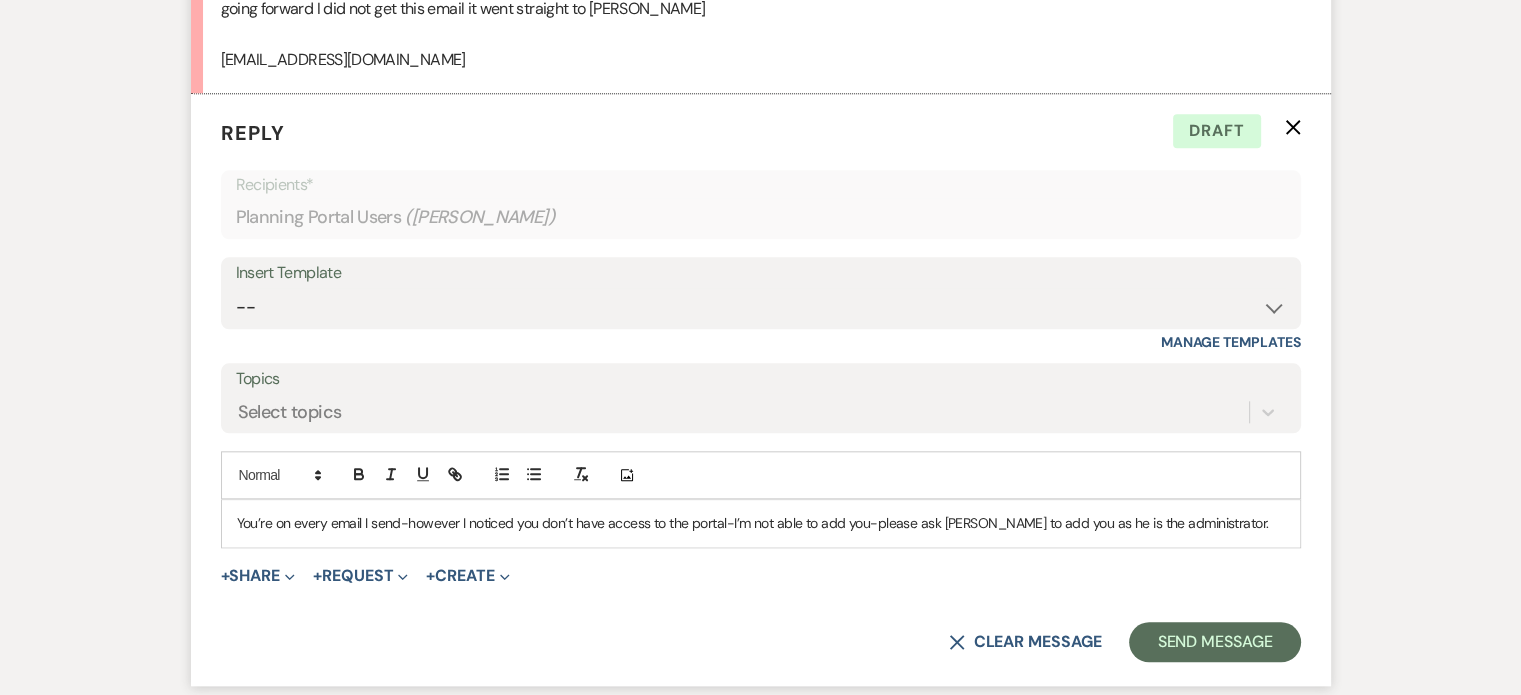 scroll, scrollTop: 2044, scrollLeft: 0, axis: vertical 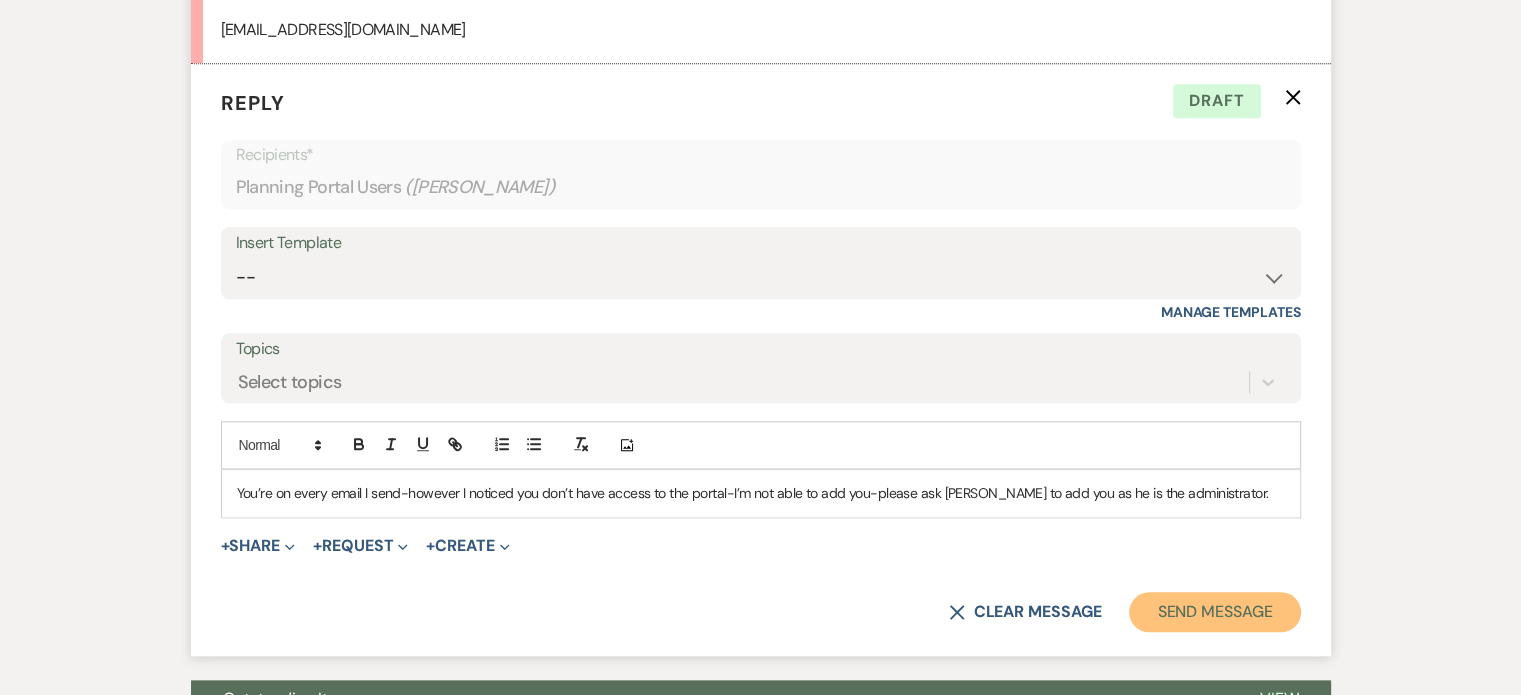 click on "Send Message" at bounding box center (1214, 612) 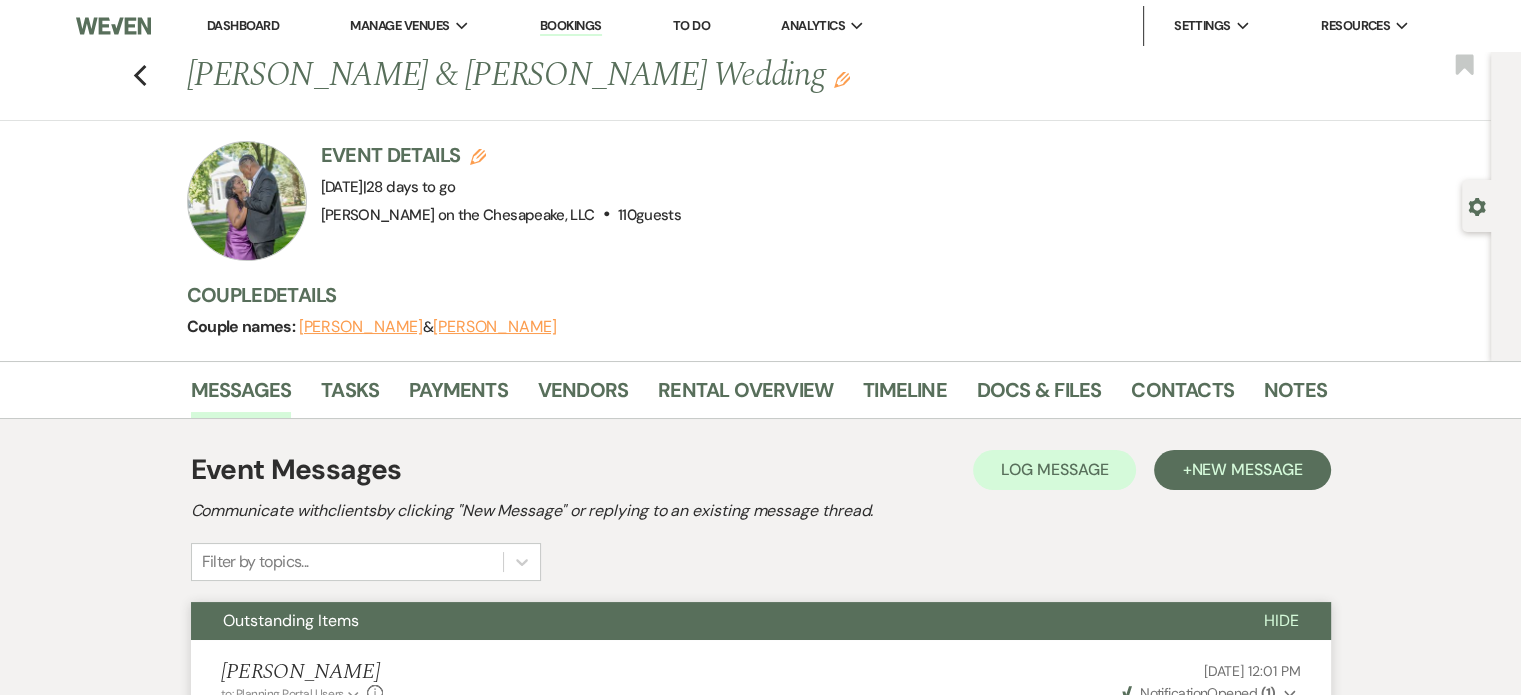 scroll, scrollTop: 0, scrollLeft: 0, axis: both 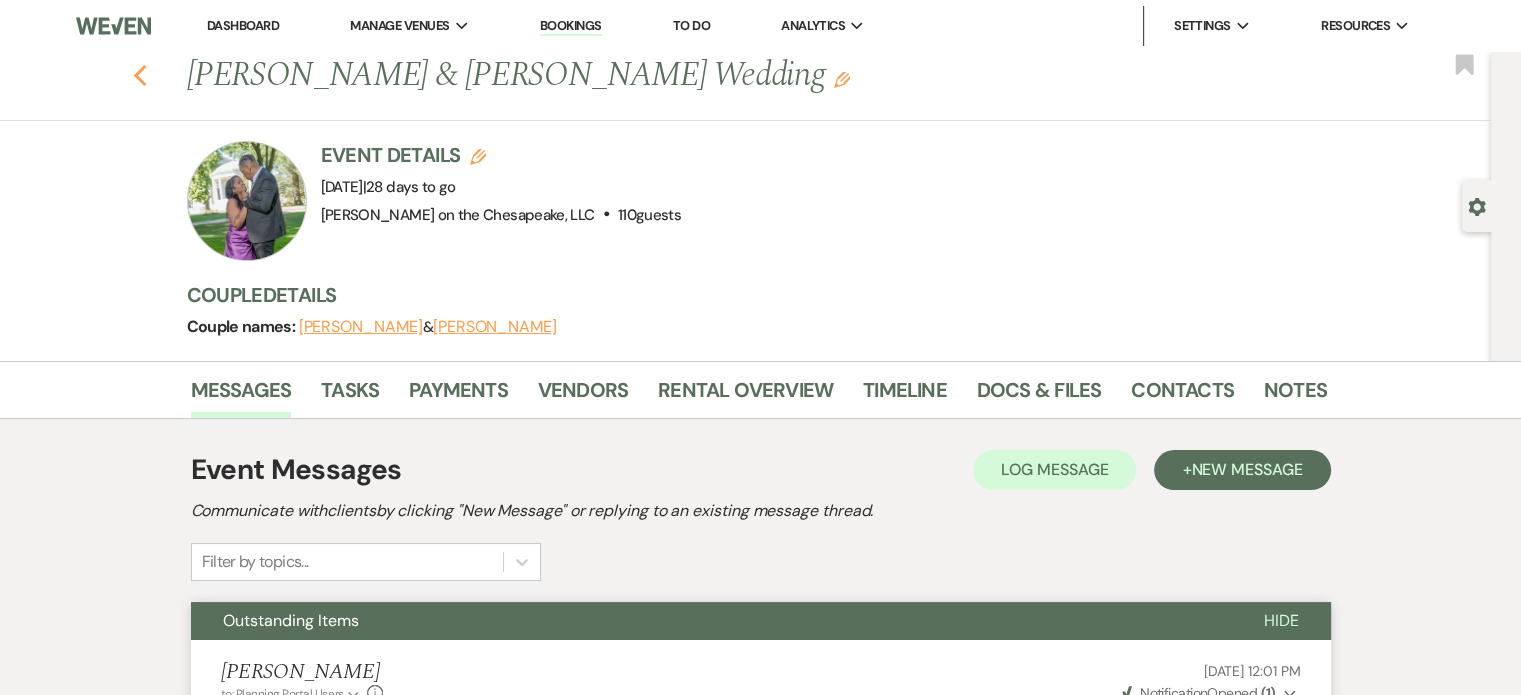 click on "Previous" 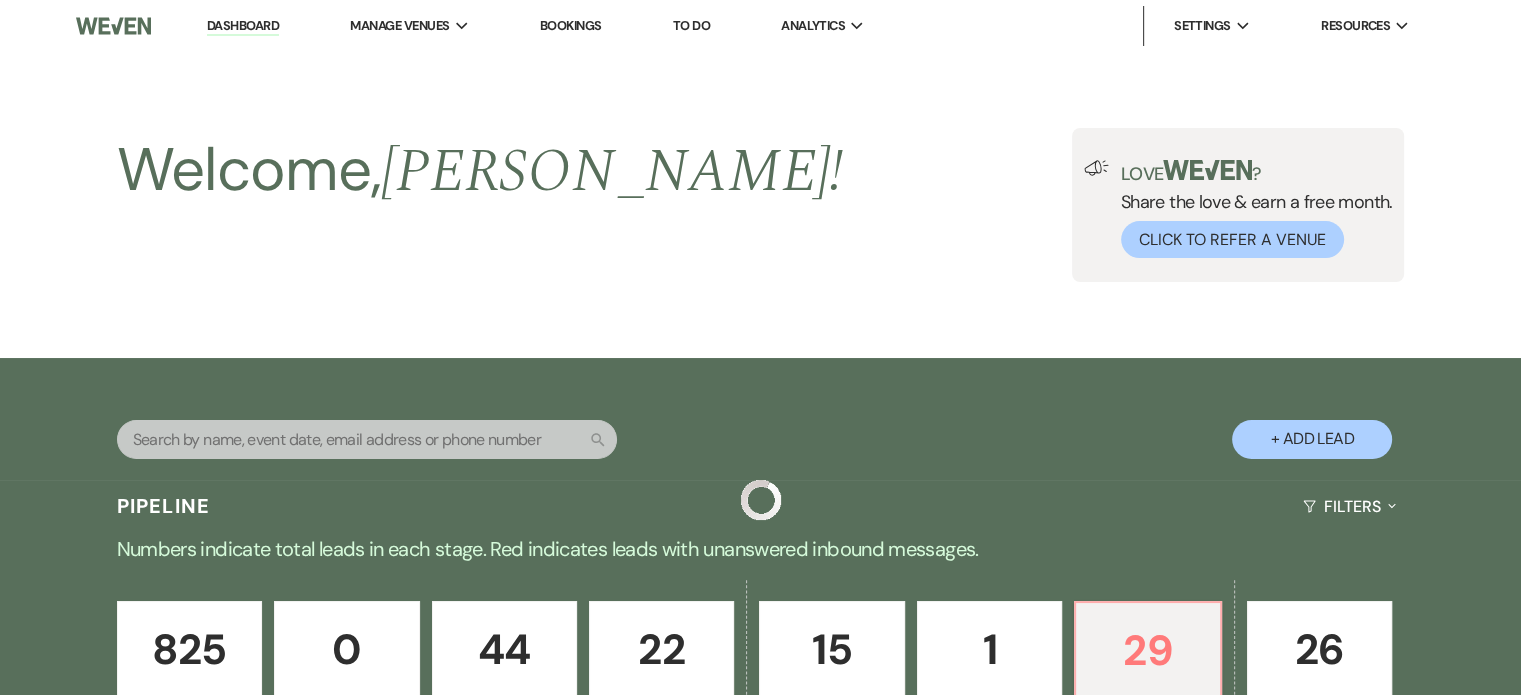 scroll, scrollTop: 464, scrollLeft: 0, axis: vertical 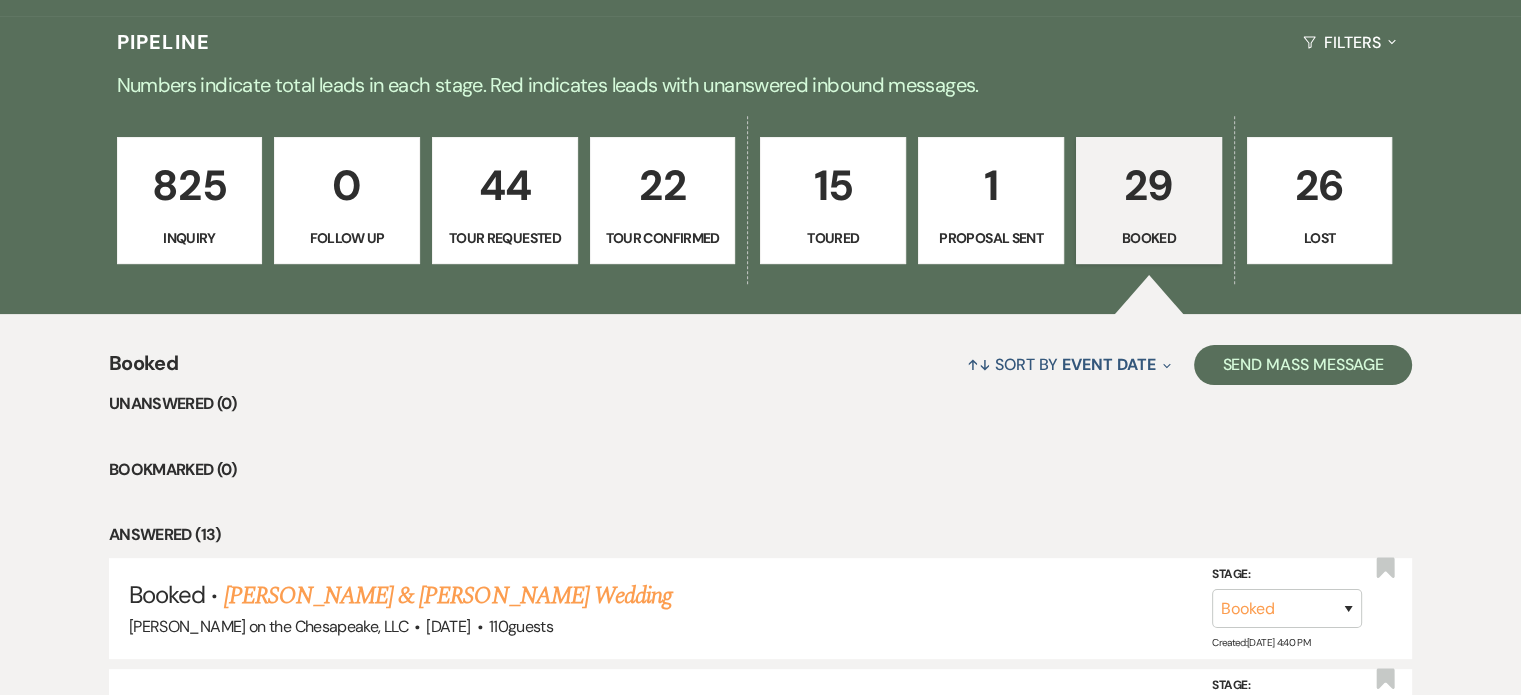 click on "Booked" at bounding box center (1149, 238) 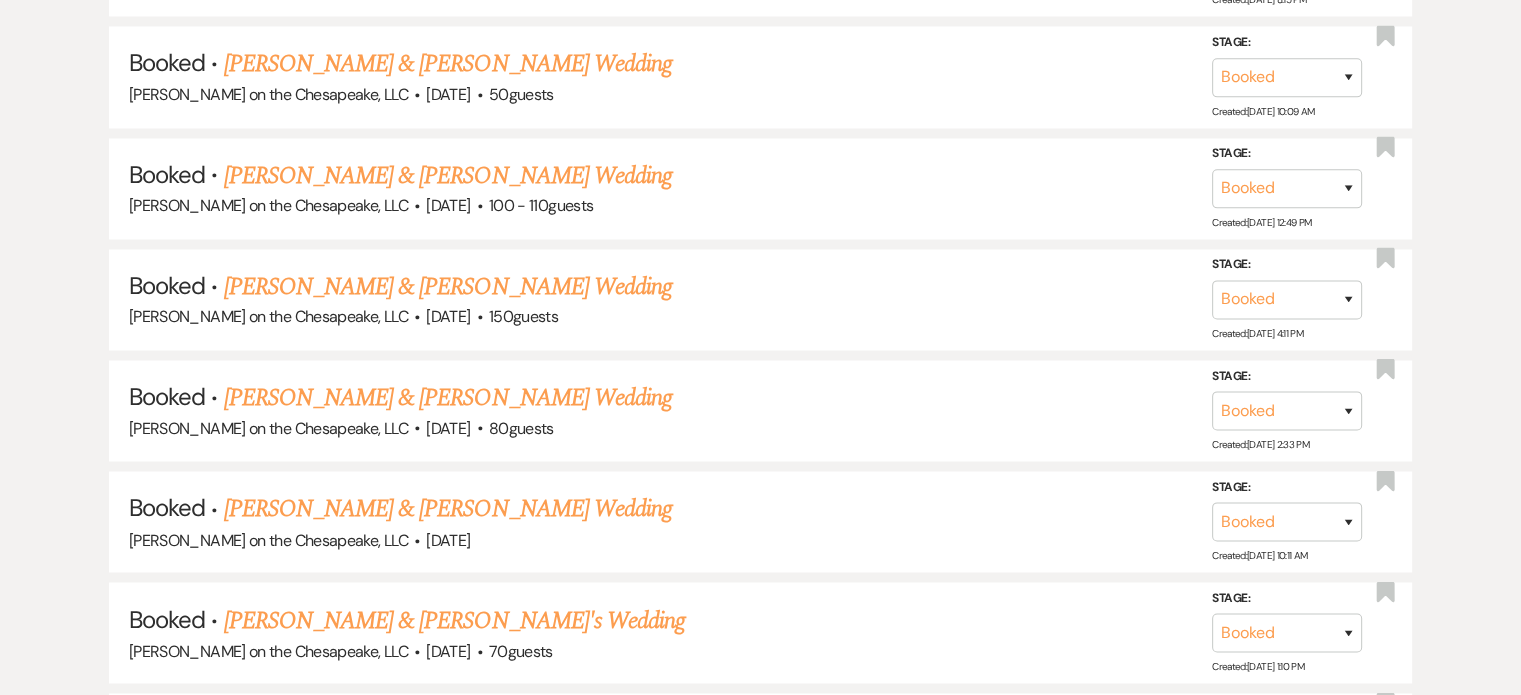 scroll, scrollTop: 3364, scrollLeft: 0, axis: vertical 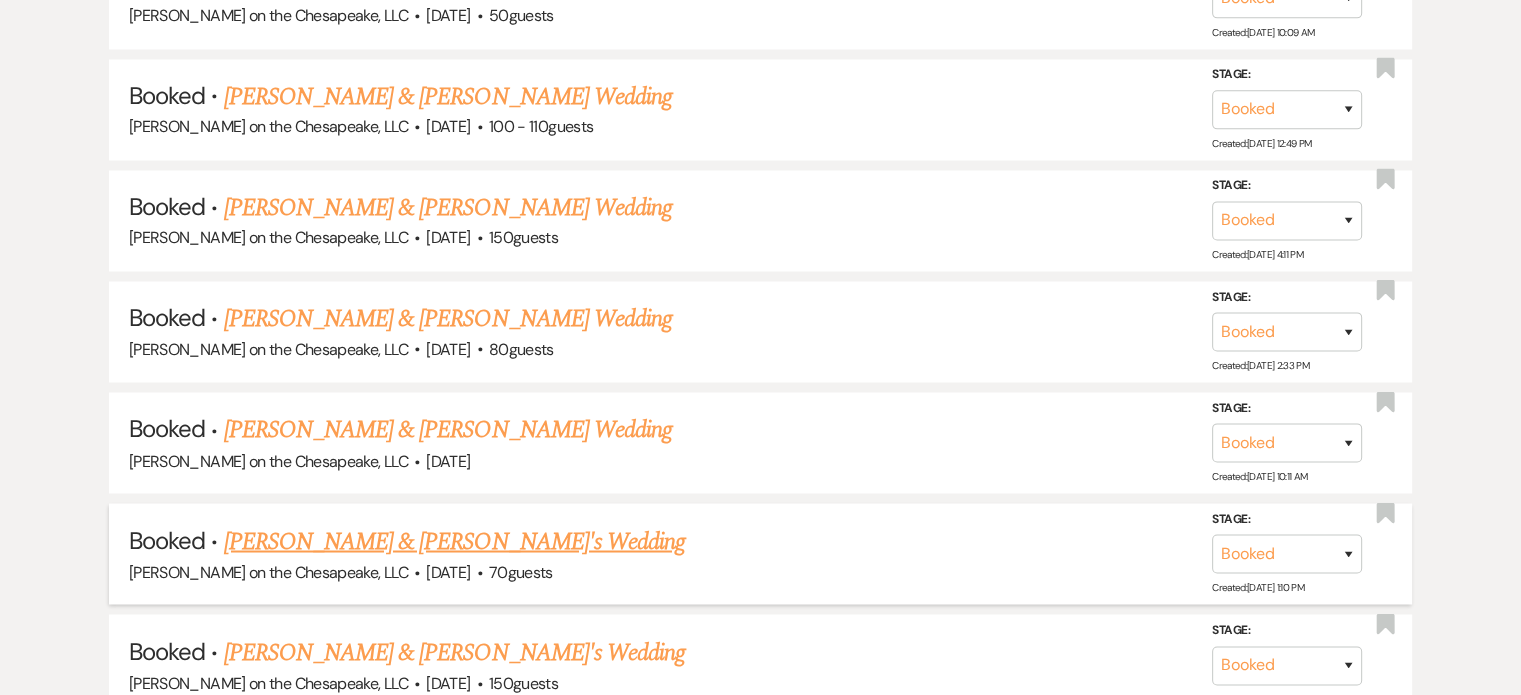 click on "[PERSON_NAME] & [PERSON_NAME]'s Wedding" at bounding box center [455, 541] 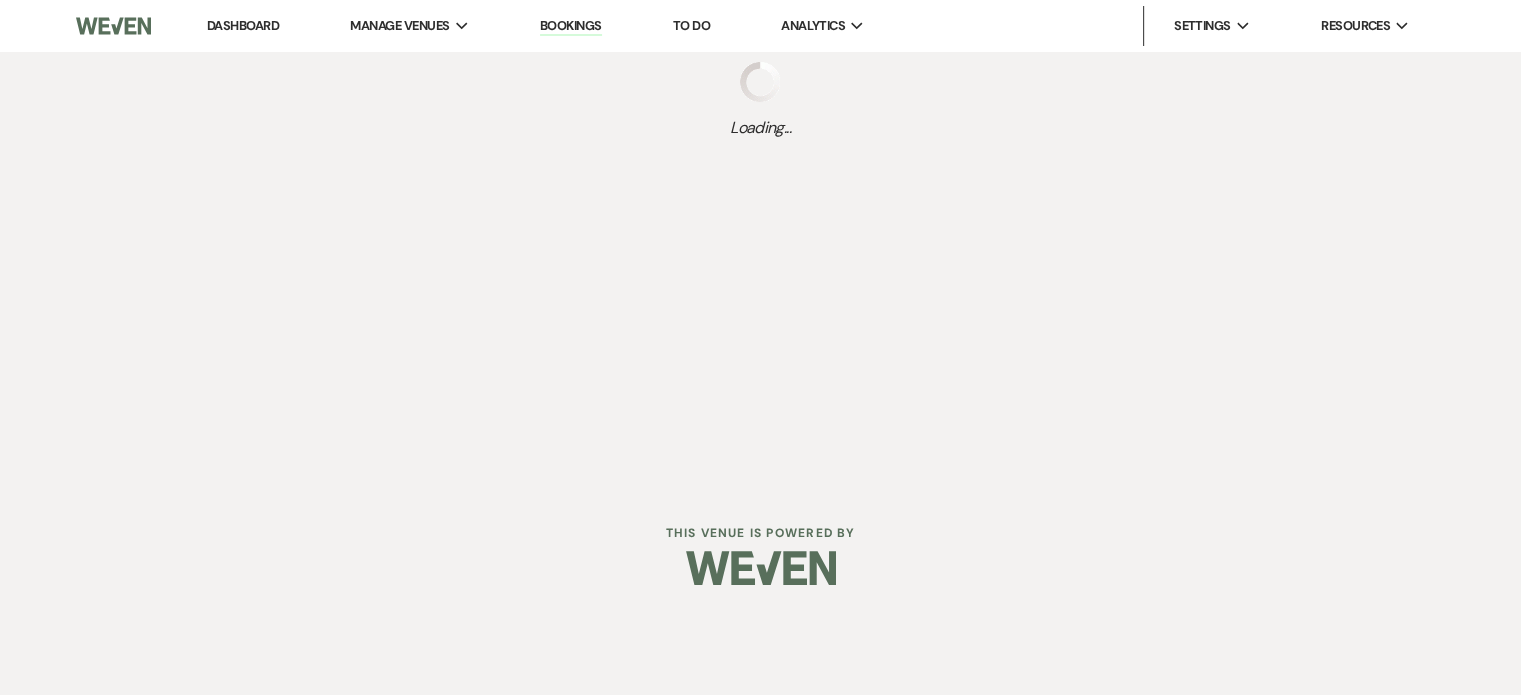 scroll, scrollTop: 0, scrollLeft: 0, axis: both 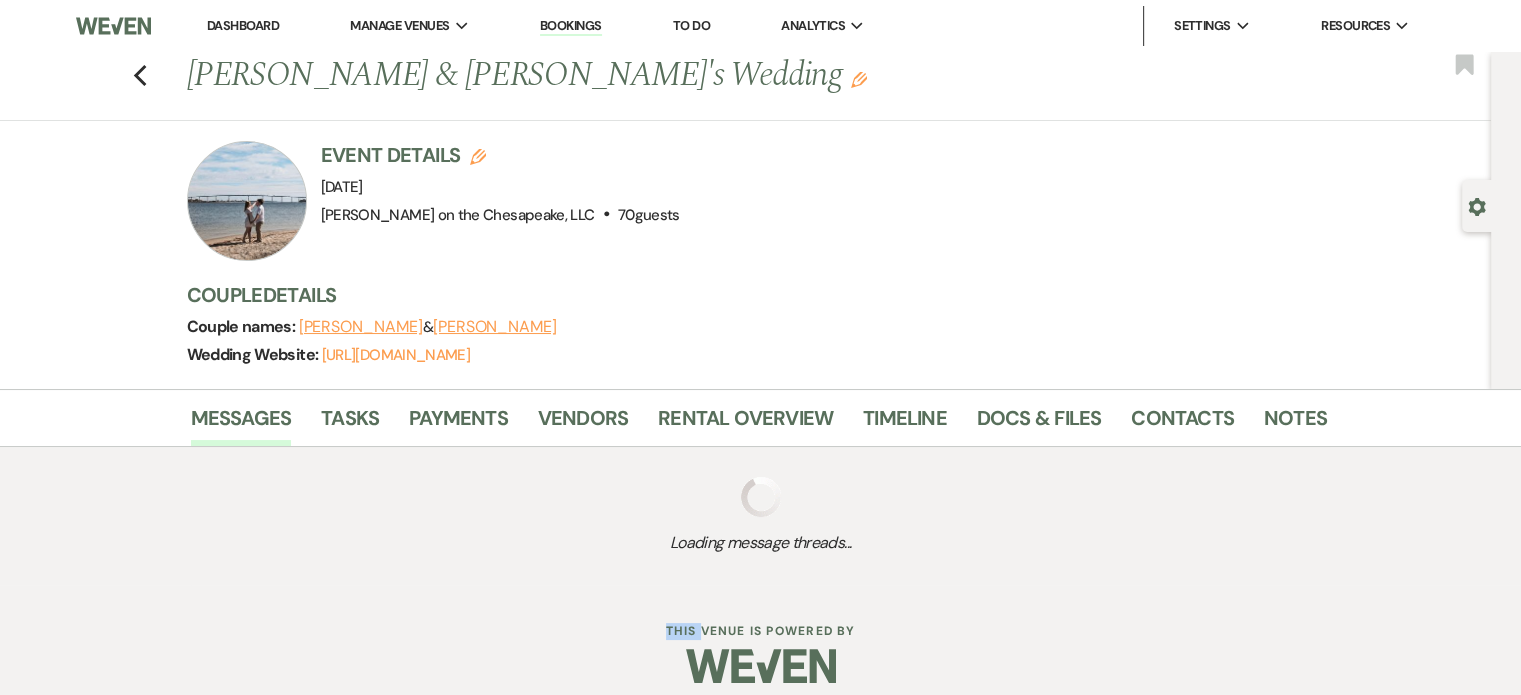 click on "Dashboard Manage Venues   Expand Dawn on the Chesapeake, LLC Bookings To Do Analytics   Expand Dawn on the Chesapeake, LLC Settings   Expand Host Profile Payment Settings Change Password Log Out Resources   Expand Lead Form/Badge Resource Library     Contact Weven Previous Jason & Ashley's Wedding Edit Bookmark Gear Settings Event Details Edit Event Date:   Saturday, May 3rd, 2025 Venue:   Dawn on the Chesapeake, LLC . 70  guests Venue Address:   48725 Spring Ridge Road Lexington Park   MD, 20653 Guest count:   70  guests Couple  Details Couple names:   Jason  &  Ashley Wedding Website:   https://weven.co/ww/AshleyMay2025 Gear Settings Messages Tasks Payments Vendors Rental Overview Timeline Docs & Files Contacts Notes Loading message threads... This Venue is Powered By" at bounding box center (760, 356) 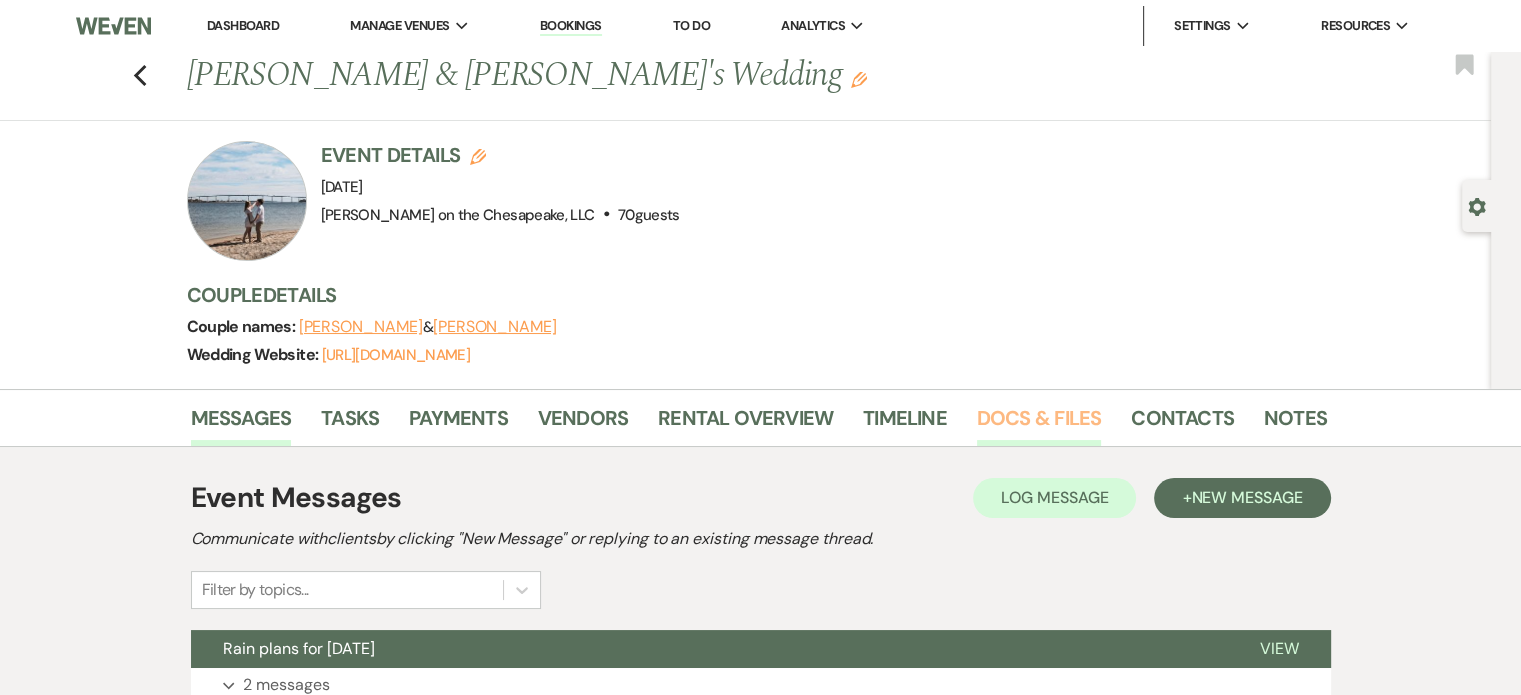 click on "Docs & Files" at bounding box center [1039, 424] 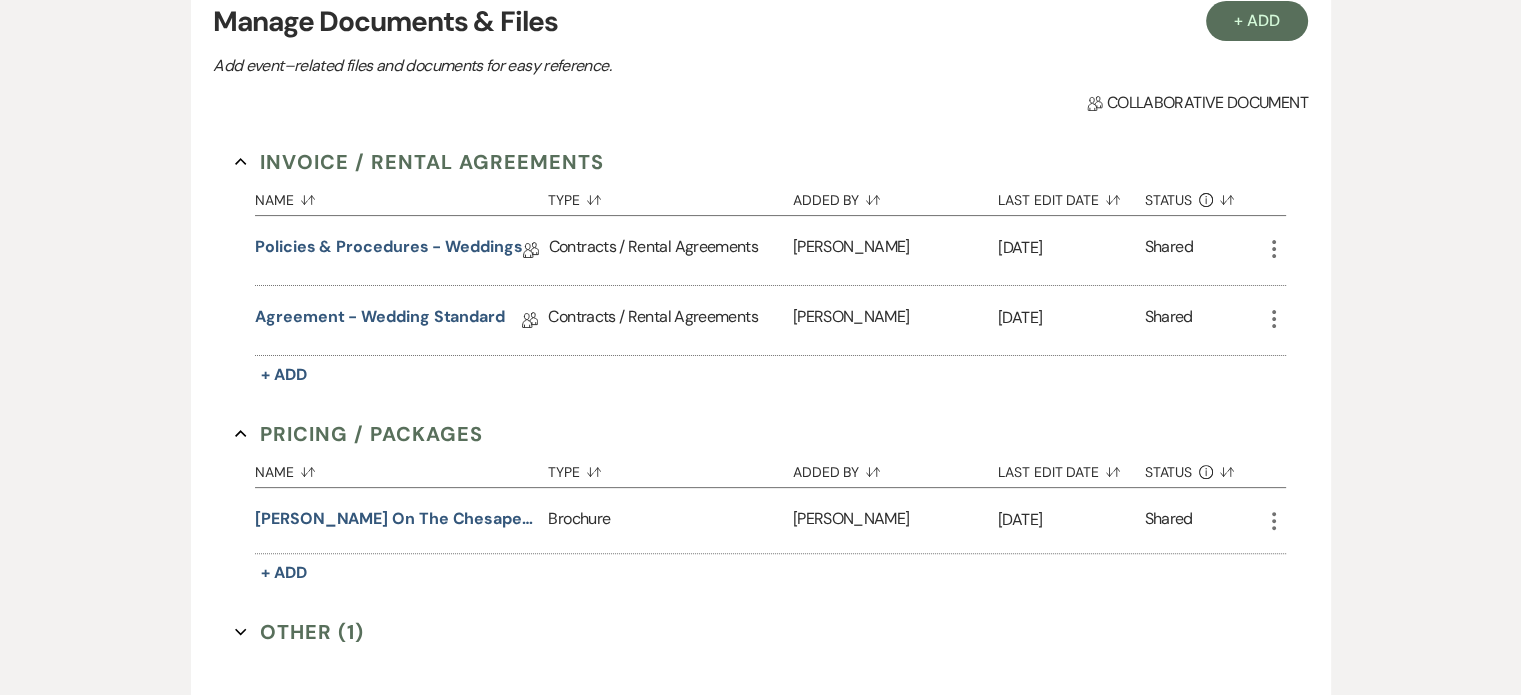 scroll, scrollTop: 500, scrollLeft: 0, axis: vertical 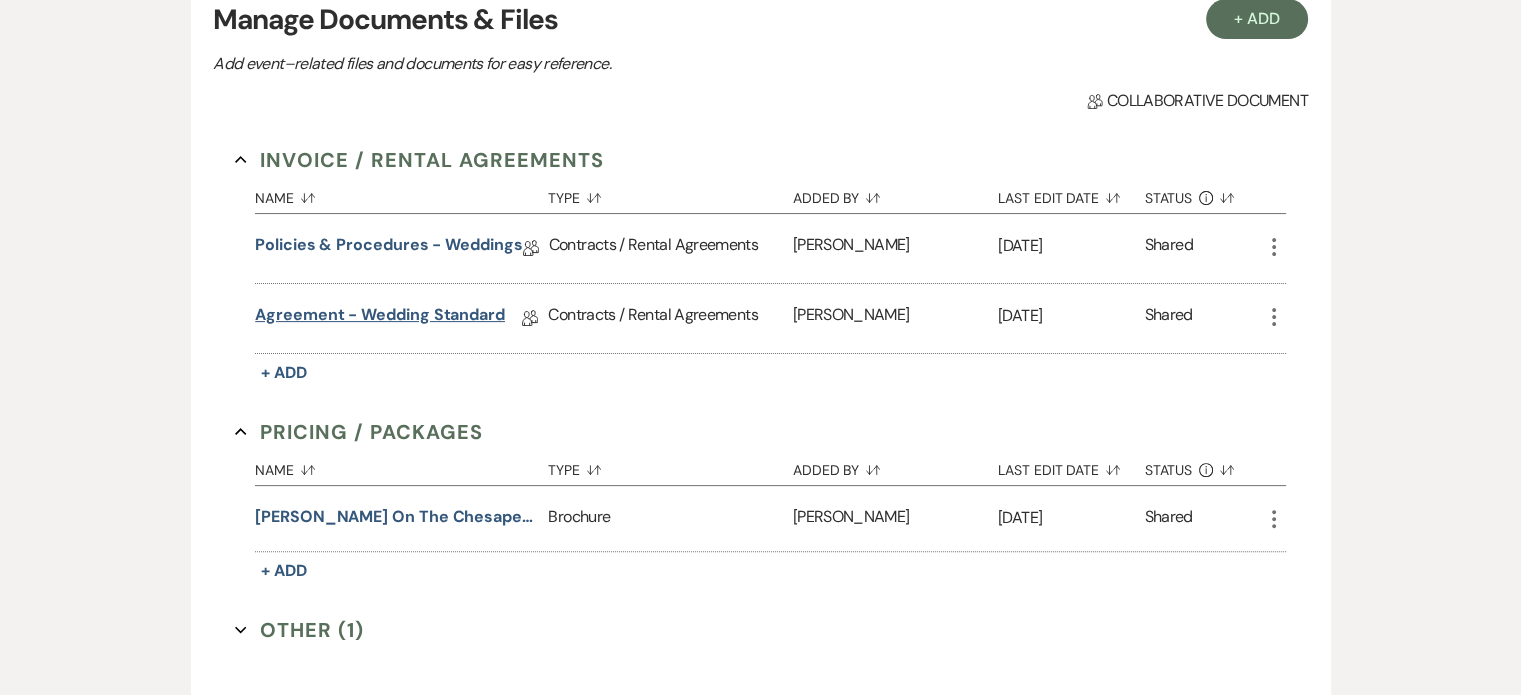 click on "Agreement - Wedding Standard" at bounding box center [380, 318] 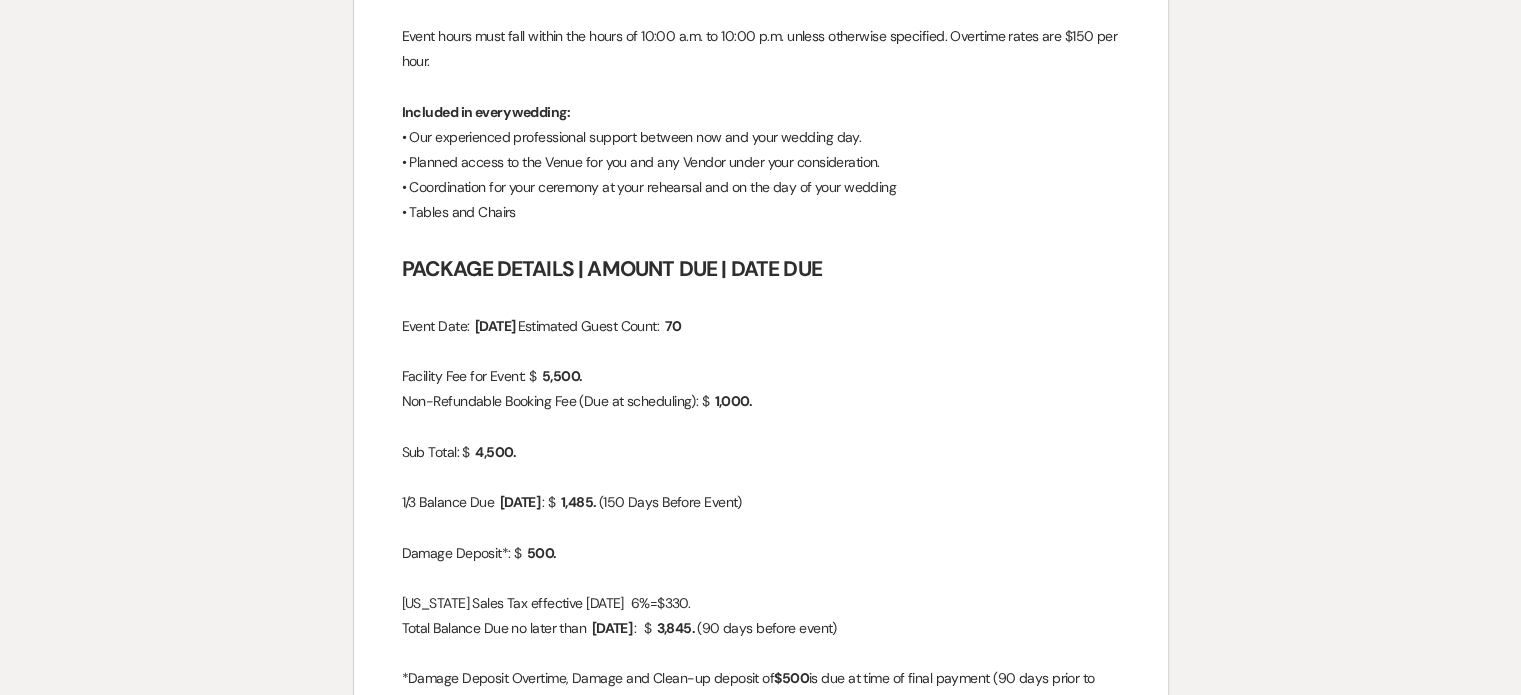 scroll, scrollTop: 2100, scrollLeft: 0, axis: vertical 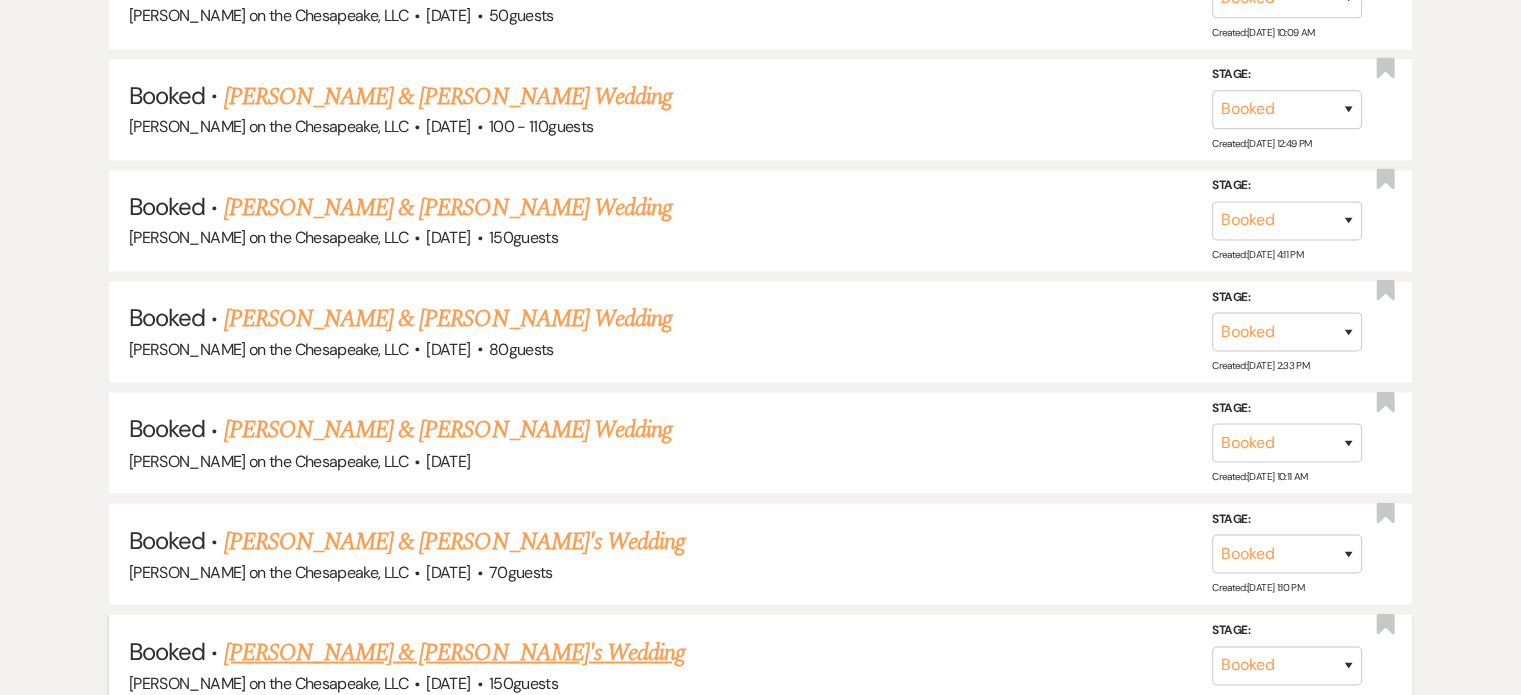click on "[PERSON_NAME] & [PERSON_NAME]'s Wedding" at bounding box center [455, 652] 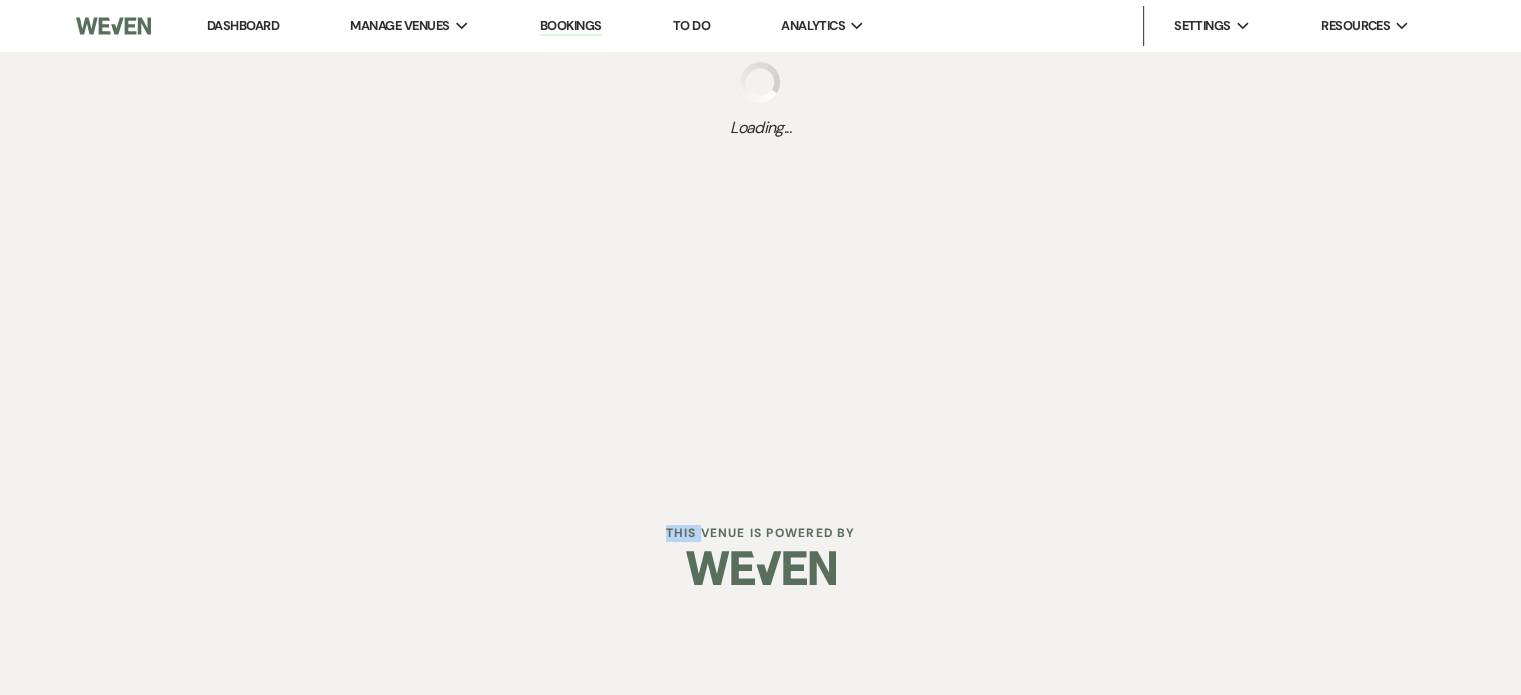 scroll, scrollTop: 0, scrollLeft: 0, axis: both 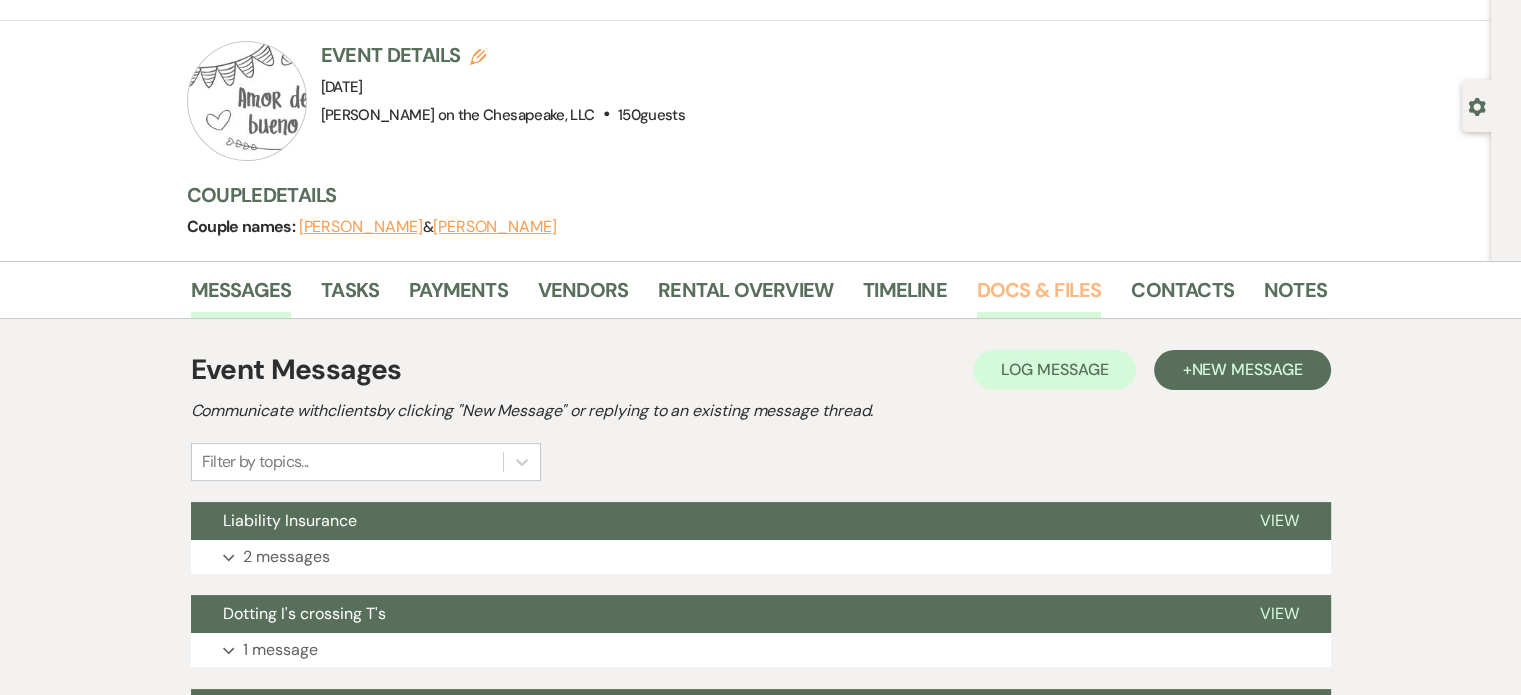 click on "Docs & Files" at bounding box center [1039, 296] 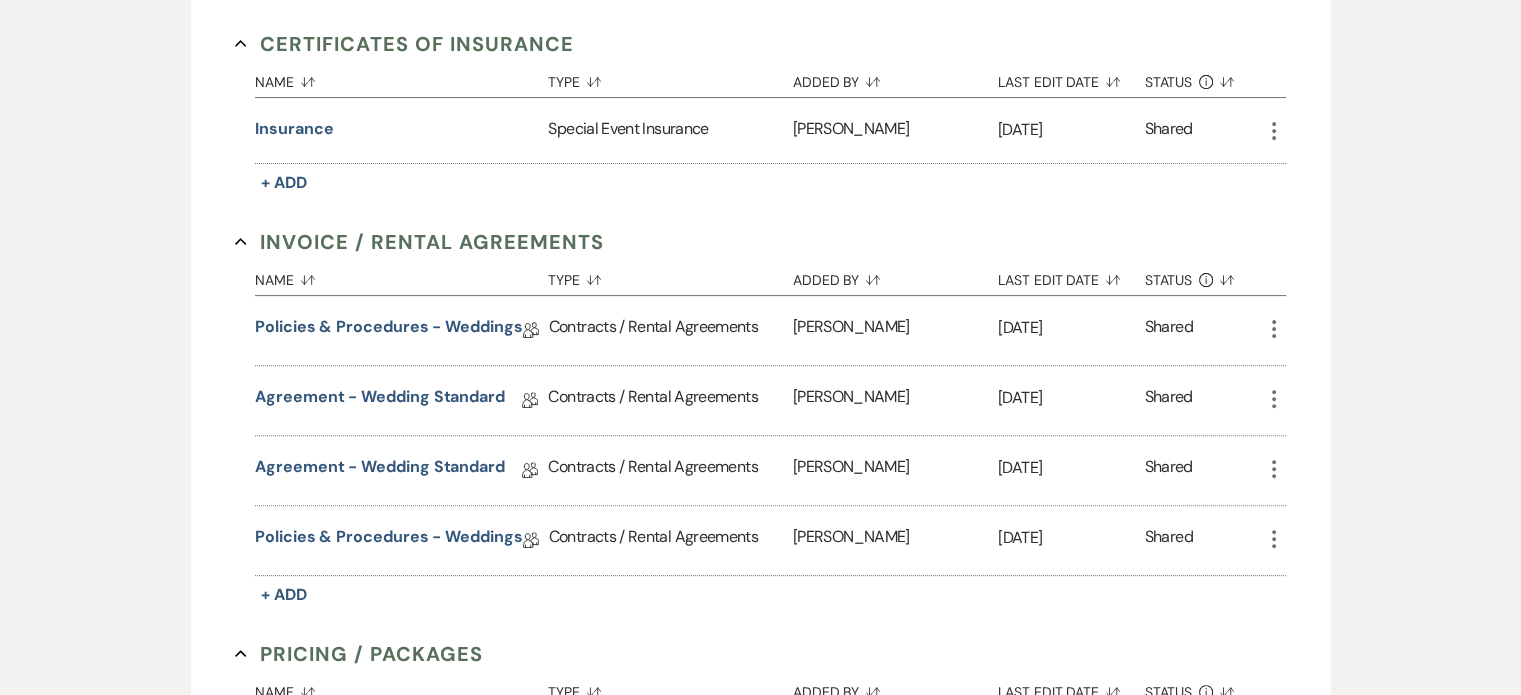 scroll, scrollTop: 600, scrollLeft: 0, axis: vertical 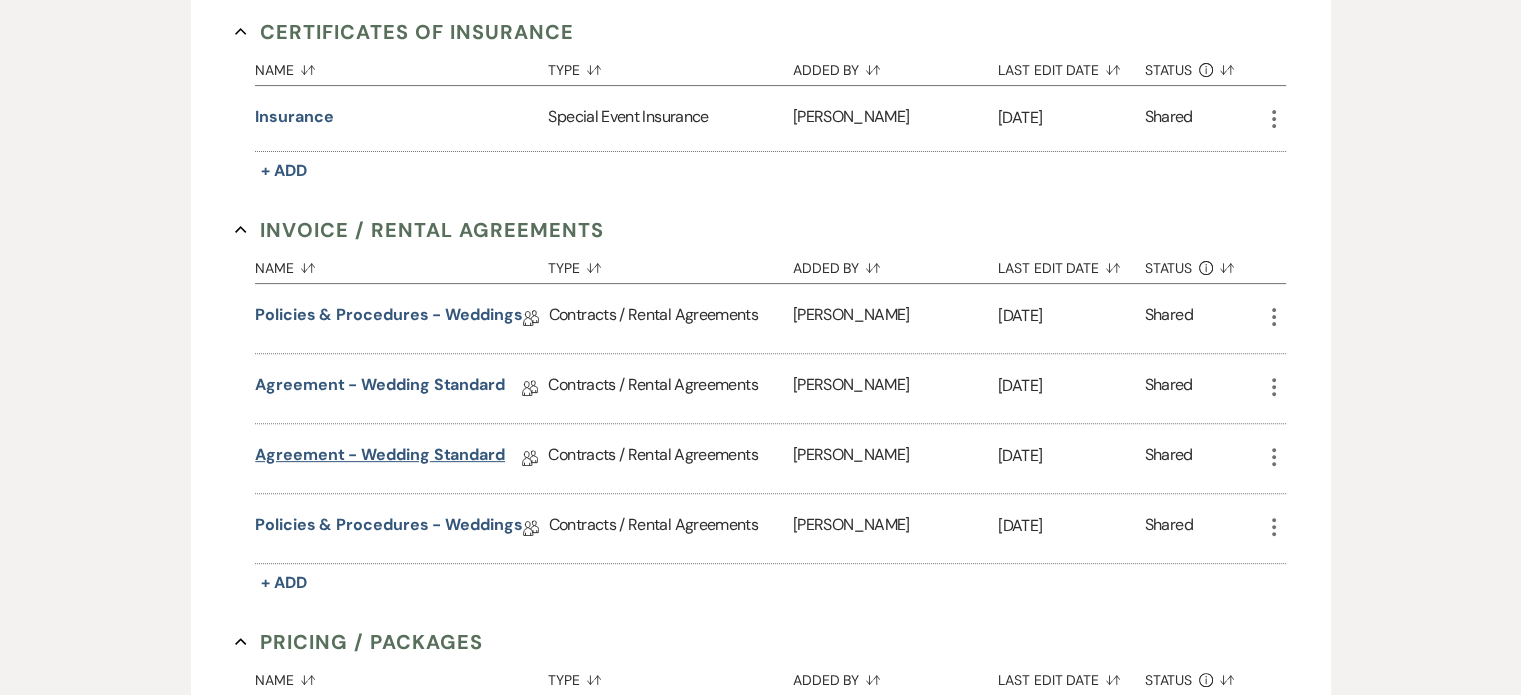 click on "Agreement - Wedding Standard" at bounding box center (380, 458) 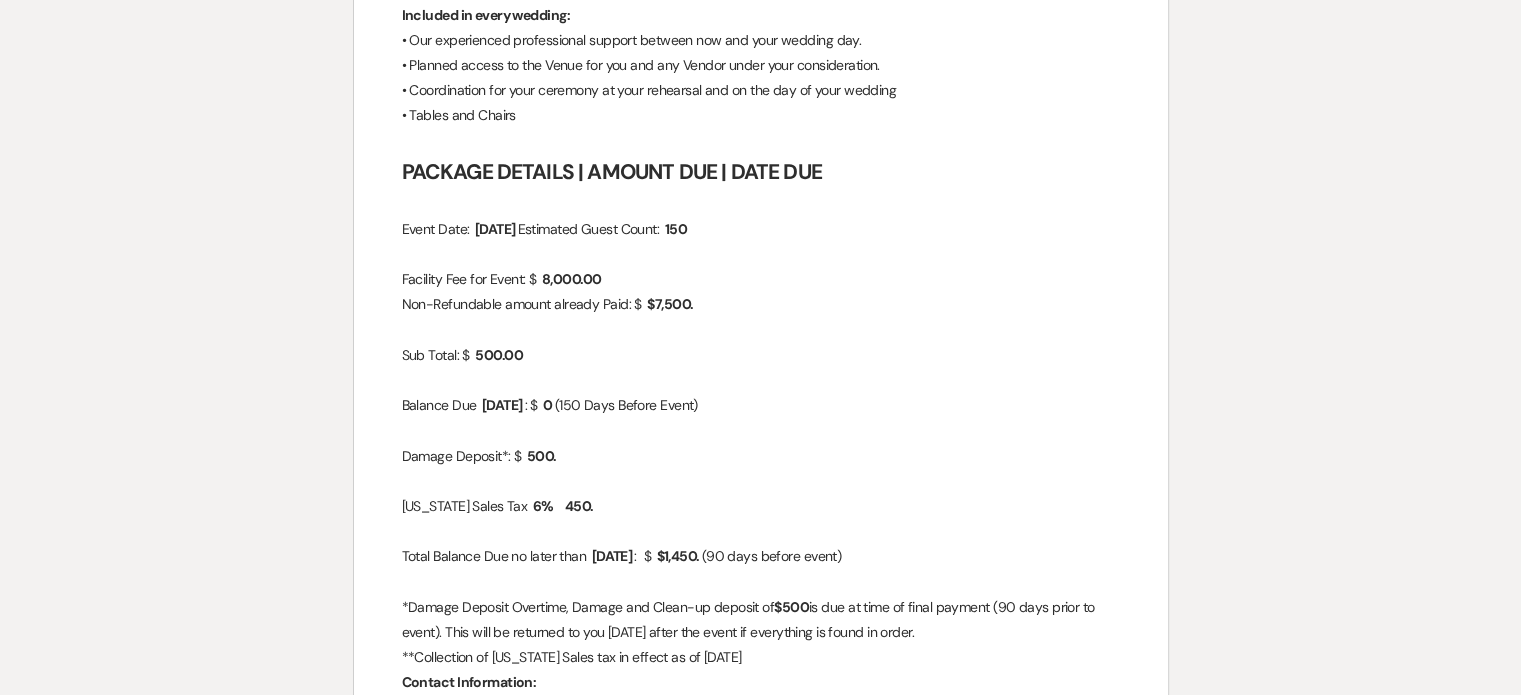 scroll, scrollTop: 2200, scrollLeft: 0, axis: vertical 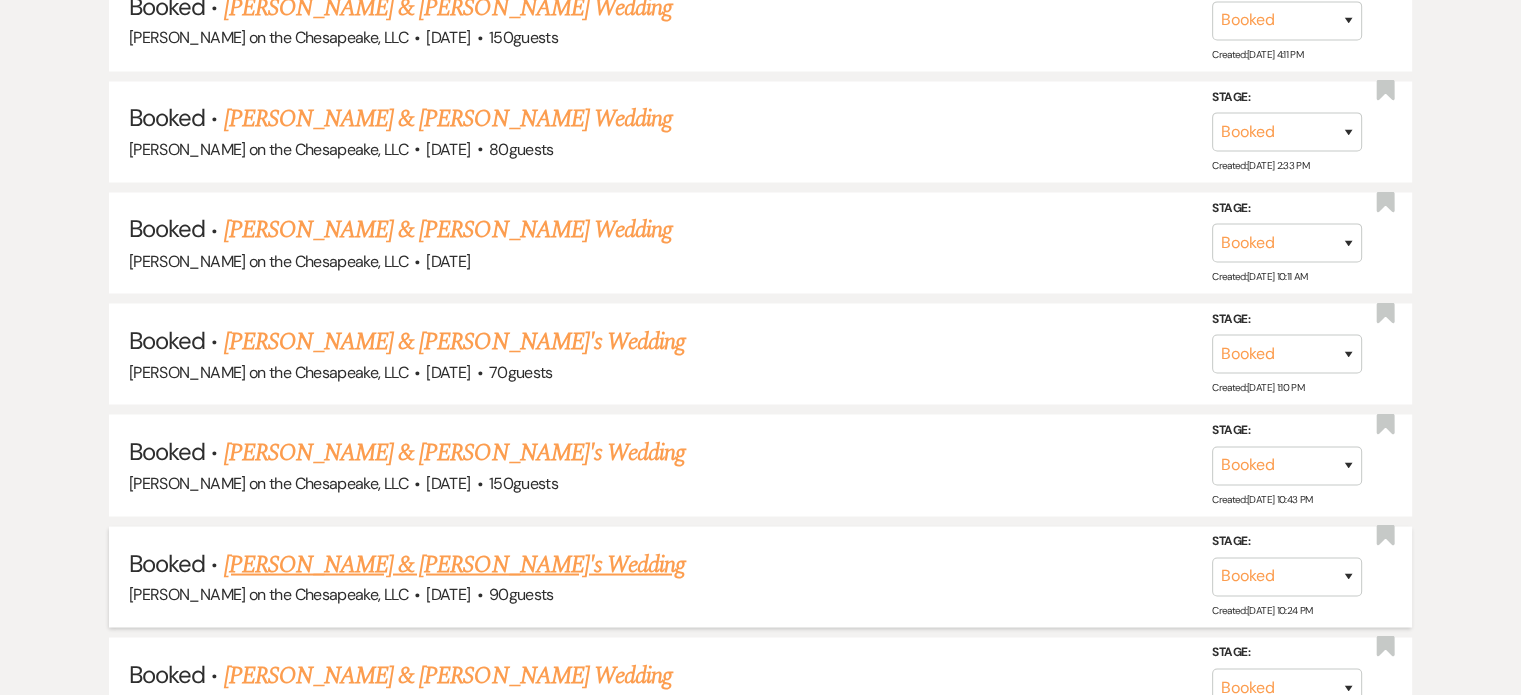 click on "[PERSON_NAME] & [PERSON_NAME]'s Wedding" at bounding box center (455, 564) 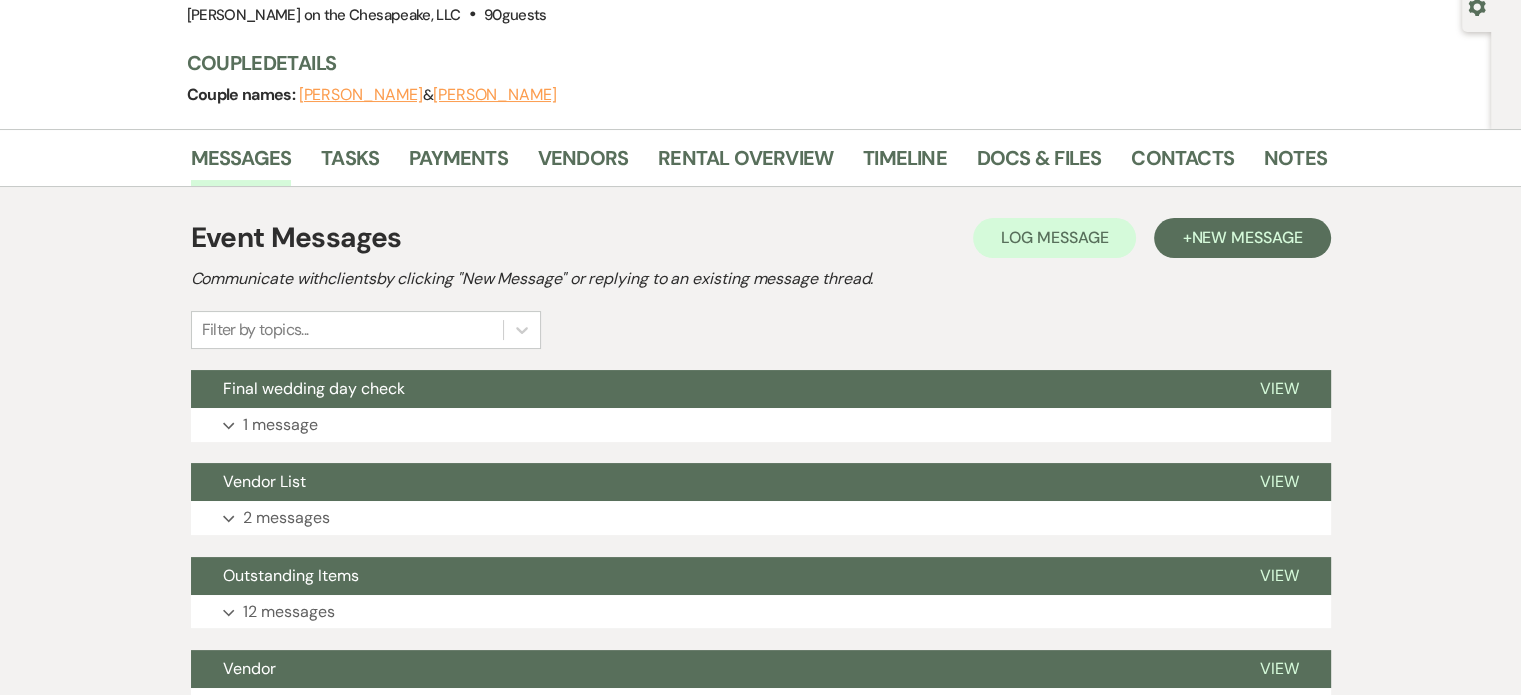 scroll, scrollTop: 300, scrollLeft: 0, axis: vertical 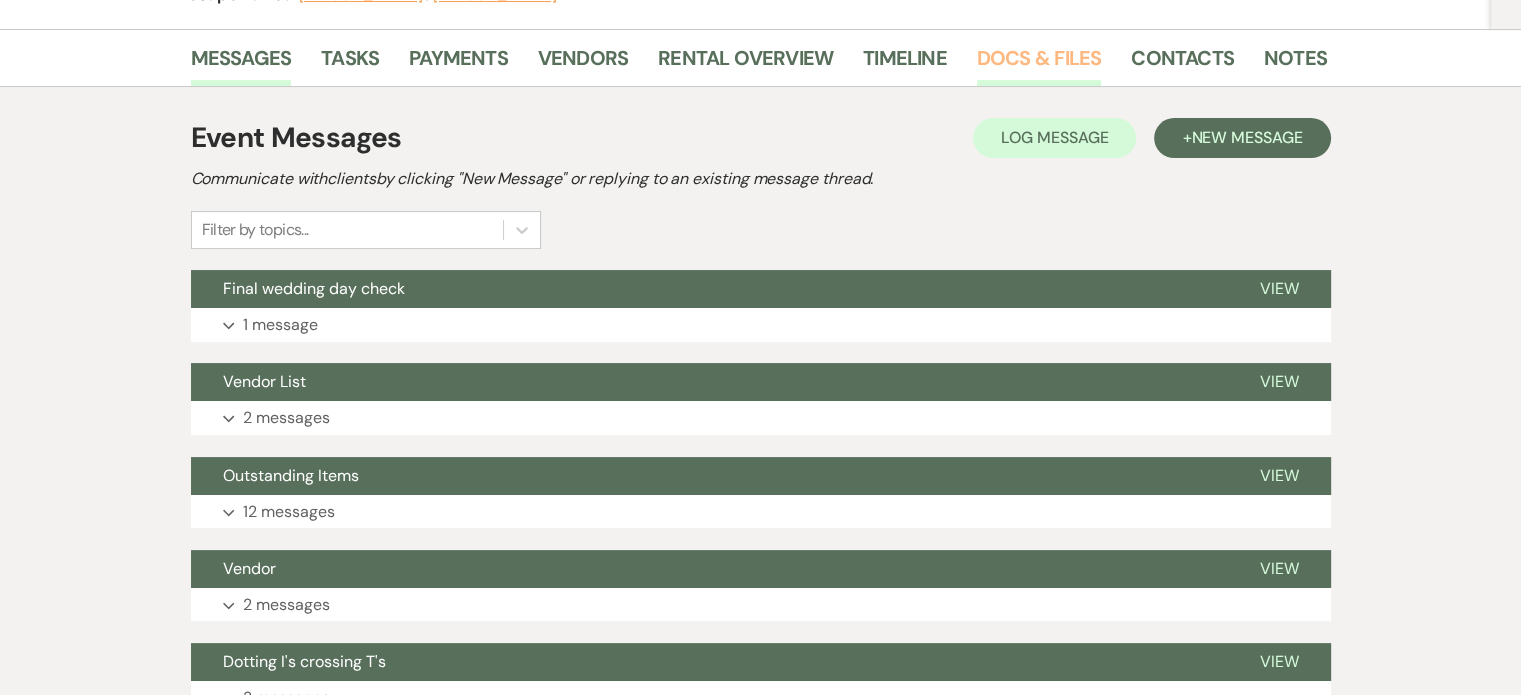 click on "Docs & Files" at bounding box center [1039, 64] 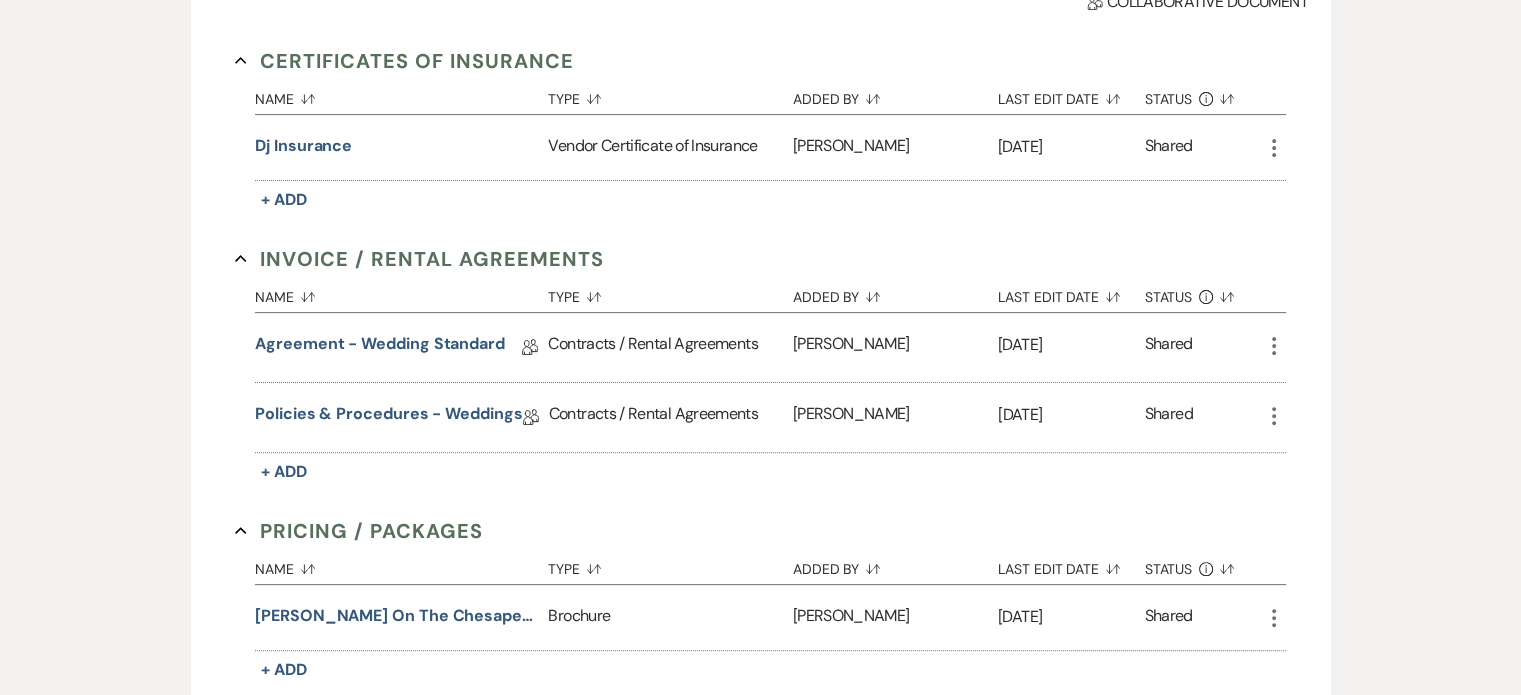 scroll, scrollTop: 600, scrollLeft: 0, axis: vertical 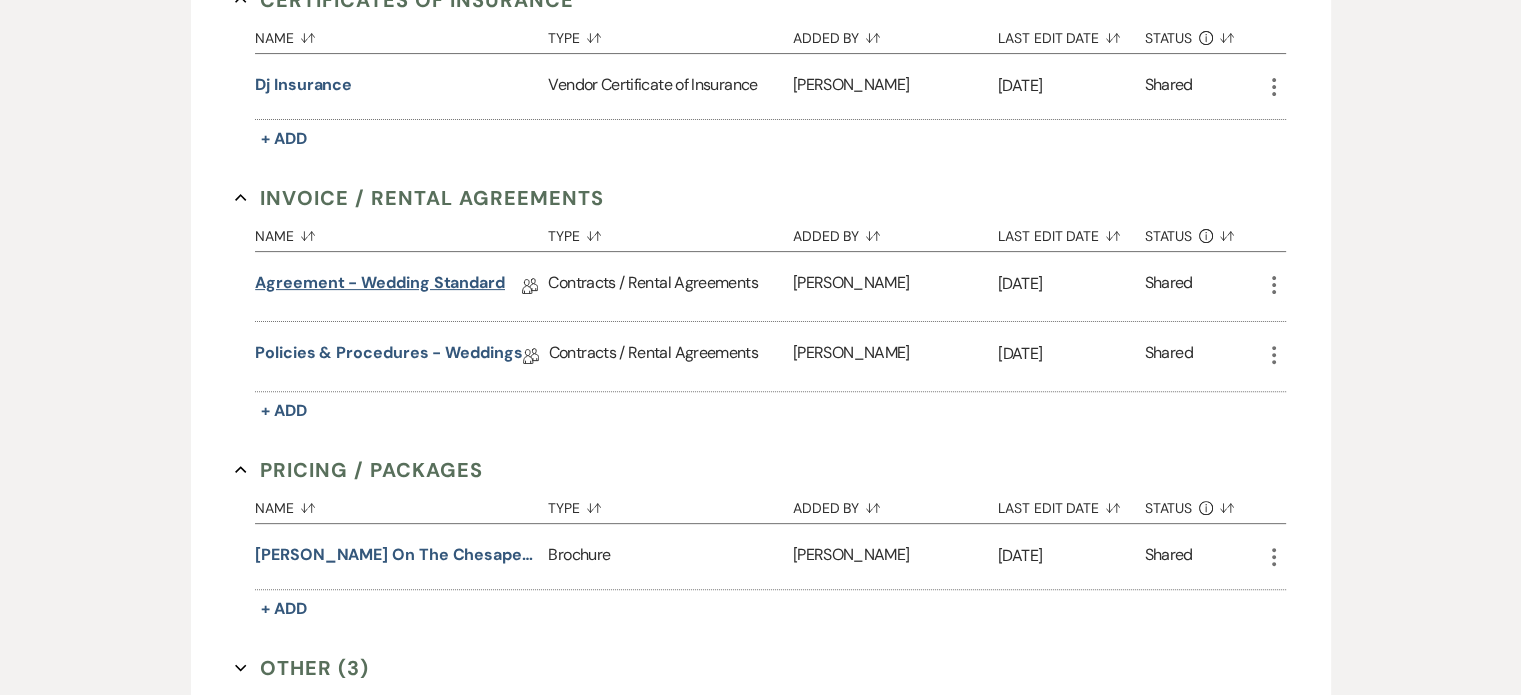 click on "Agreement - Wedding Standard" at bounding box center (380, 286) 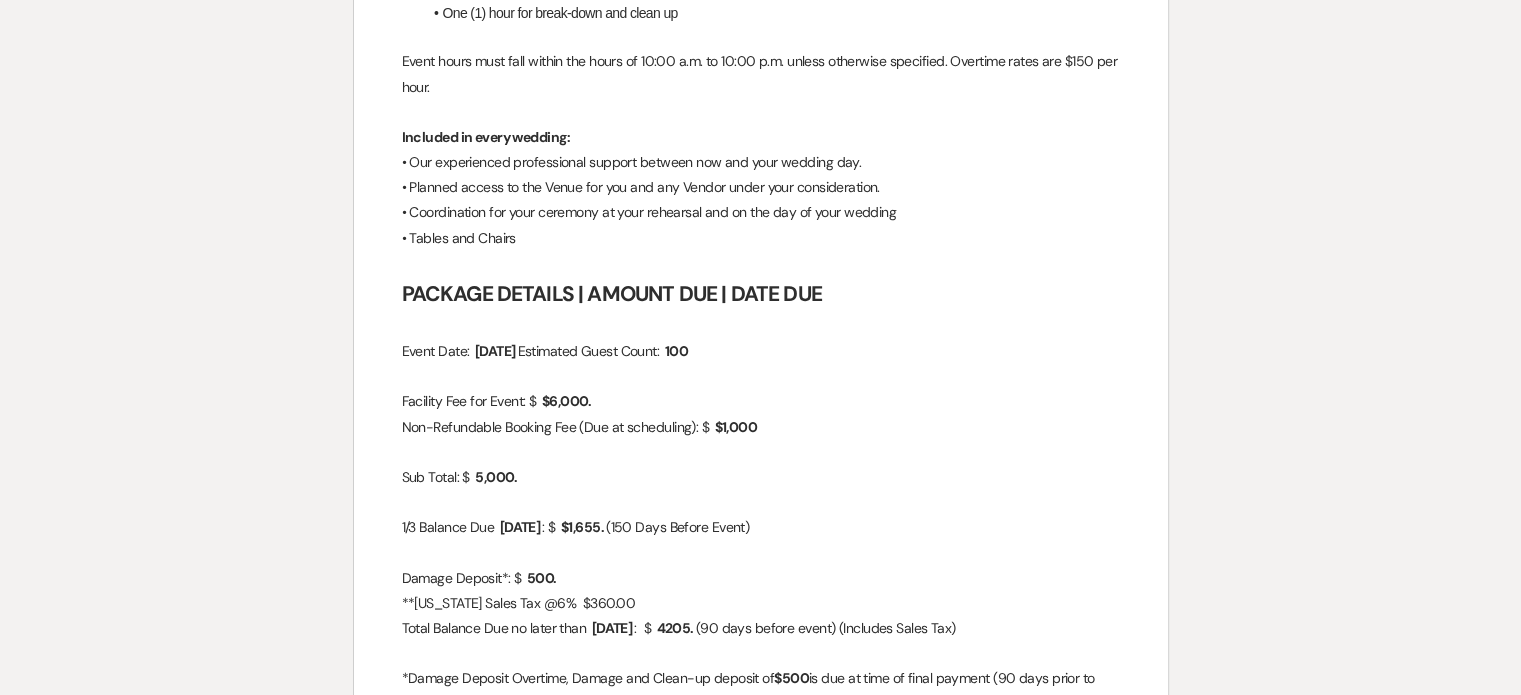 scroll, scrollTop: 2100, scrollLeft: 0, axis: vertical 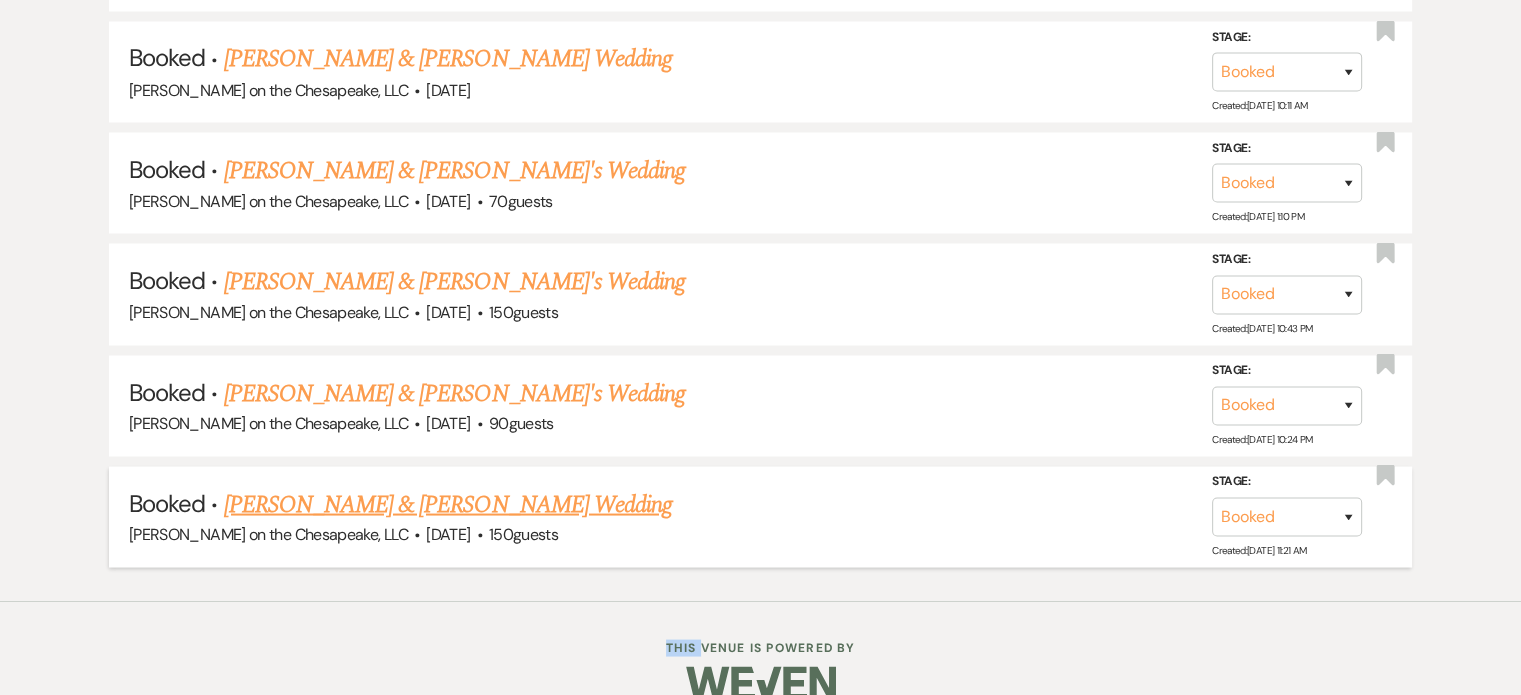 click on "[PERSON_NAME] & [PERSON_NAME] Wedding" at bounding box center [448, 504] 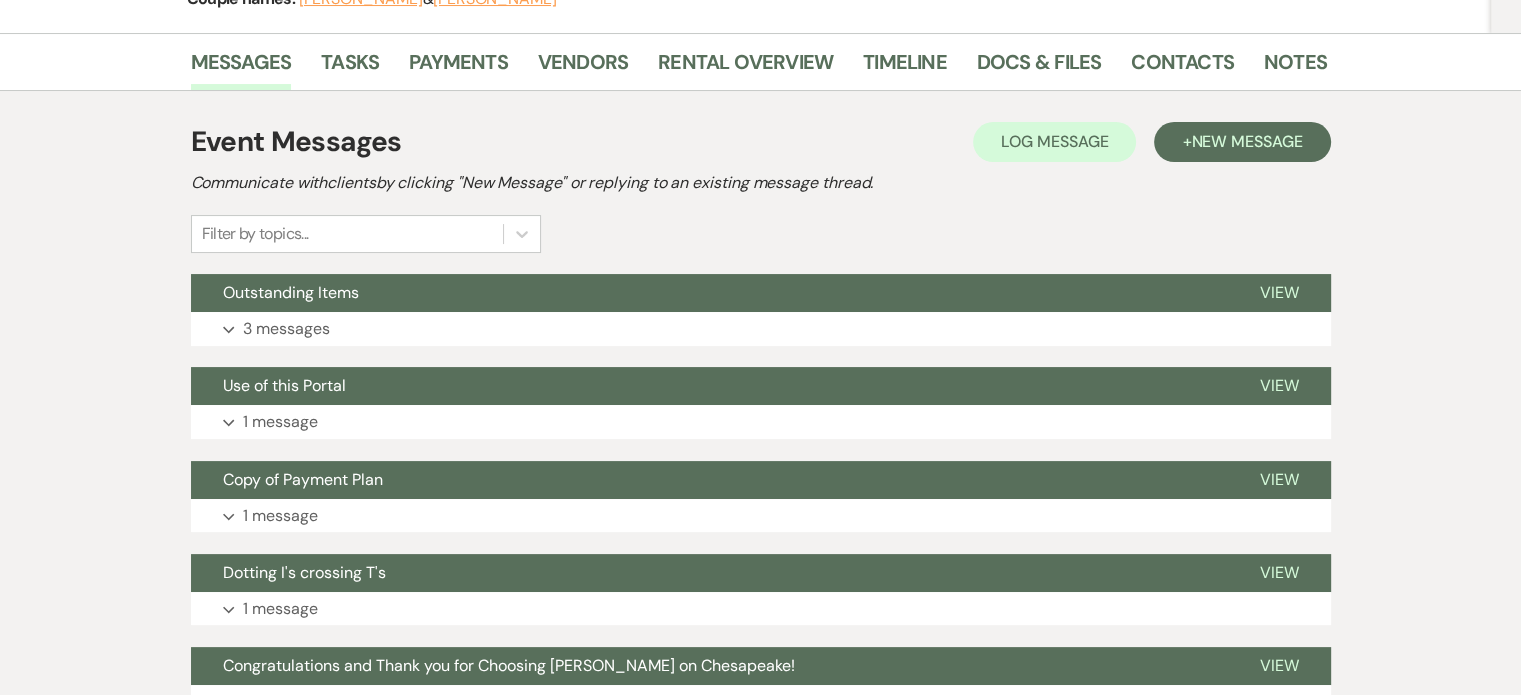 scroll, scrollTop: 0, scrollLeft: 0, axis: both 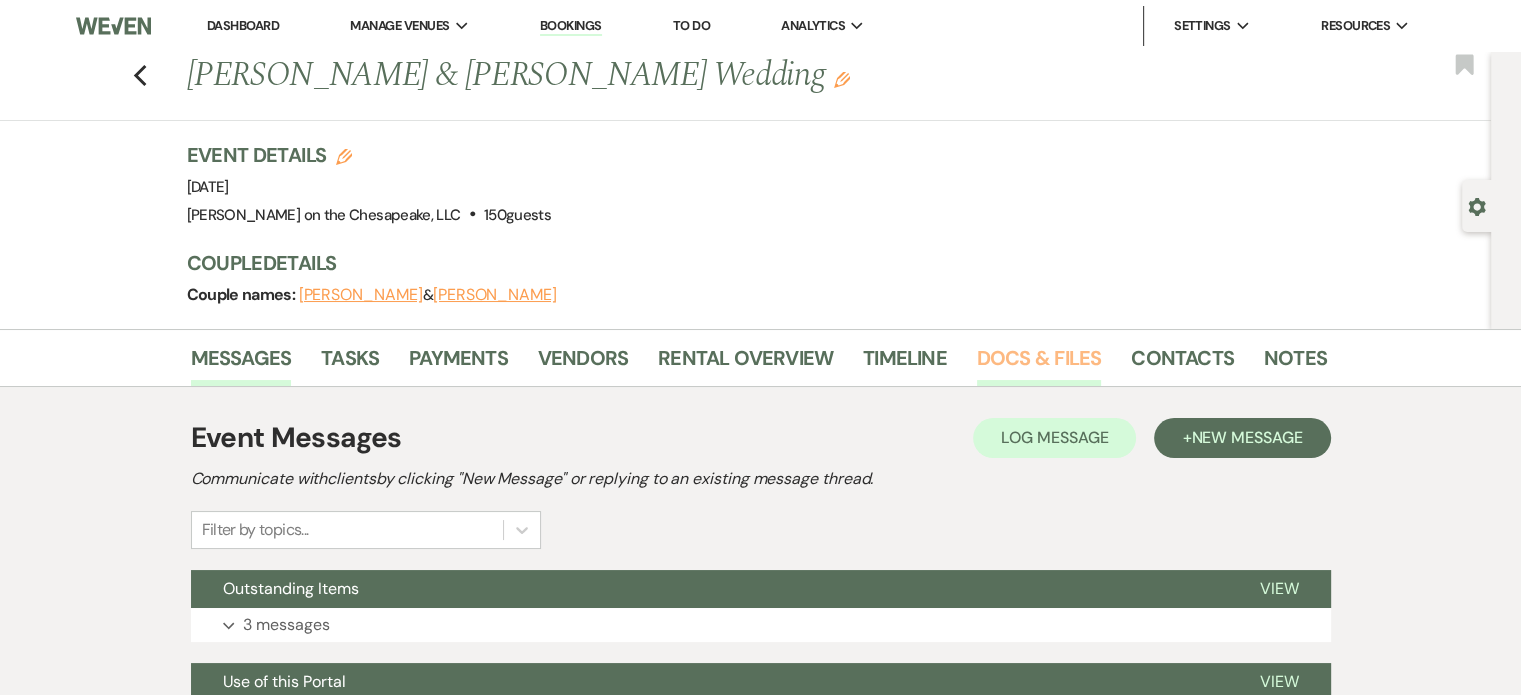 click on "Docs & Files" at bounding box center [1039, 364] 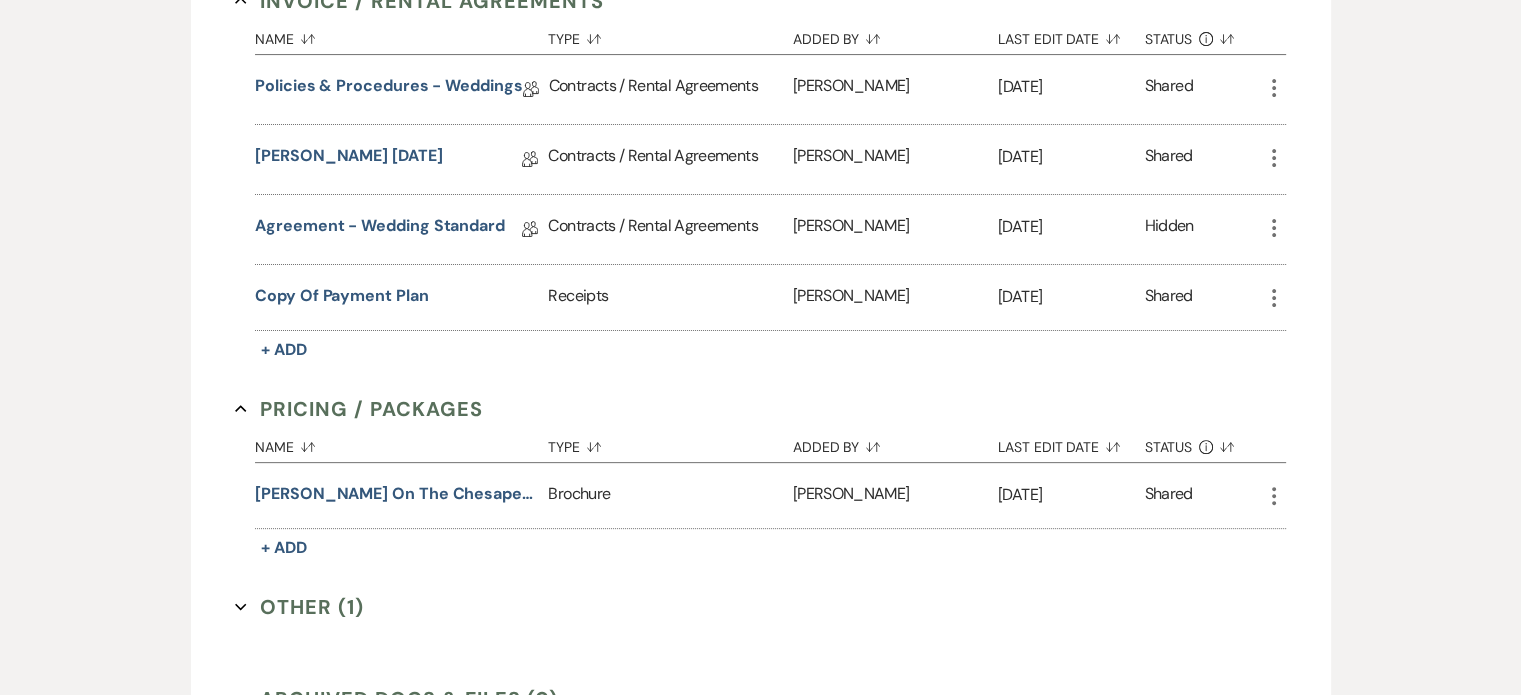 scroll, scrollTop: 600, scrollLeft: 0, axis: vertical 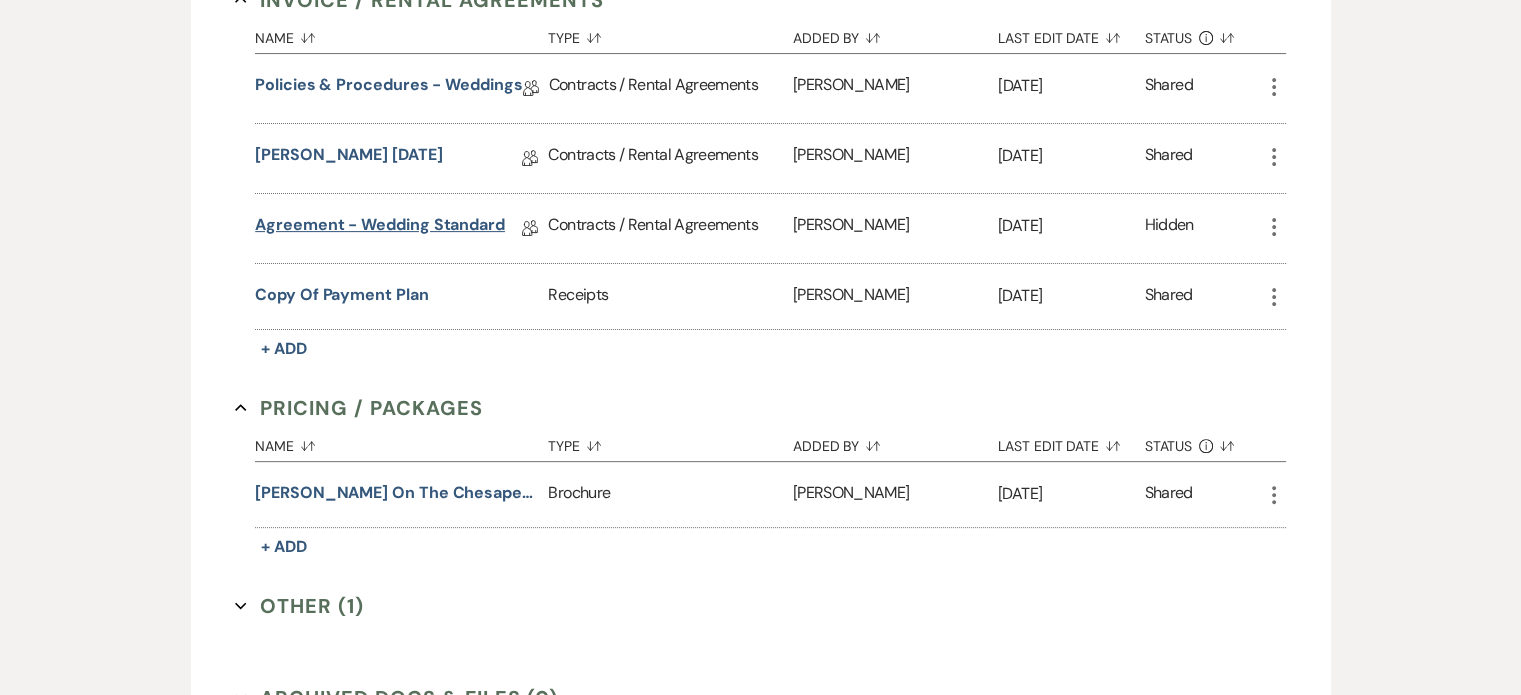 click on "Agreement - Wedding Standard" at bounding box center (380, 228) 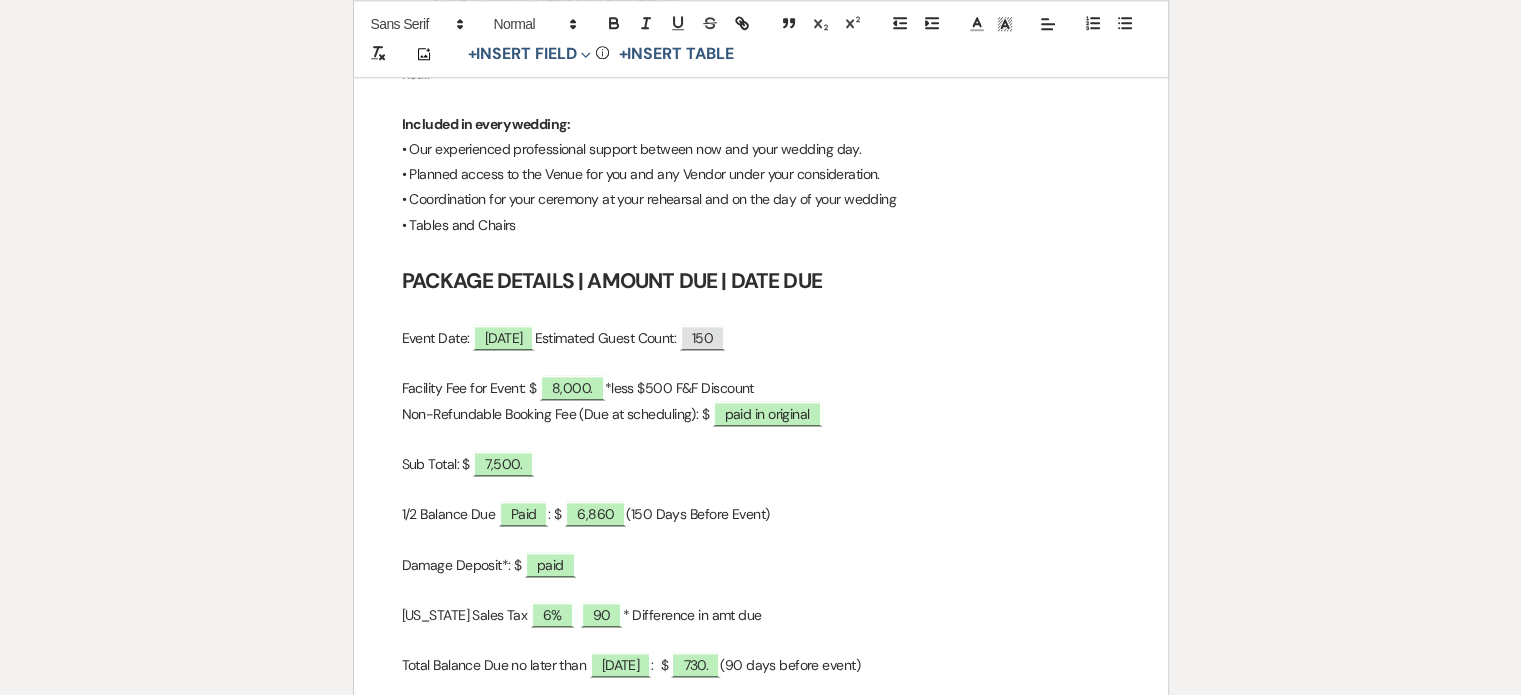 scroll, scrollTop: 2200, scrollLeft: 0, axis: vertical 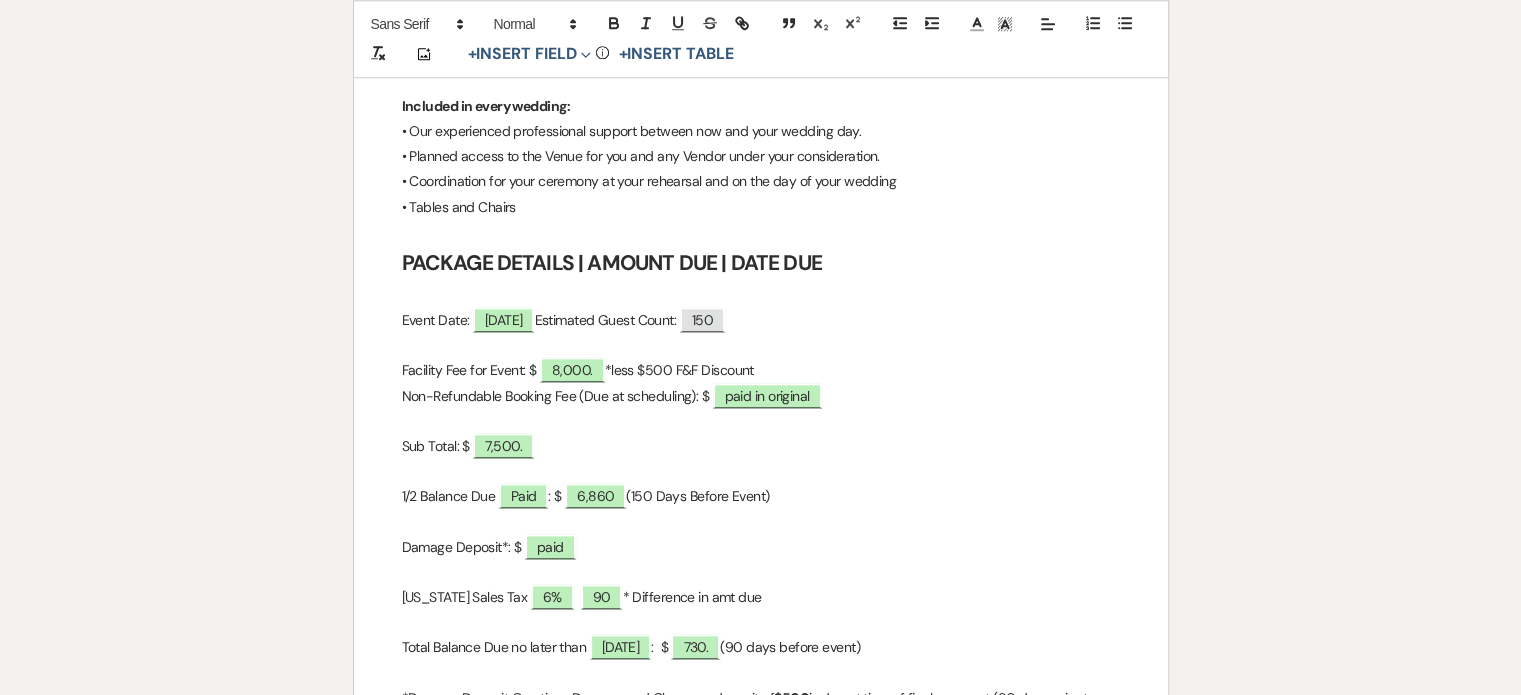 click on "Maryland Sales Tax   ﻿
6%
﻿   ﻿
90
﻿  * Difference in amt due" at bounding box center (761, 597) 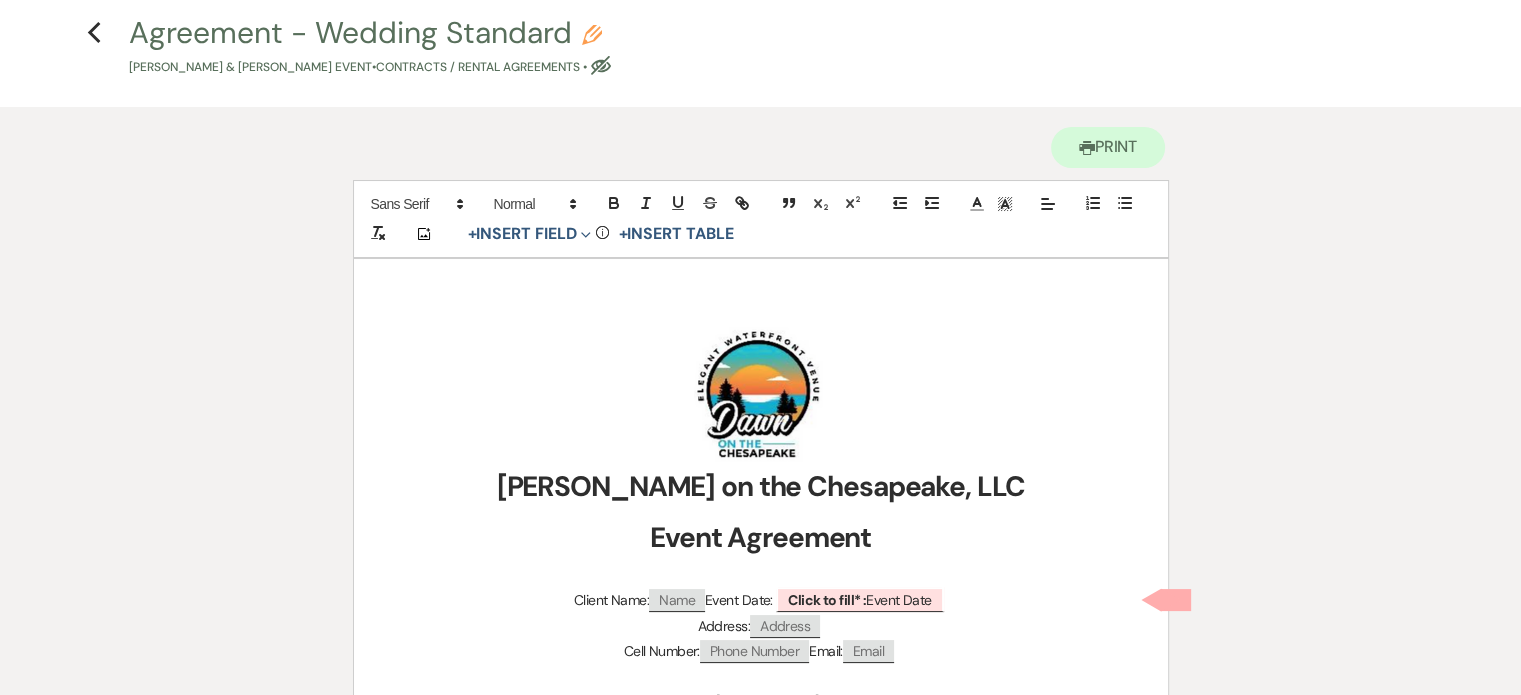 scroll, scrollTop: 0, scrollLeft: 0, axis: both 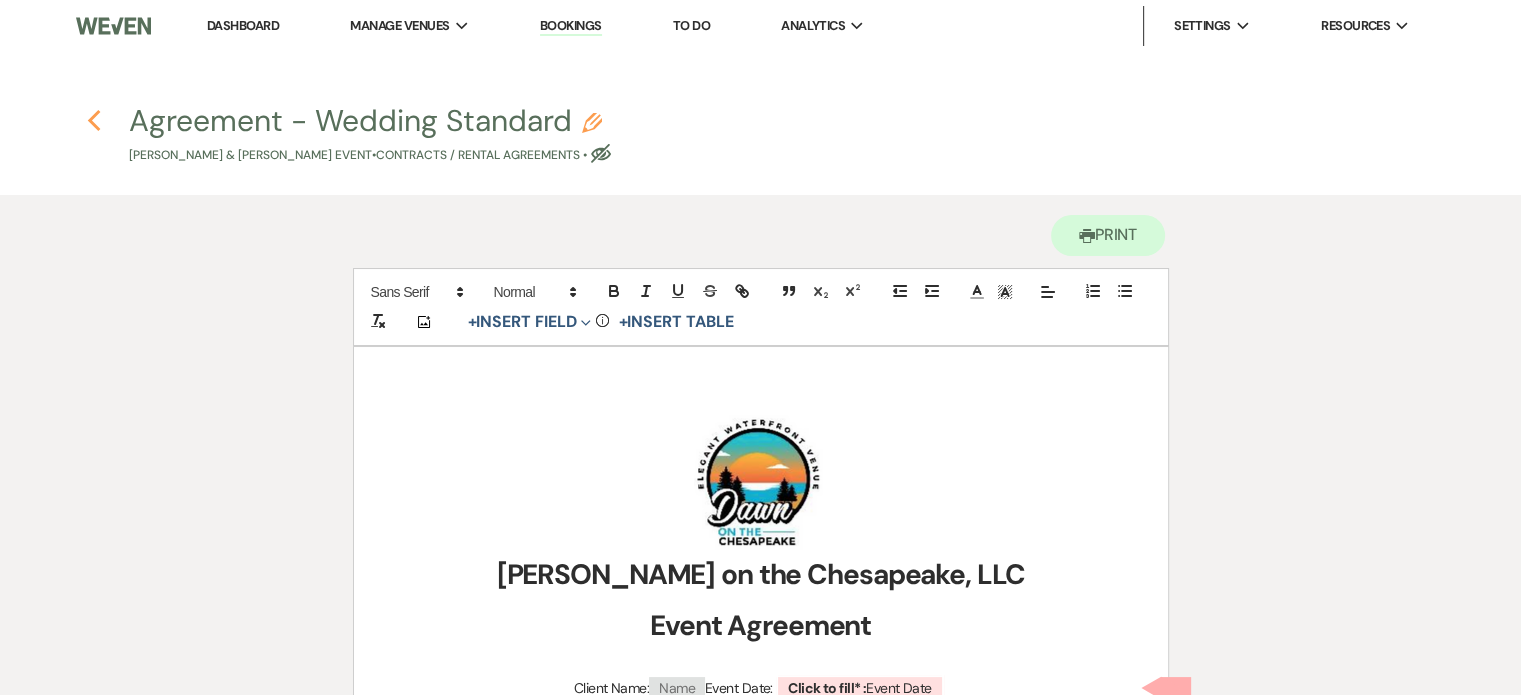 click on "Previous" 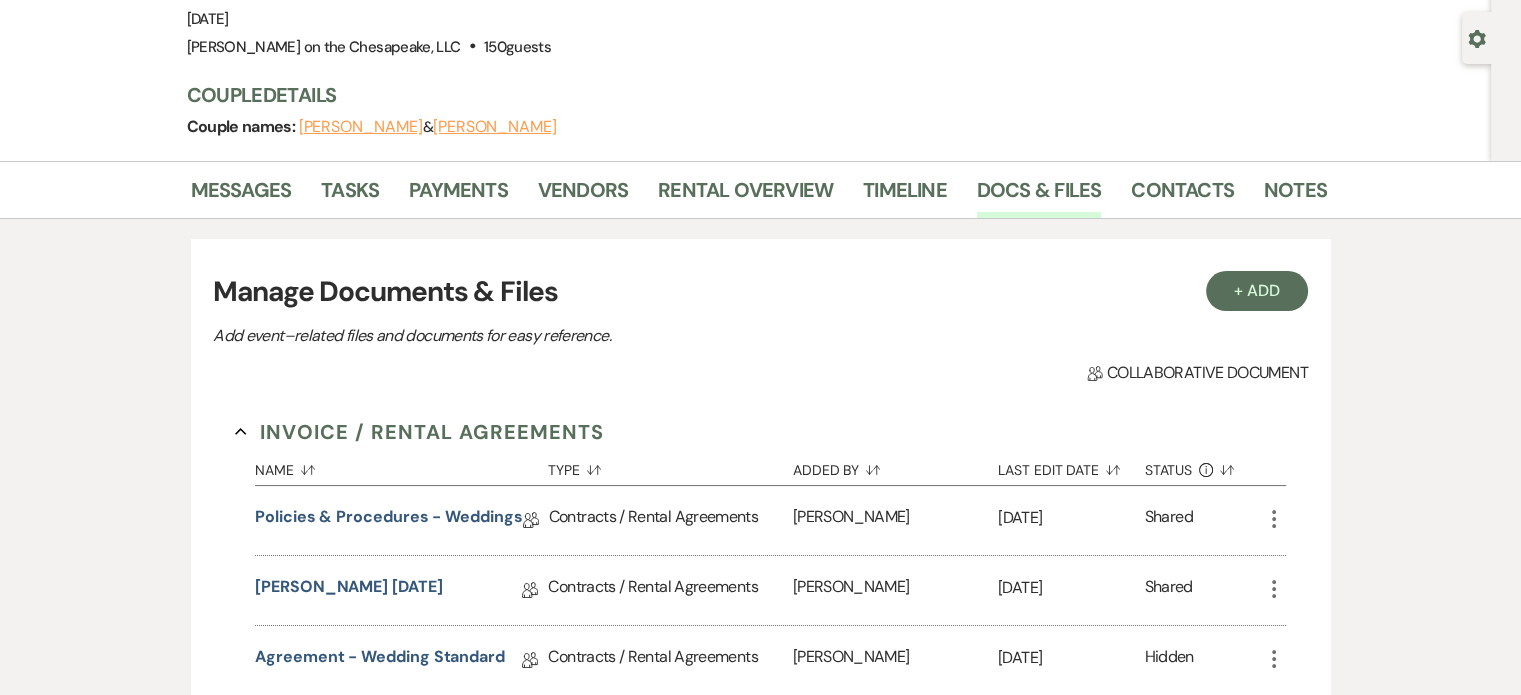 scroll, scrollTop: 136, scrollLeft: 0, axis: vertical 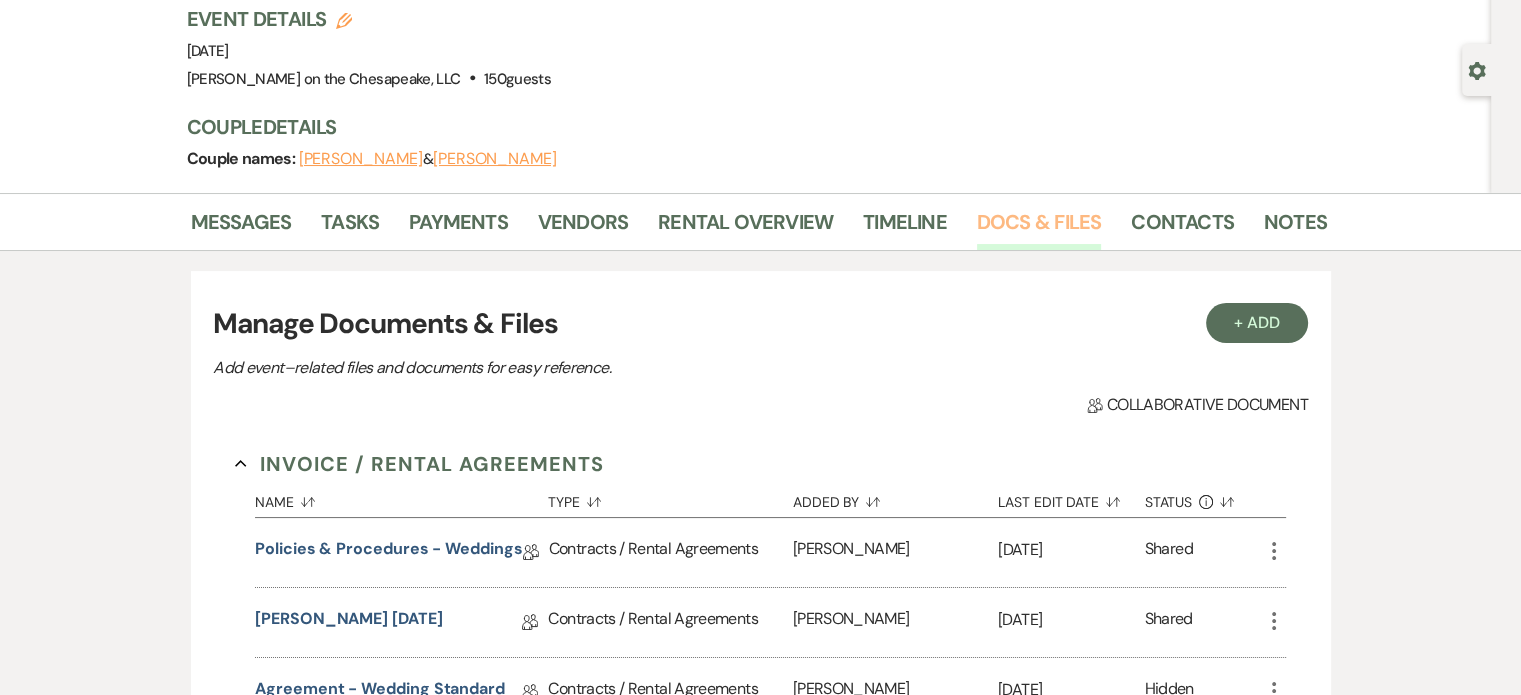 click on "Docs & Files" at bounding box center (1039, 228) 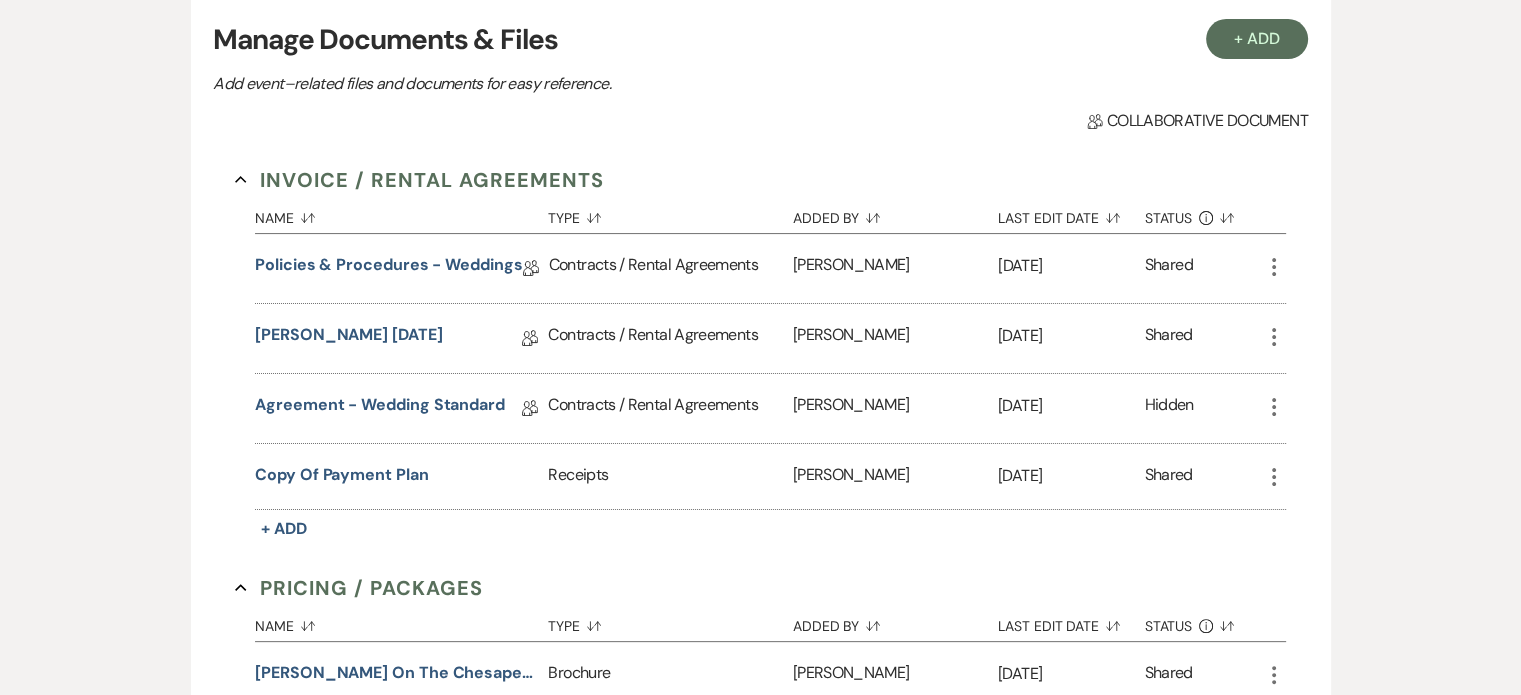scroll, scrollTop: 436, scrollLeft: 0, axis: vertical 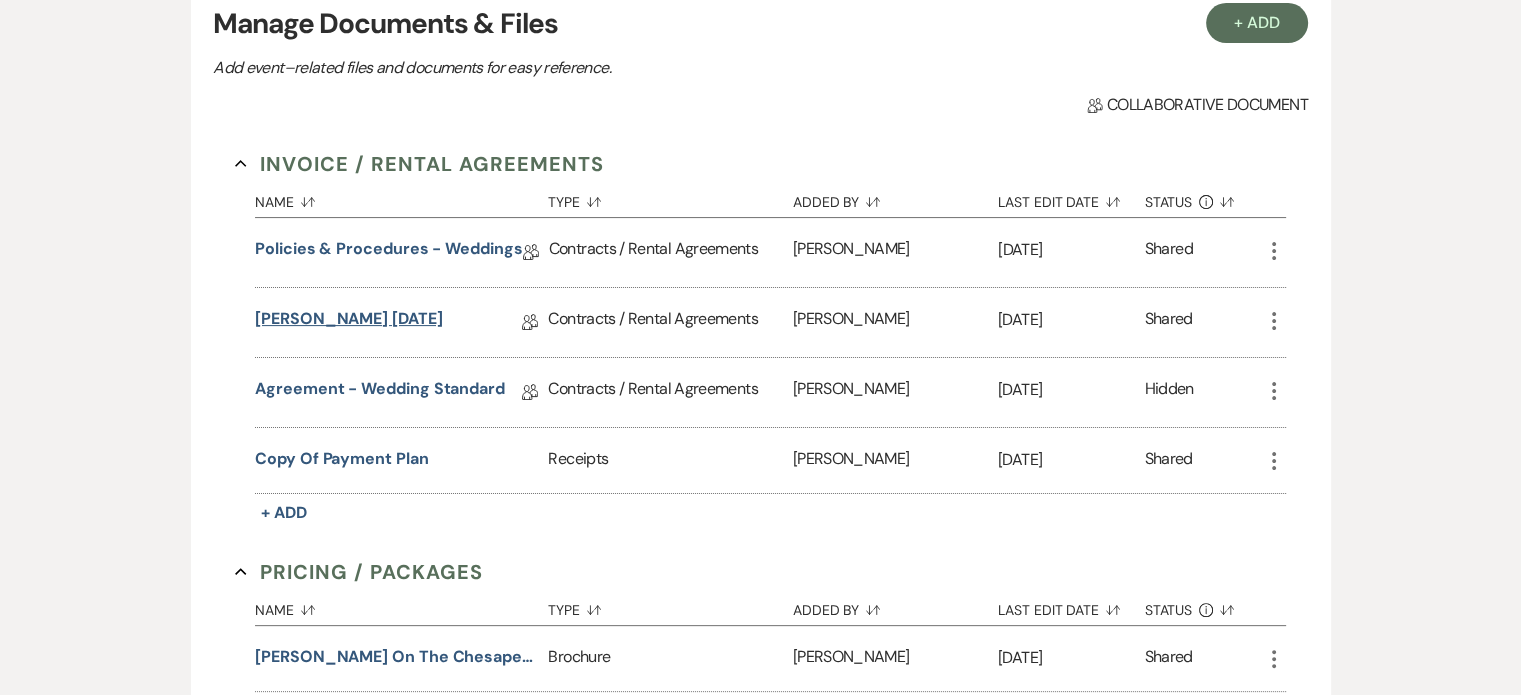 click on "Pritchett-Bullock June 28, 2025" at bounding box center (348, 322) 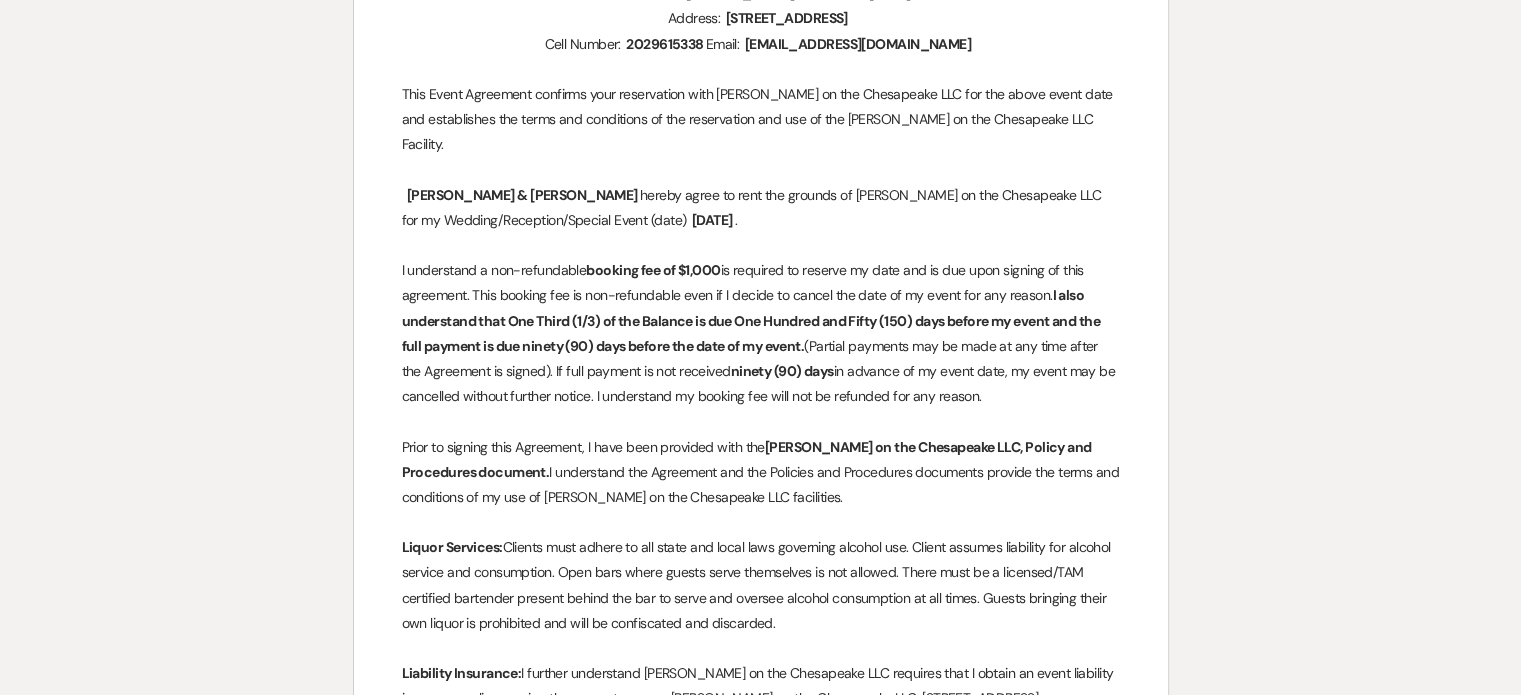 scroll, scrollTop: 0, scrollLeft: 0, axis: both 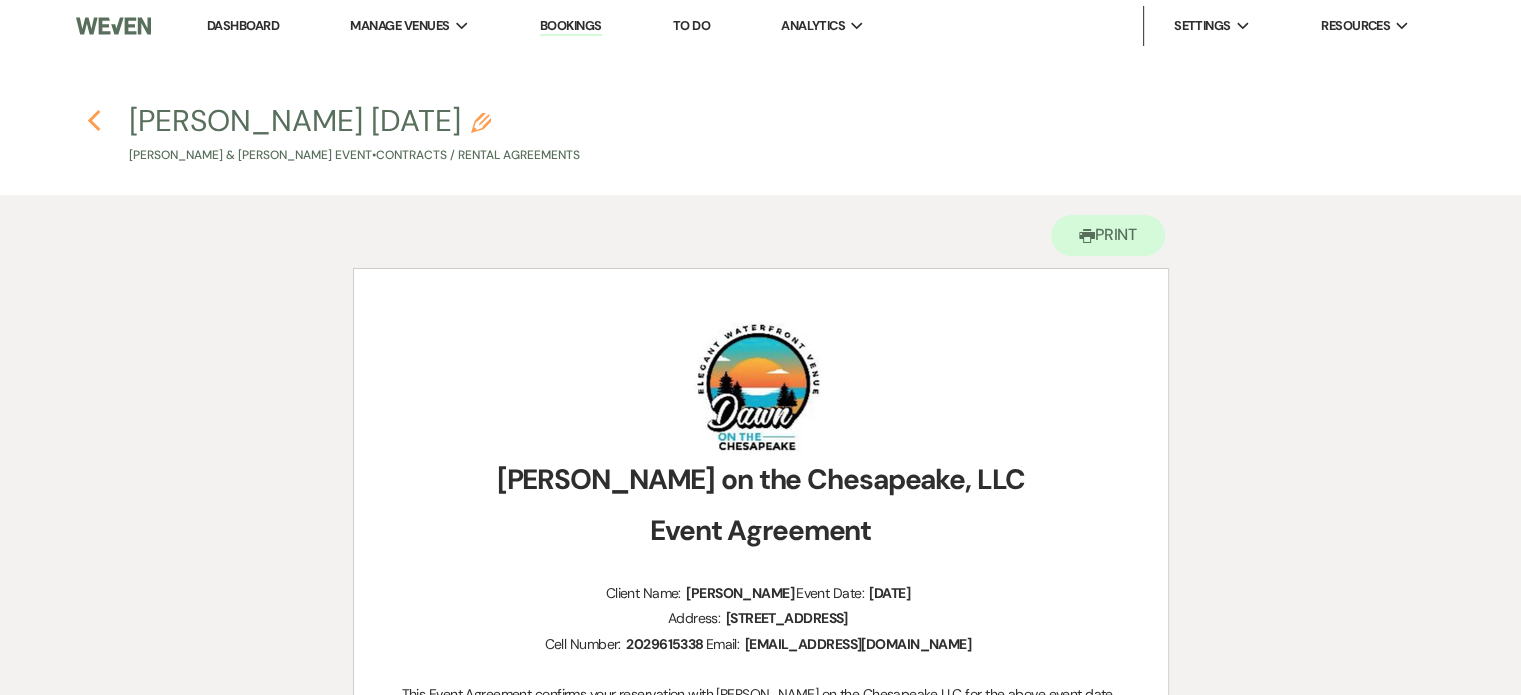 click 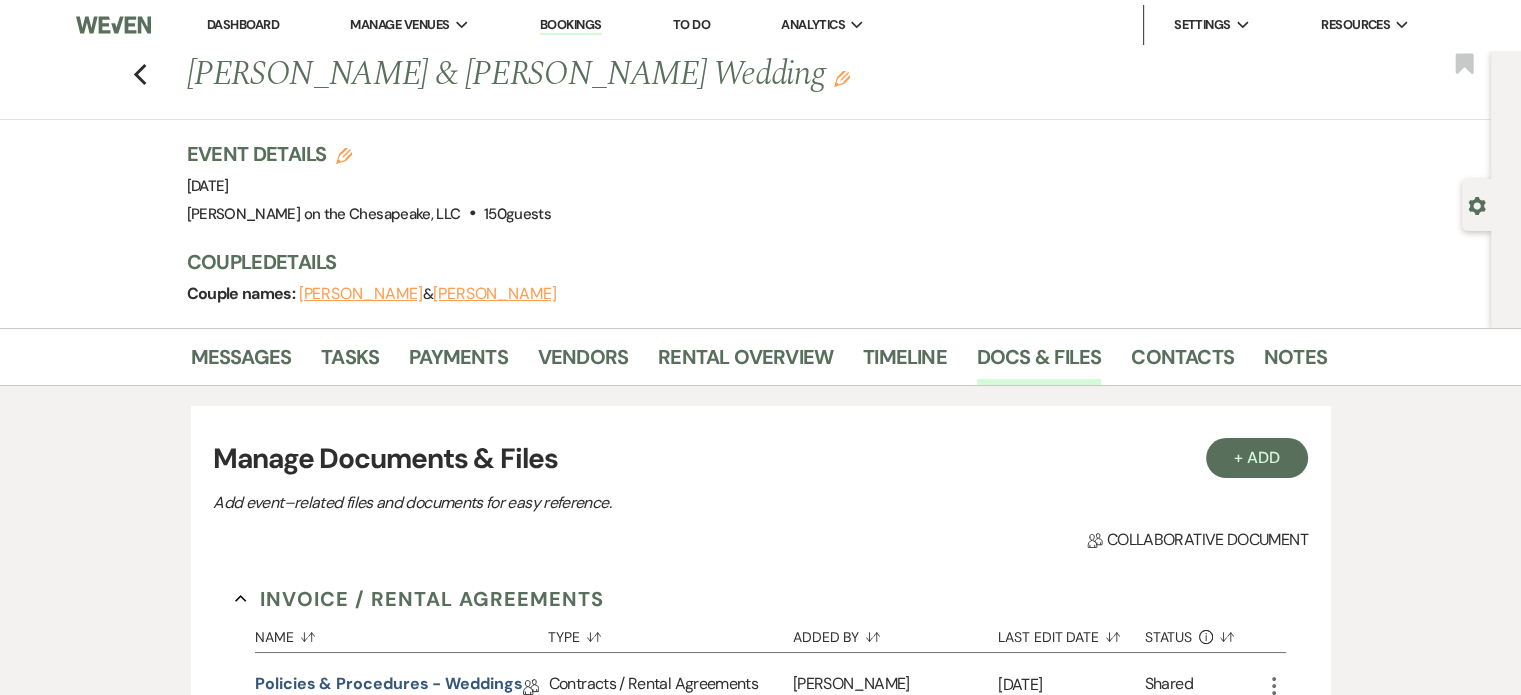 scroll, scrollTop: 0, scrollLeft: 0, axis: both 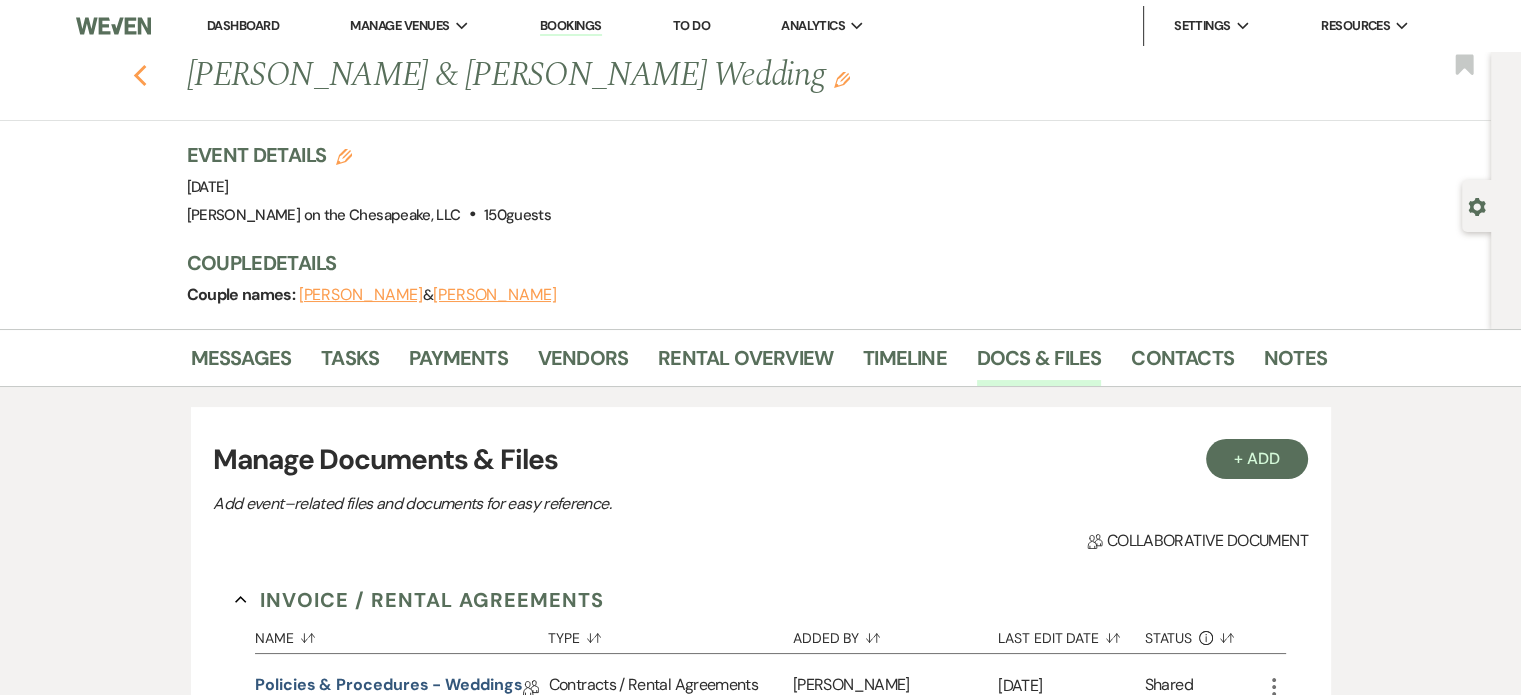 click on "Previous" 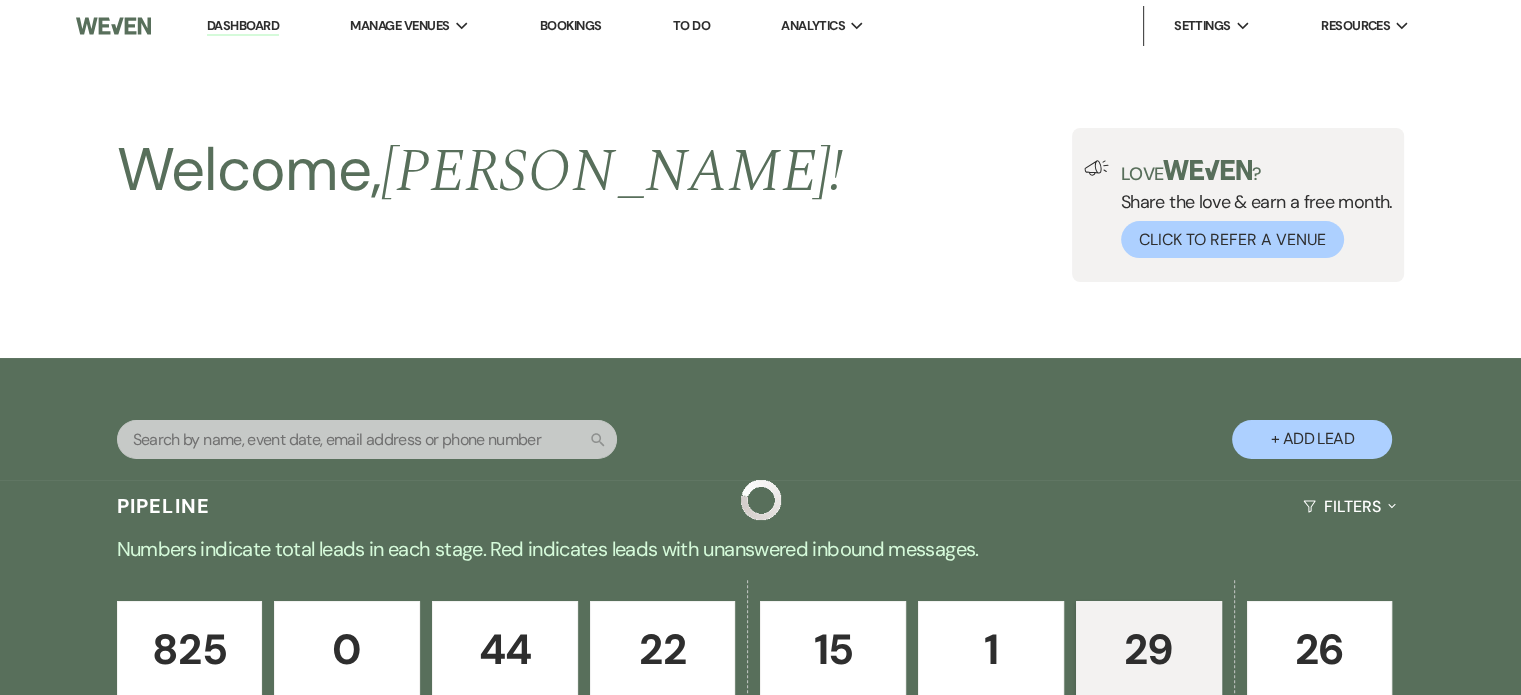 scroll, scrollTop: 3735, scrollLeft: 0, axis: vertical 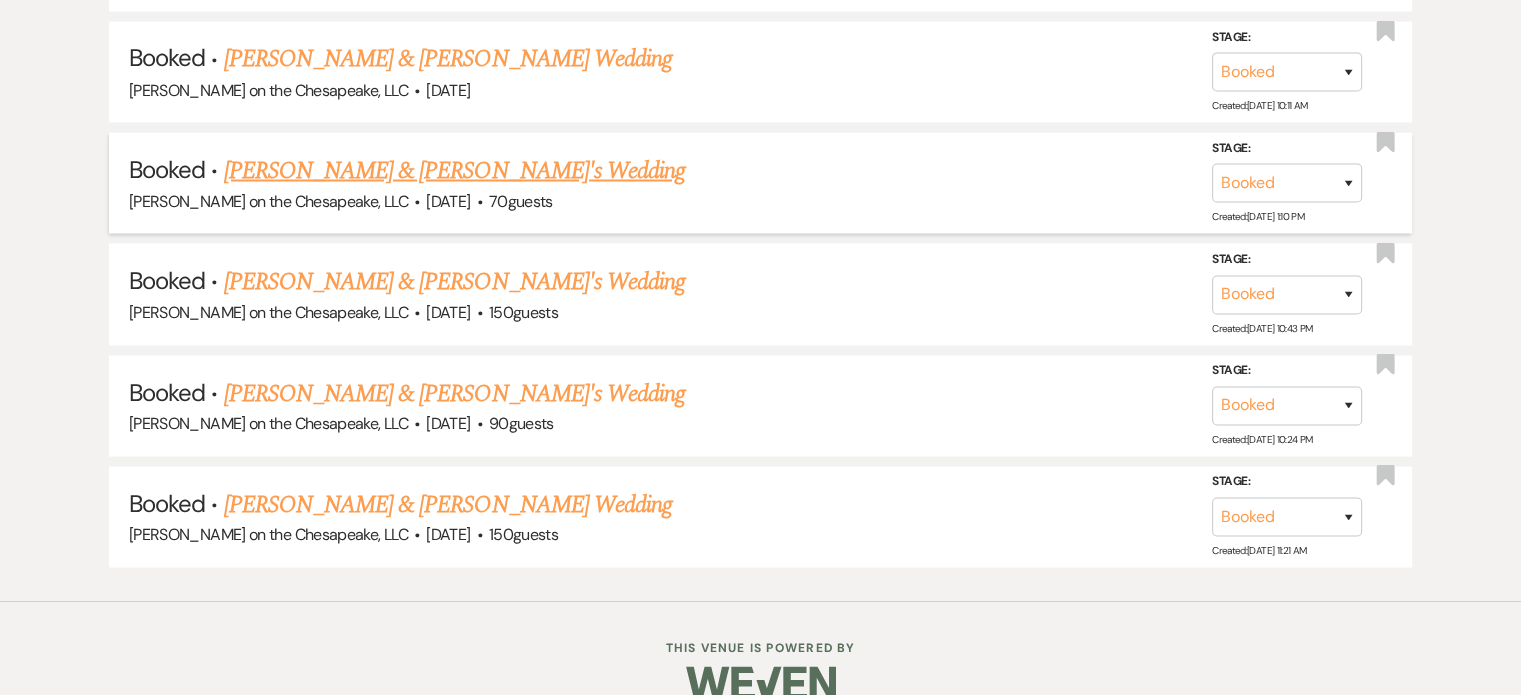 click on "[PERSON_NAME] & [PERSON_NAME]'s Wedding" at bounding box center [455, 170] 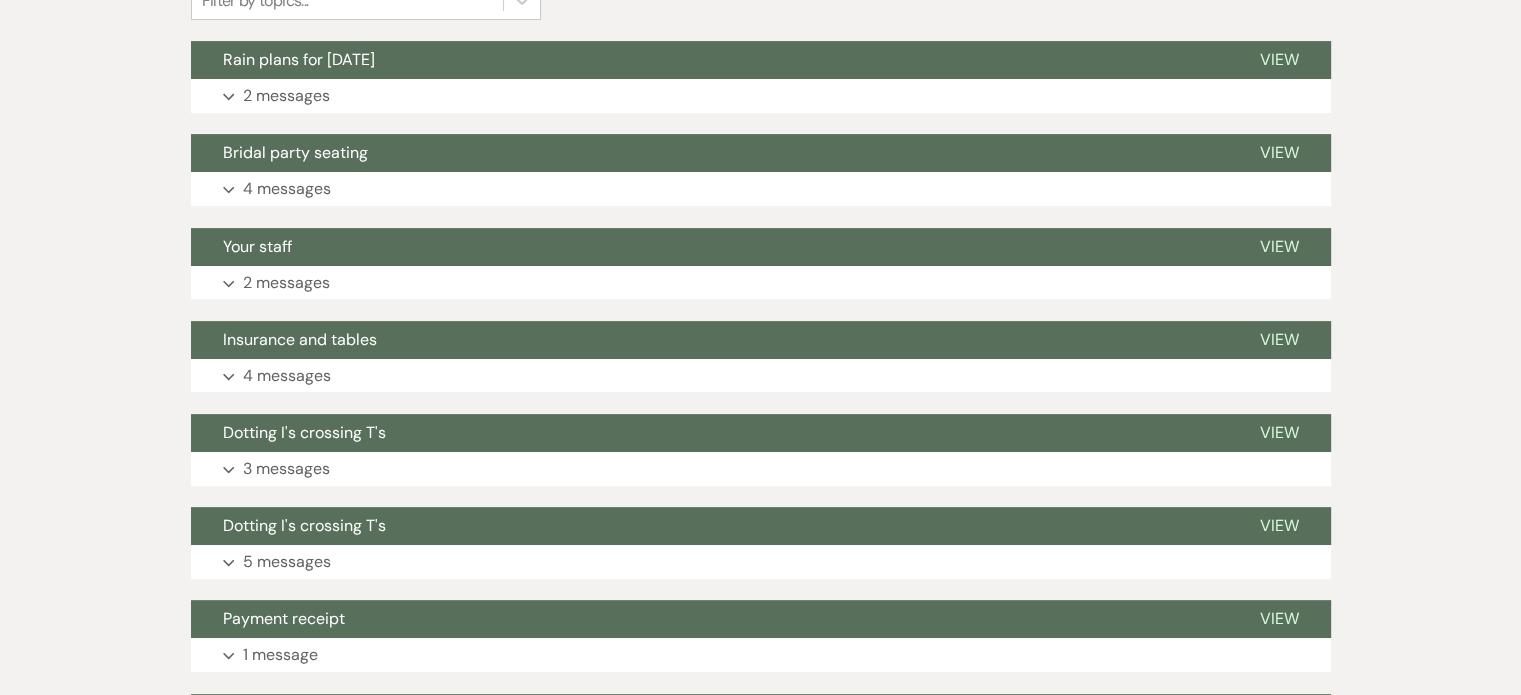 scroll, scrollTop: 0, scrollLeft: 0, axis: both 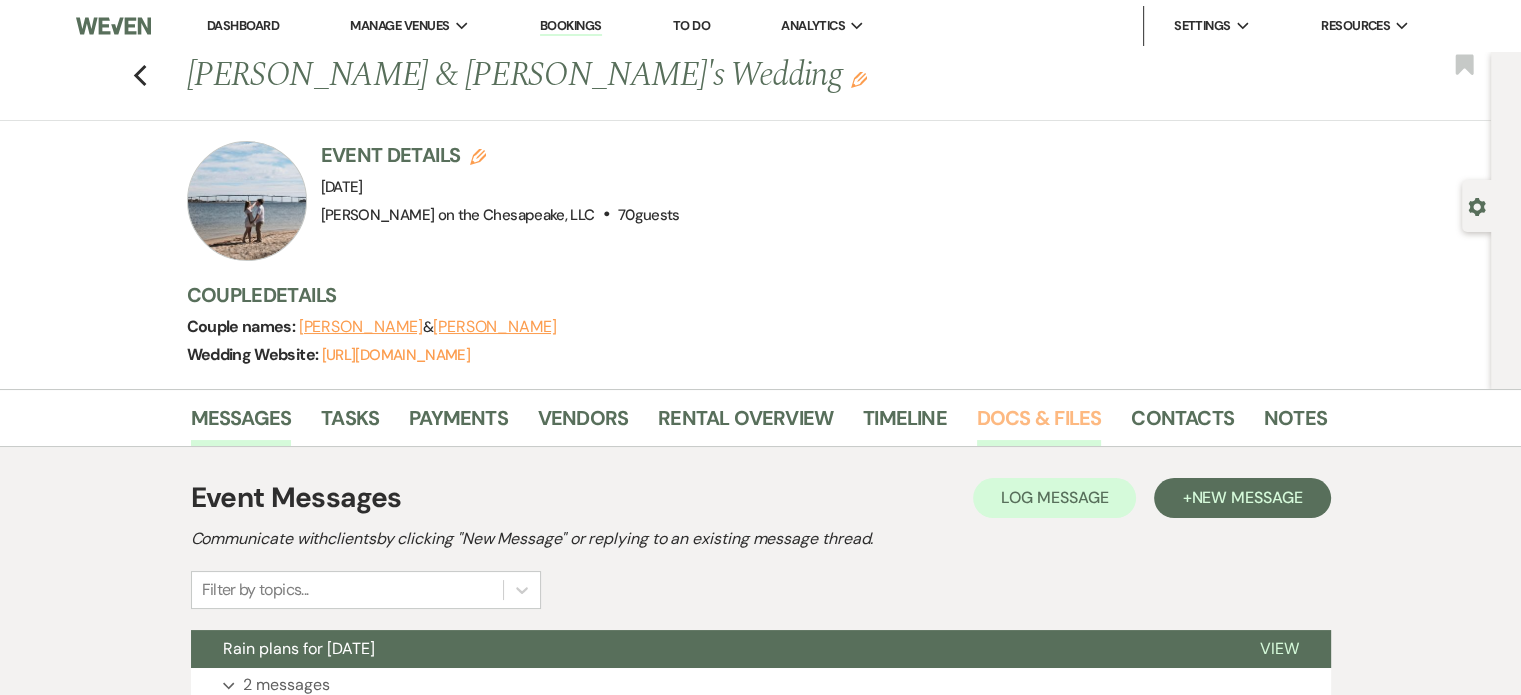 click on "Docs & Files" at bounding box center (1039, 424) 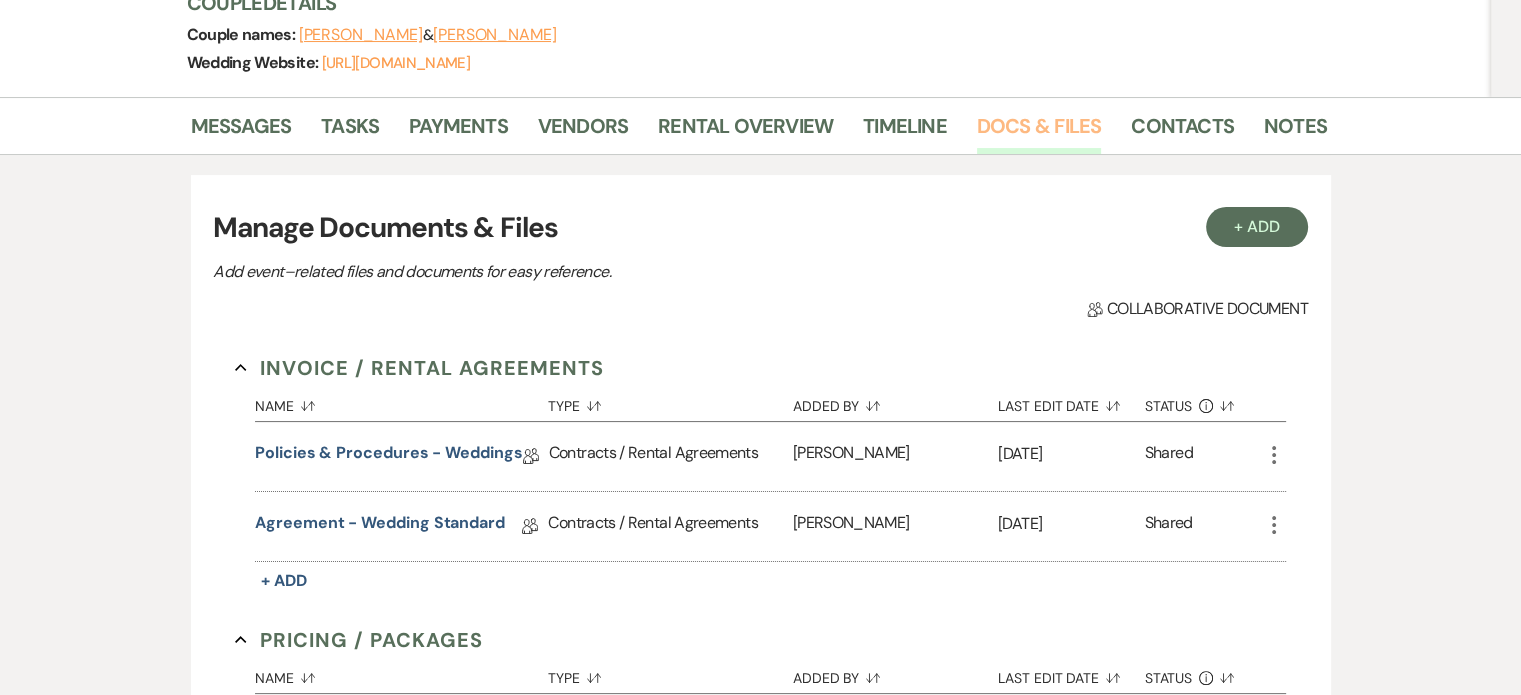 scroll, scrollTop: 400, scrollLeft: 0, axis: vertical 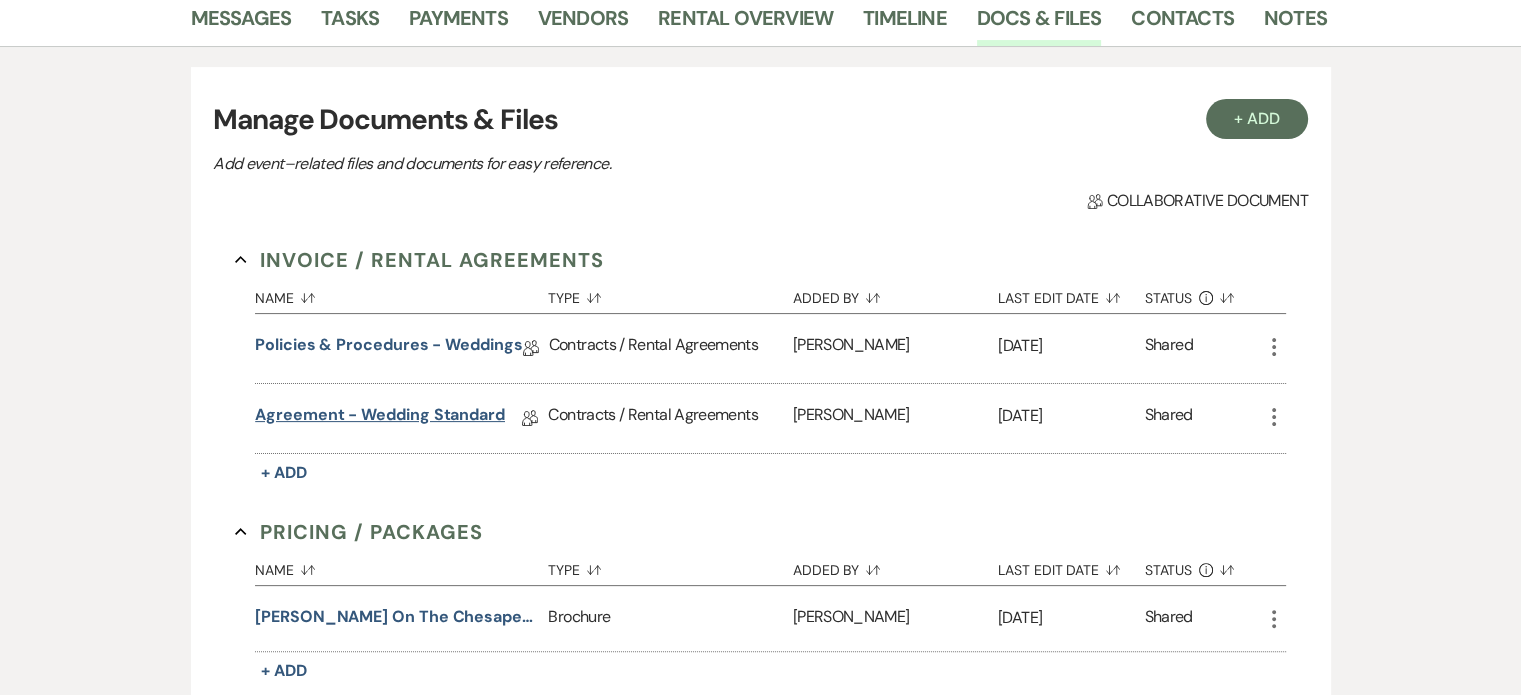 click on "Agreement - Wedding Standard" at bounding box center [380, 418] 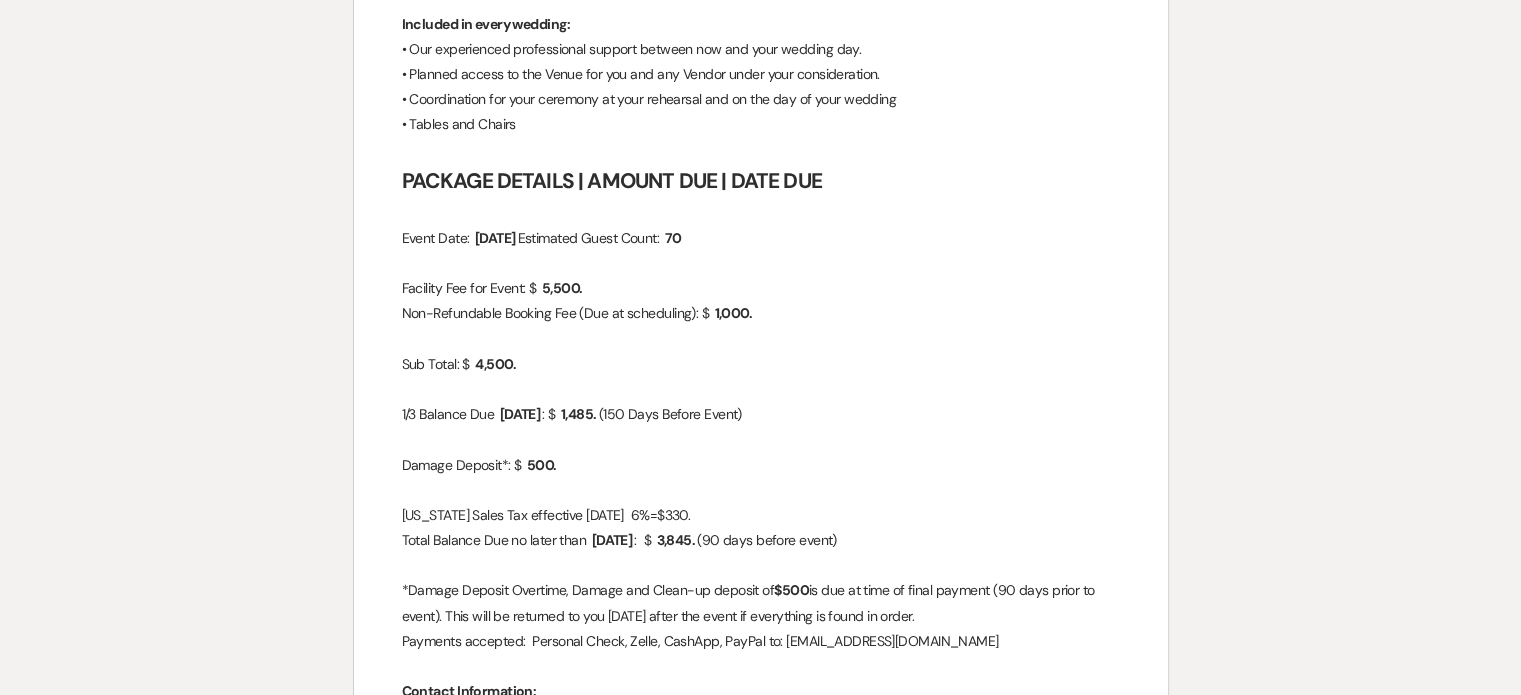 scroll, scrollTop: 2200, scrollLeft: 0, axis: vertical 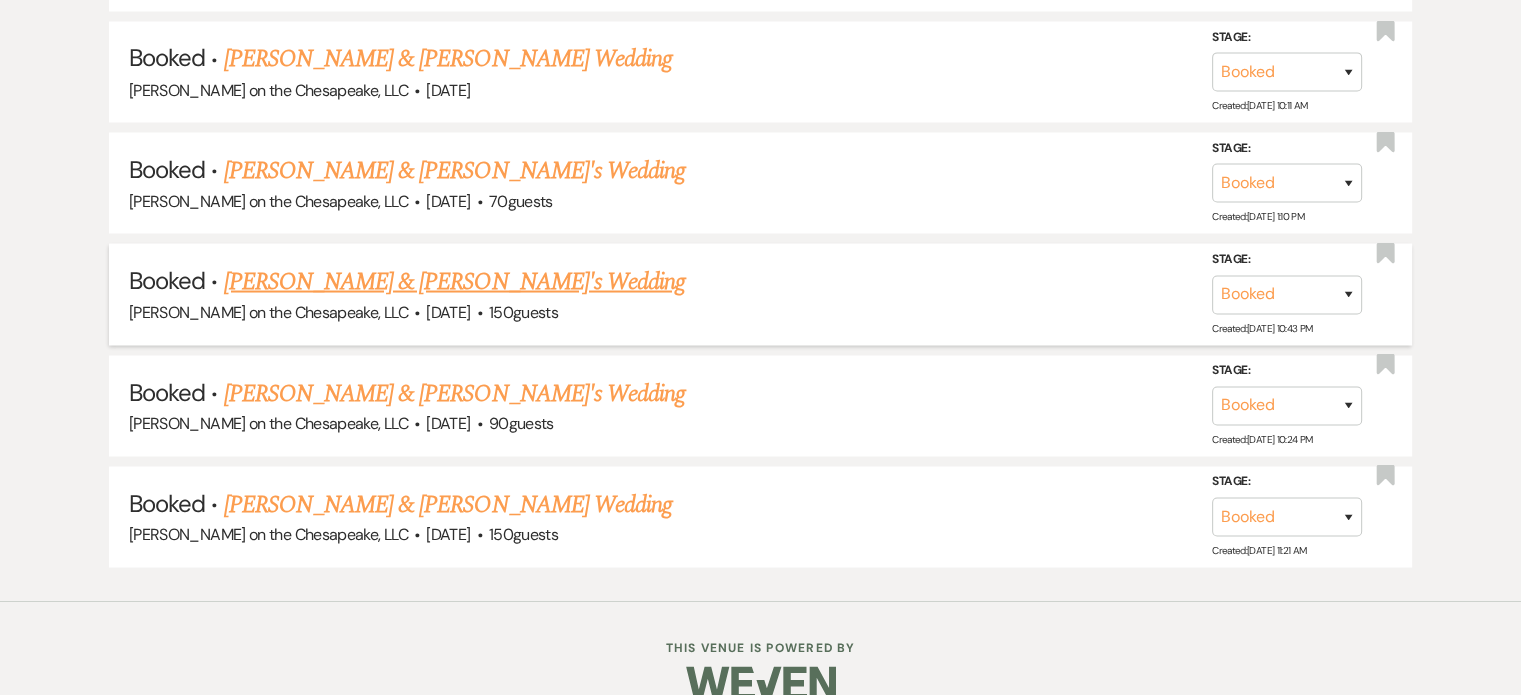 click on "[PERSON_NAME] & [PERSON_NAME]'s Wedding" at bounding box center (455, 281) 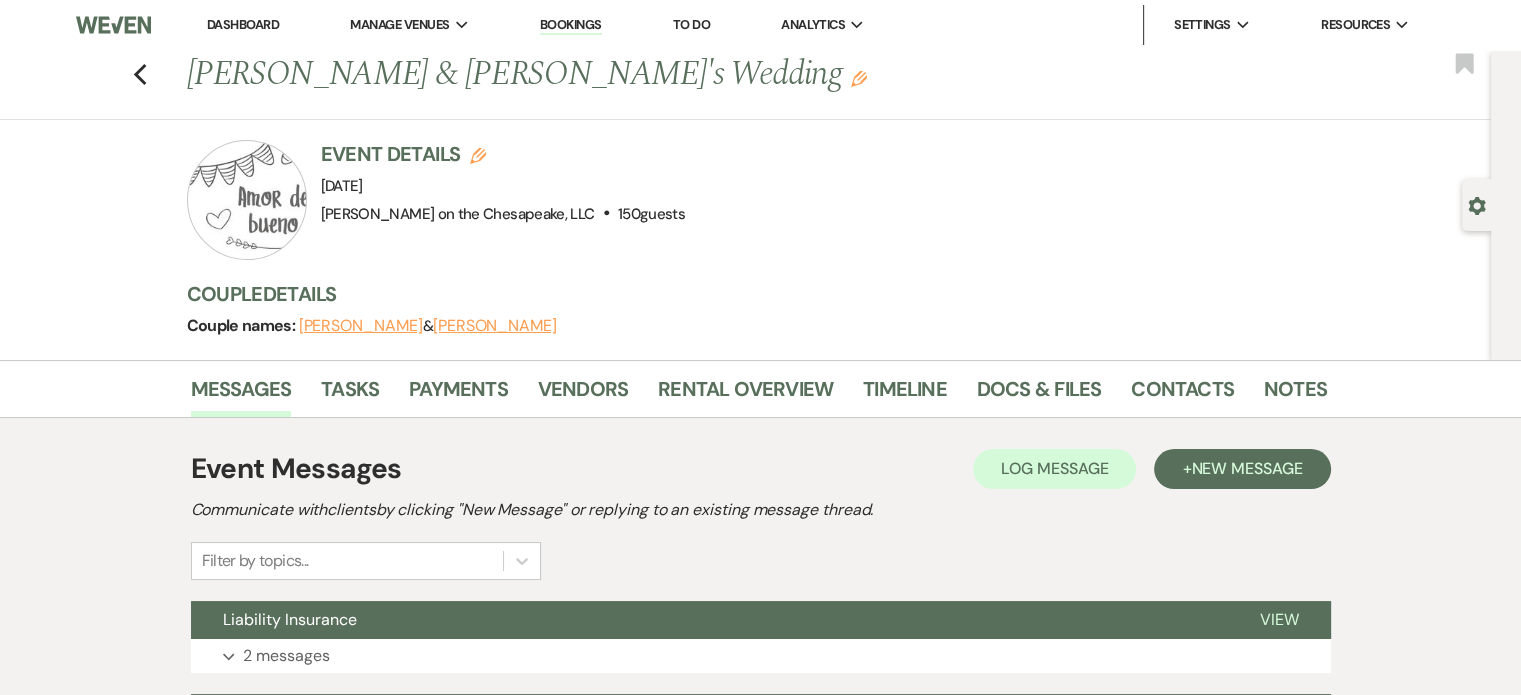 scroll, scrollTop: 0, scrollLeft: 0, axis: both 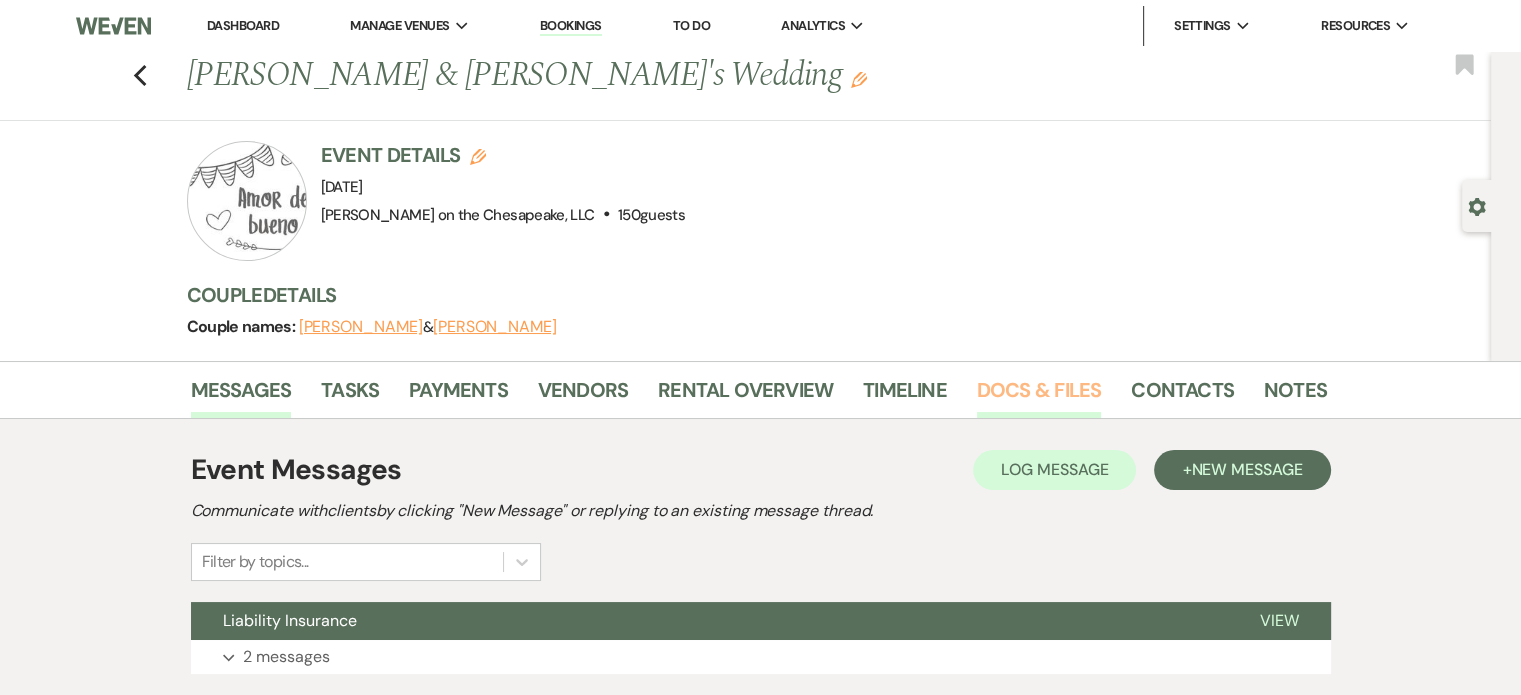 click on "Docs & Files" at bounding box center (1039, 396) 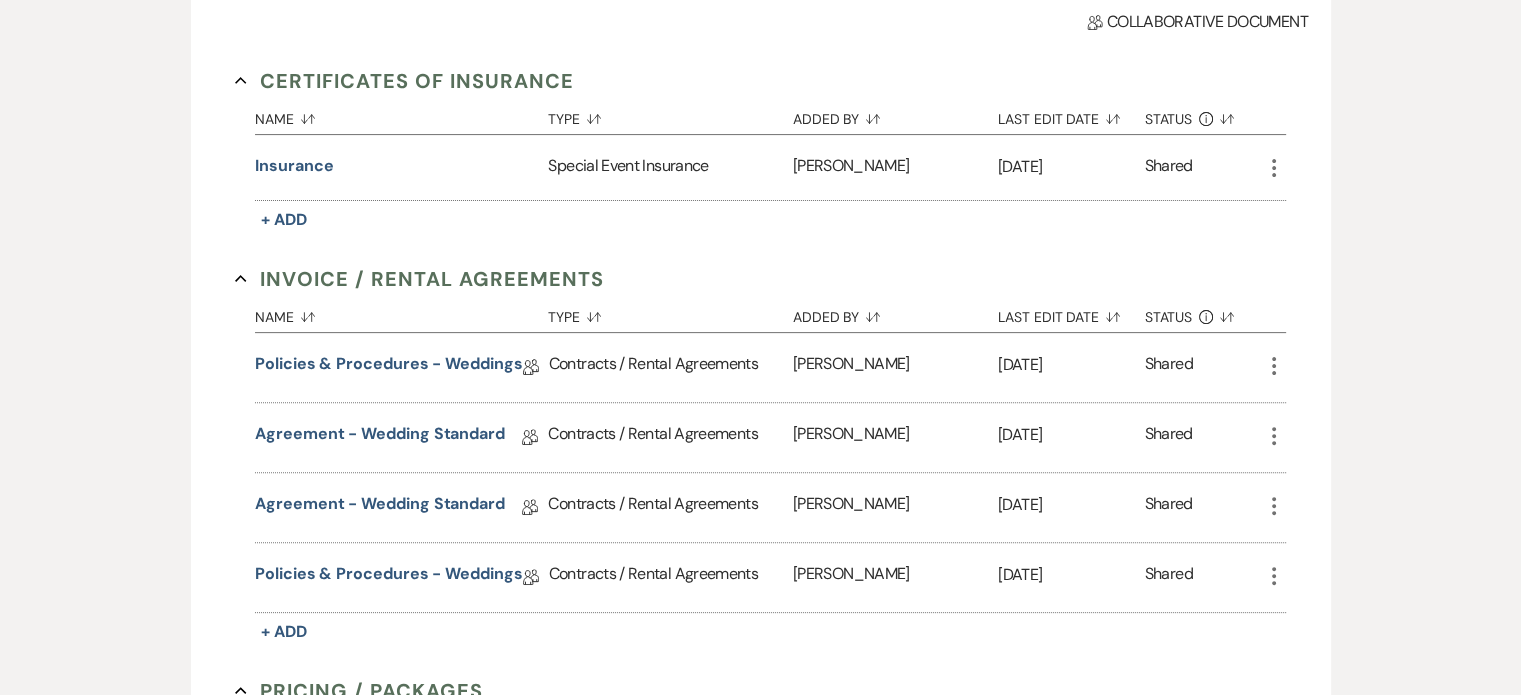 scroll, scrollTop: 600, scrollLeft: 0, axis: vertical 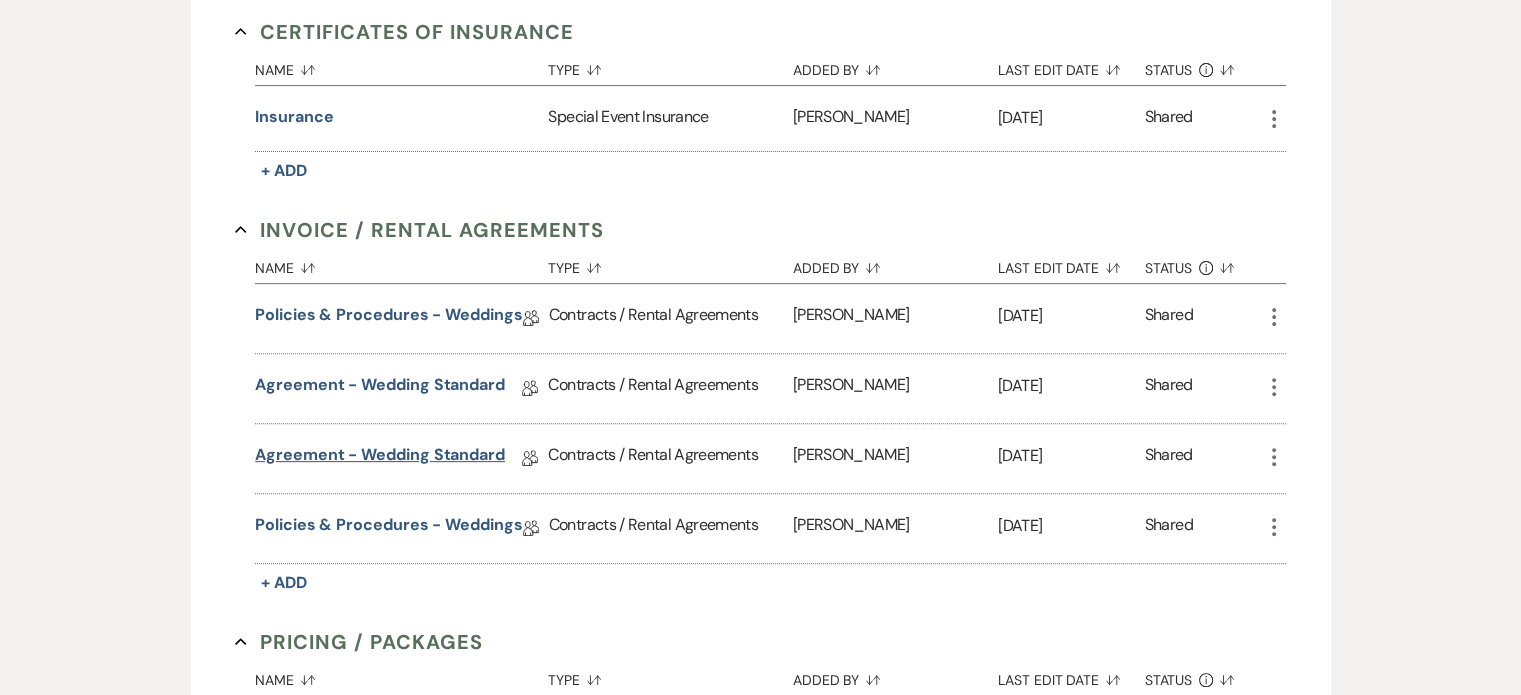 click on "Agreement - Wedding Standard" at bounding box center (380, 458) 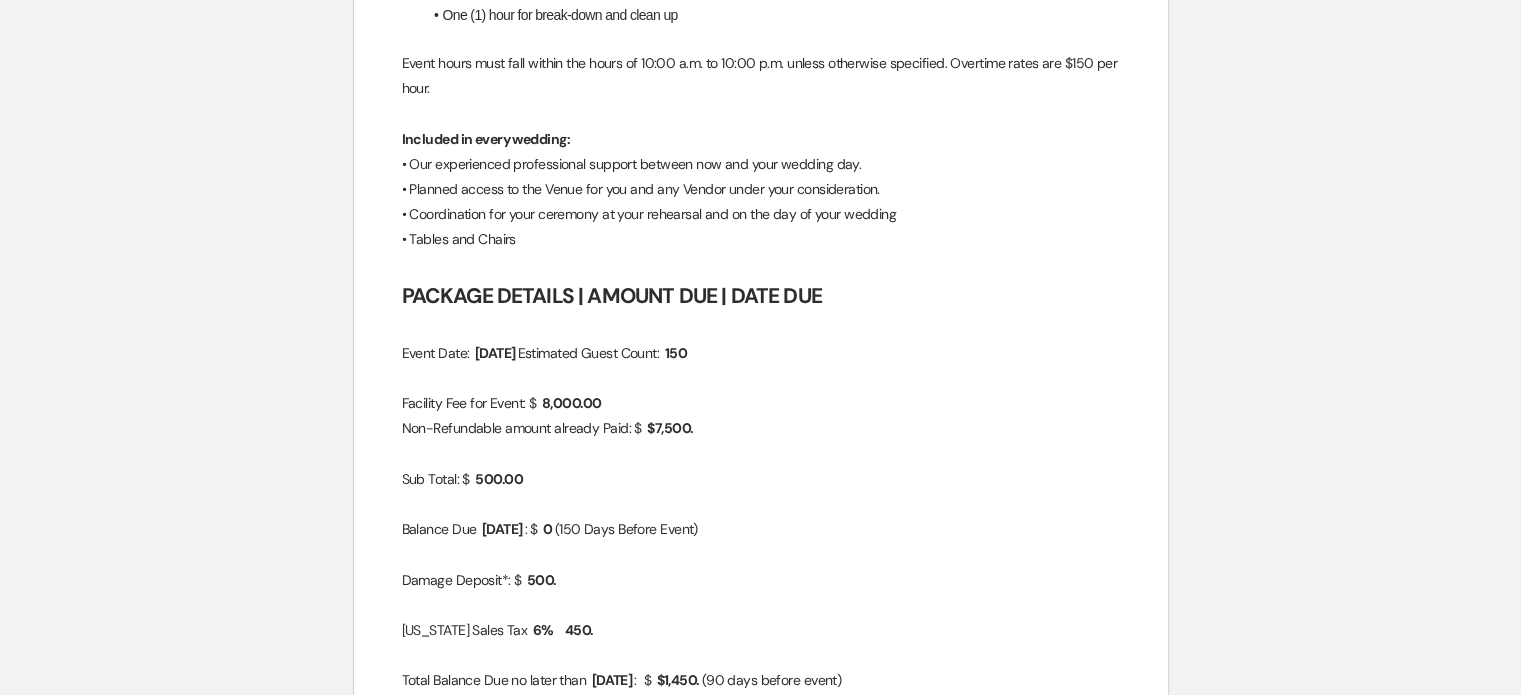 scroll, scrollTop: 2100, scrollLeft: 0, axis: vertical 